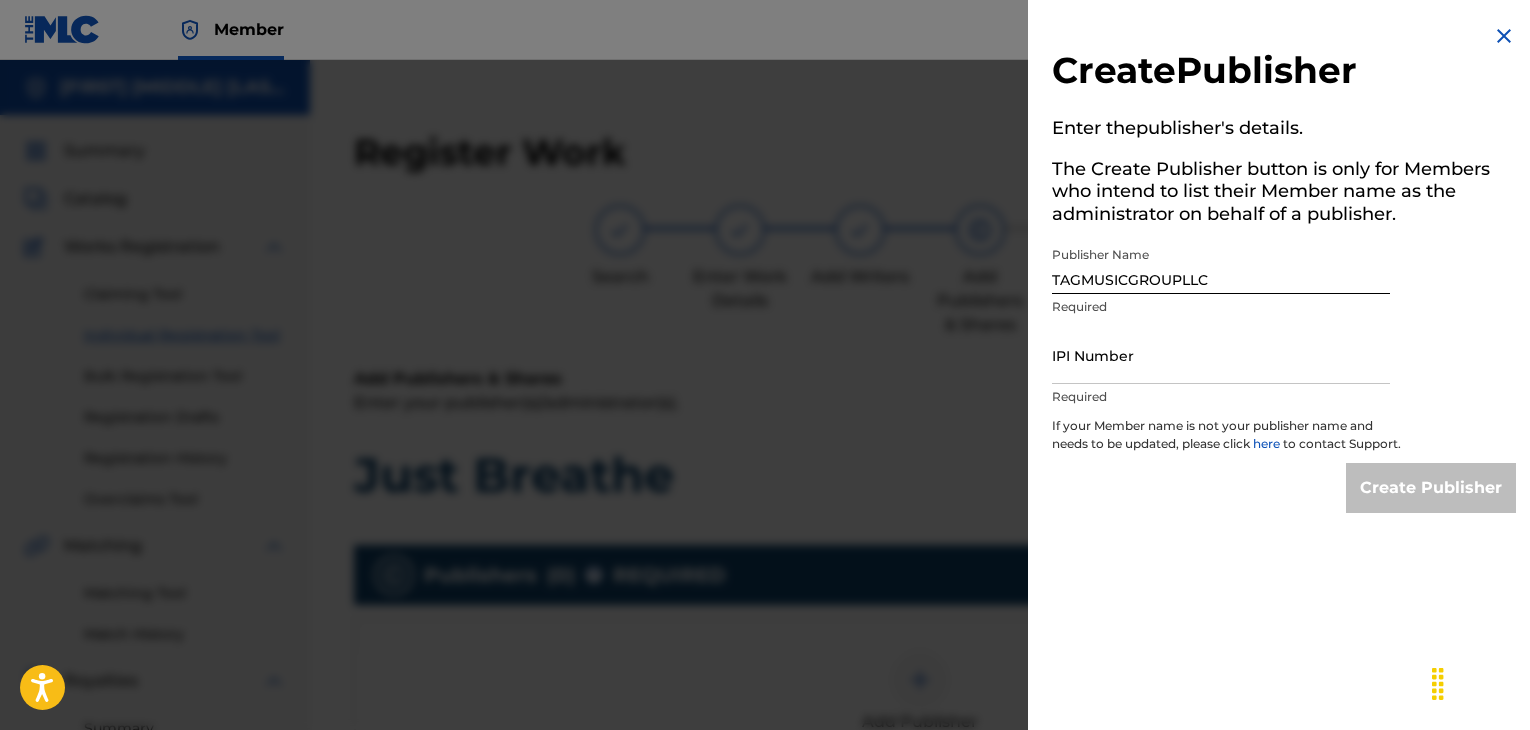 scroll, scrollTop: 249, scrollLeft: 0, axis: vertical 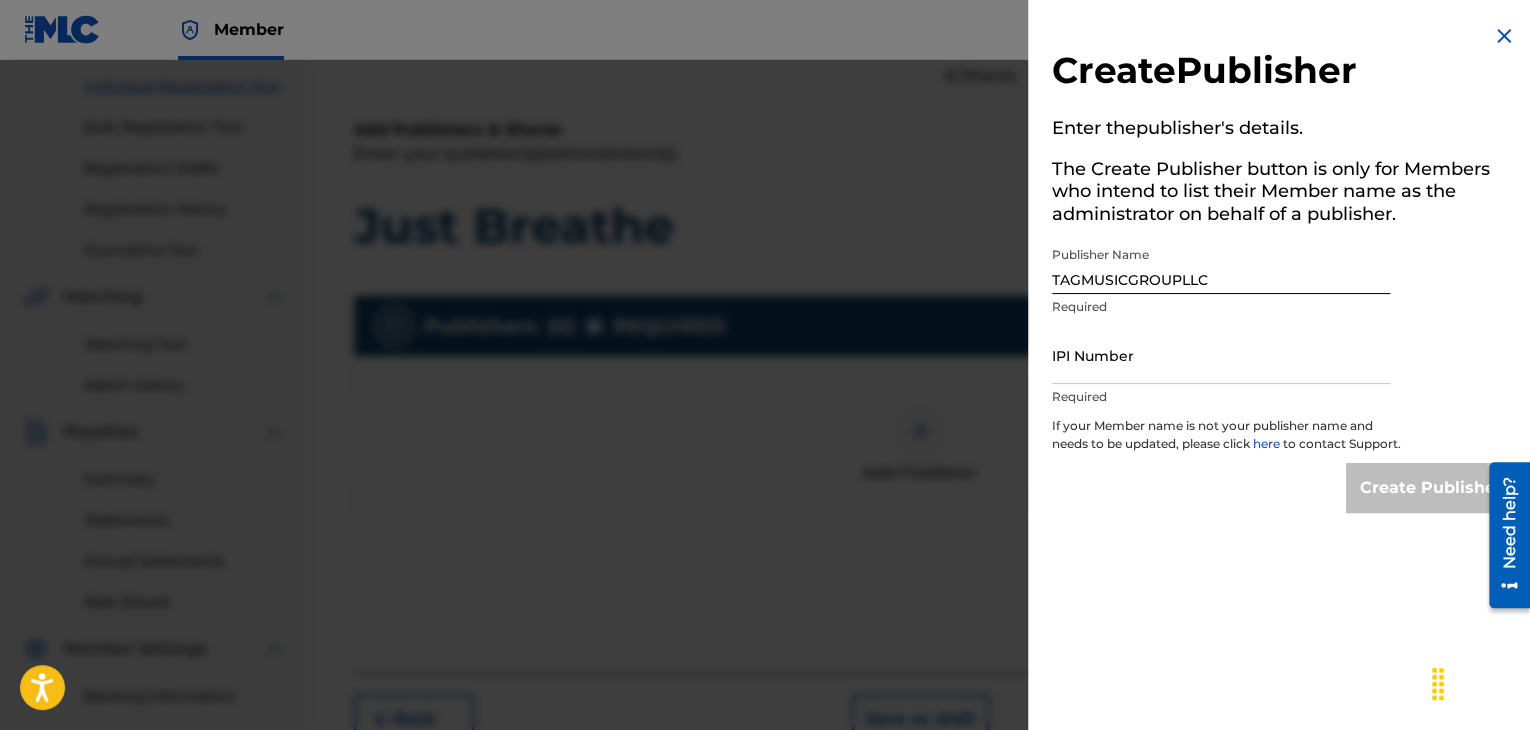 click on "IPI Number" at bounding box center [1221, 355] 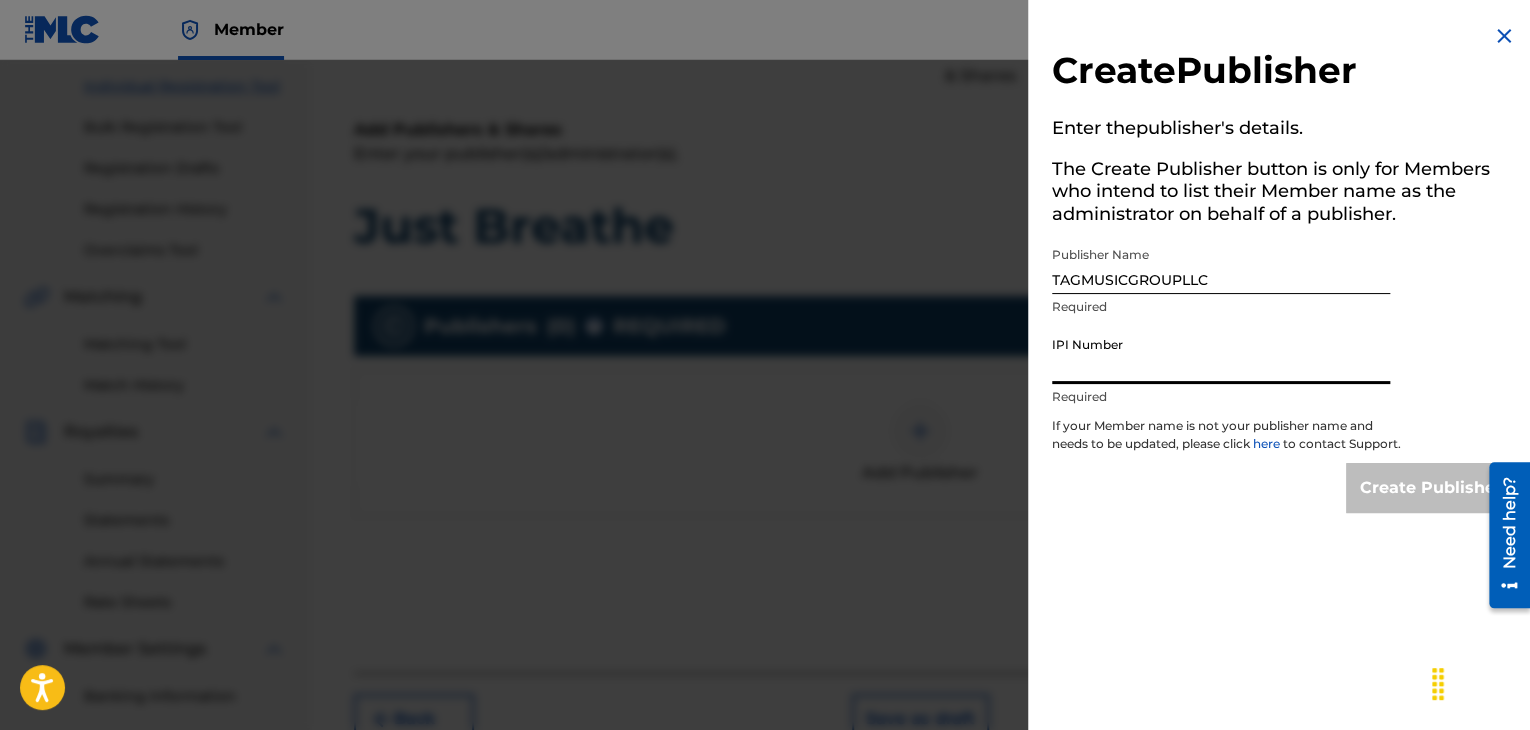 paste on "1305071203" 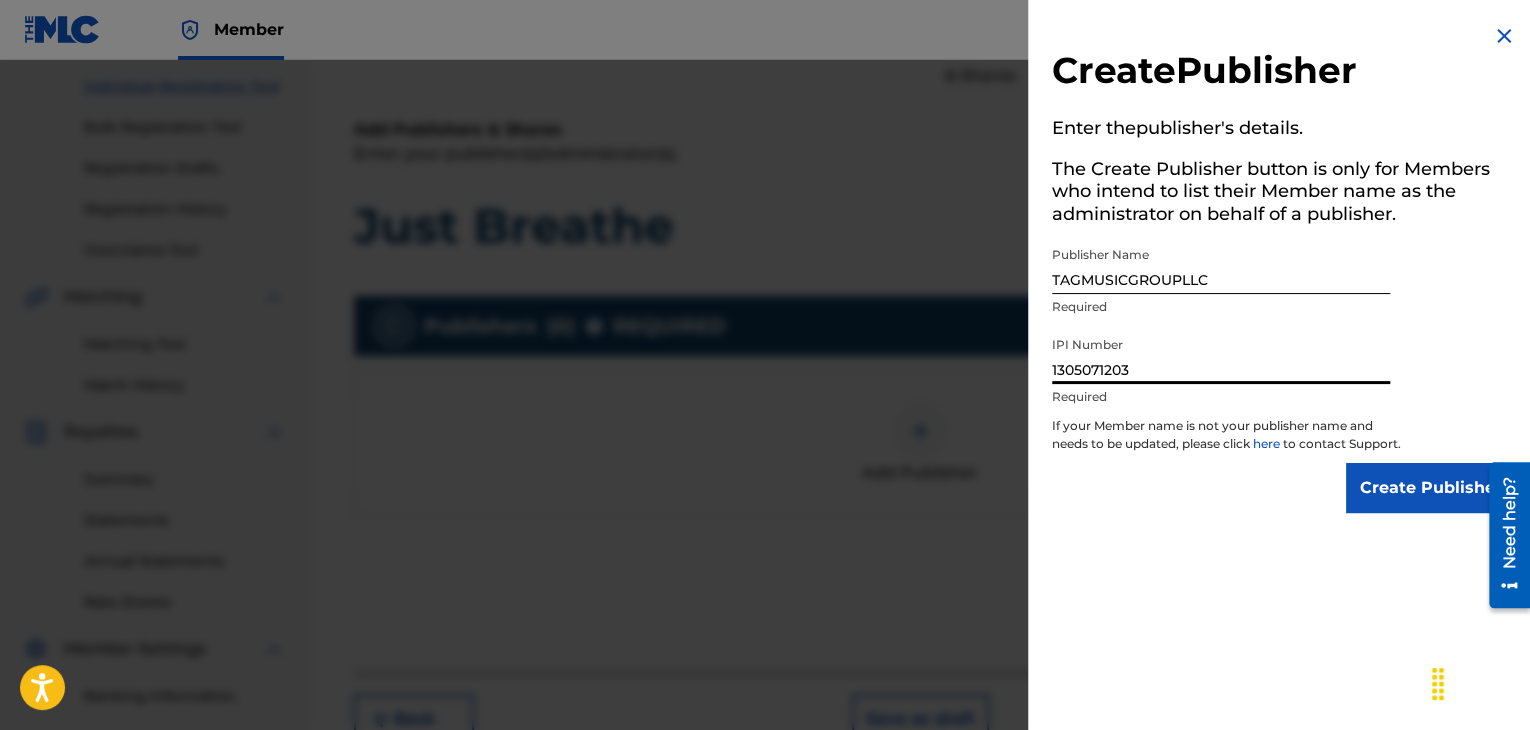 type on "1305071203" 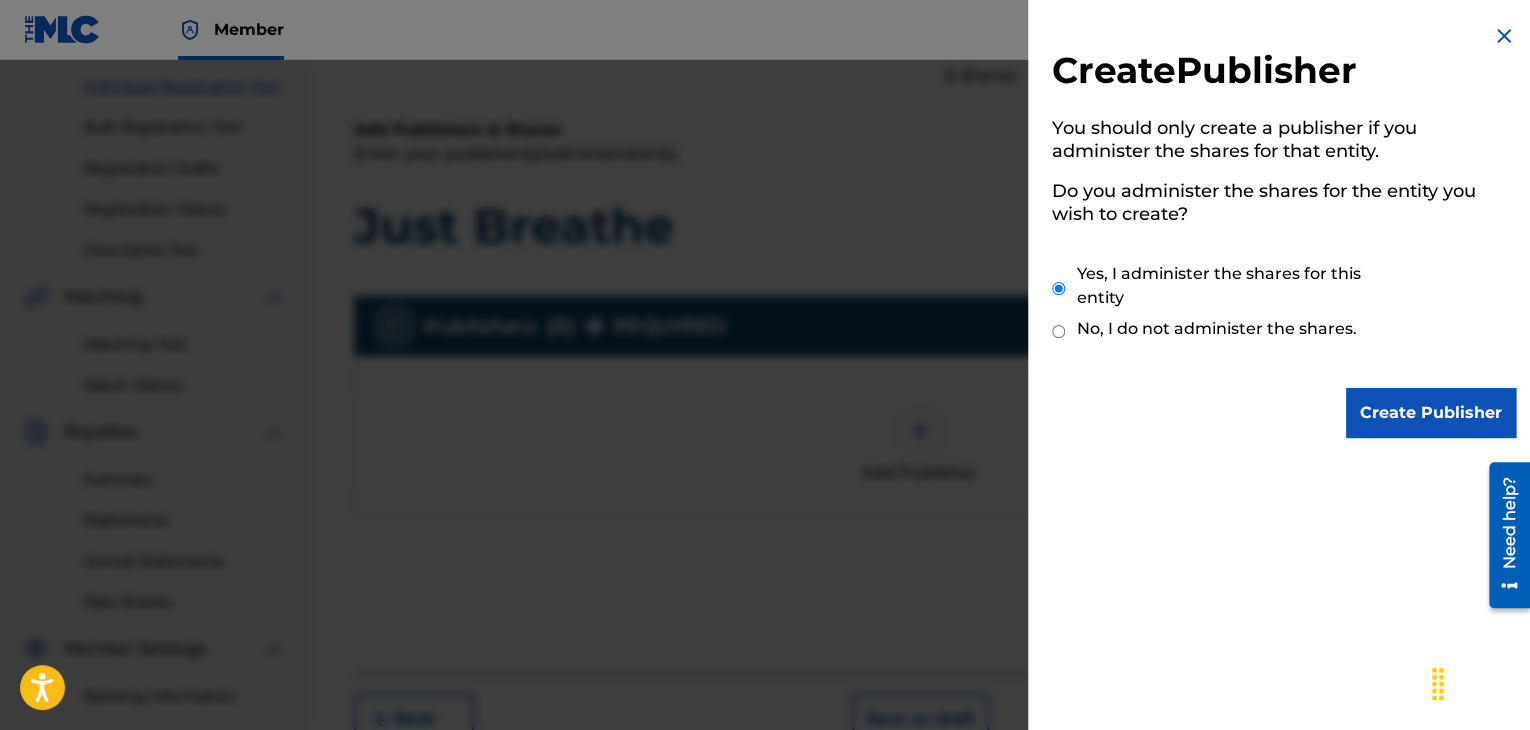 click on "Create Publisher" at bounding box center (1431, 413) 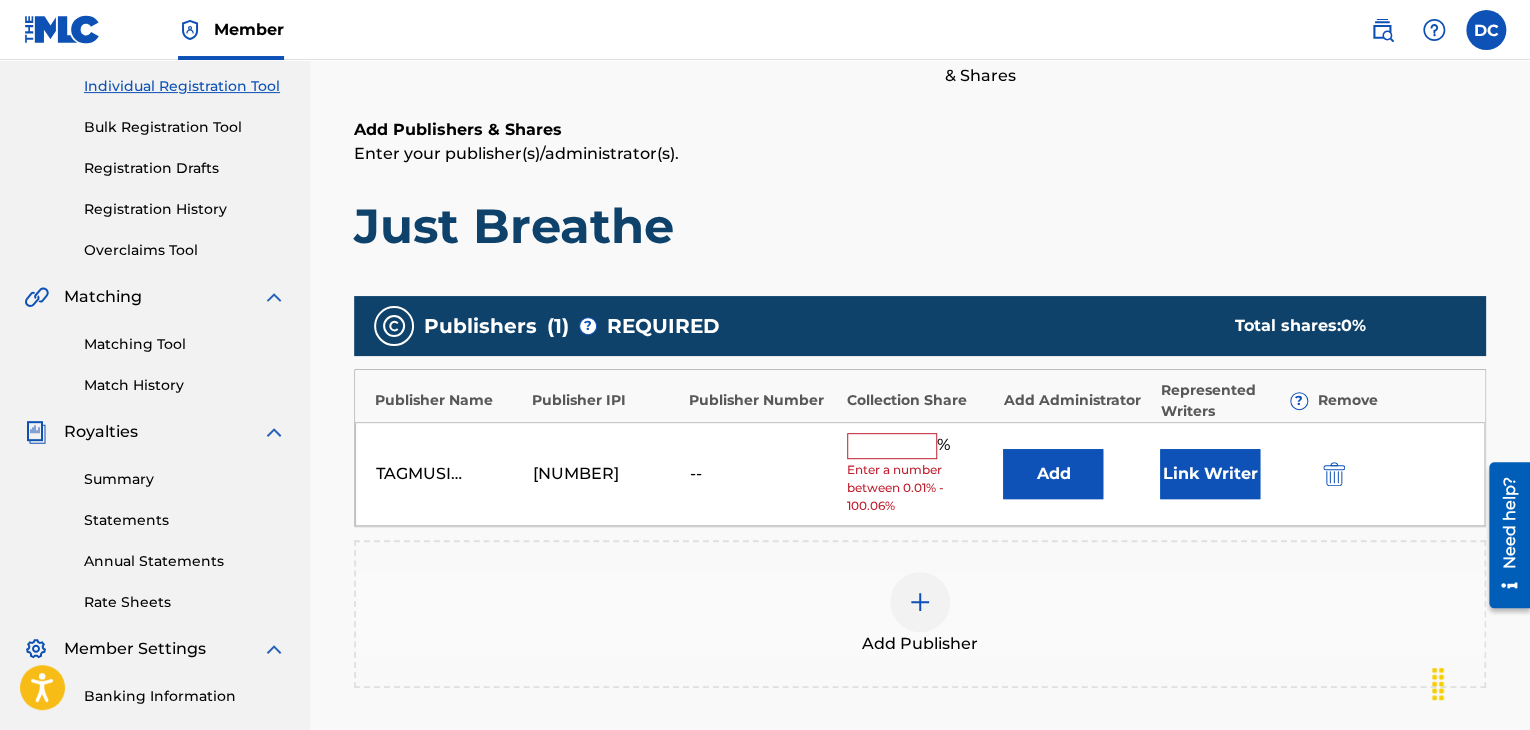 click at bounding box center [892, 446] 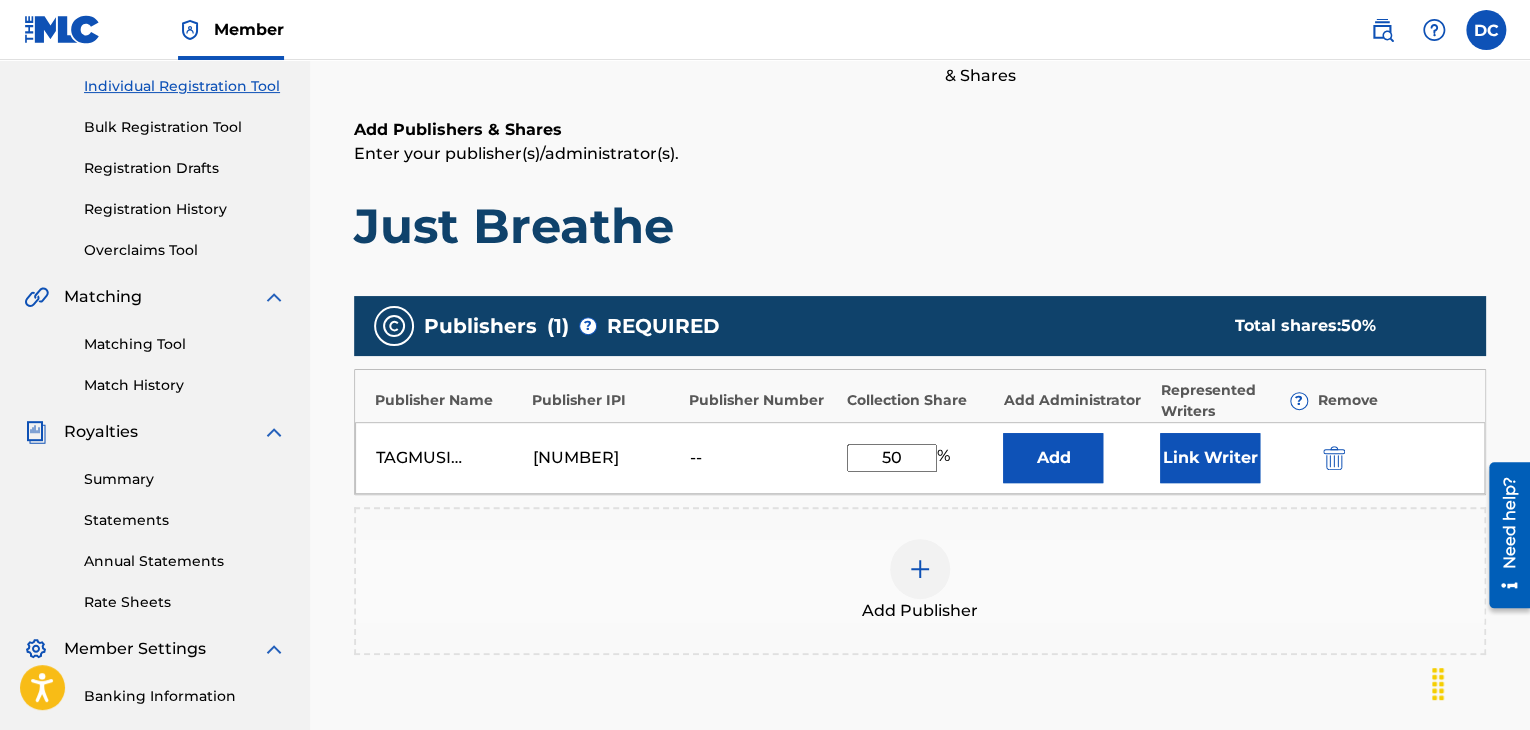 type on "50" 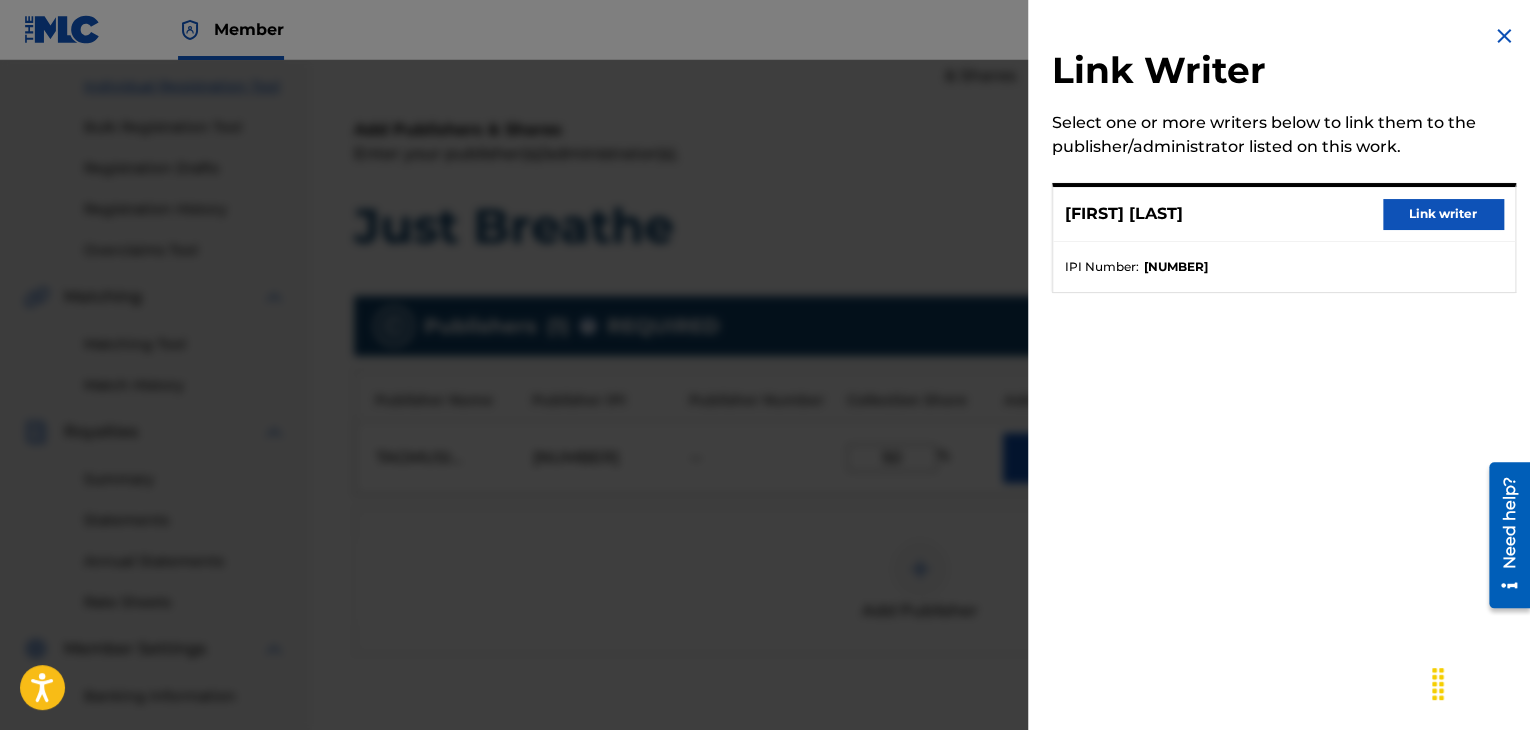 click on "Link writer" at bounding box center (1443, 214) 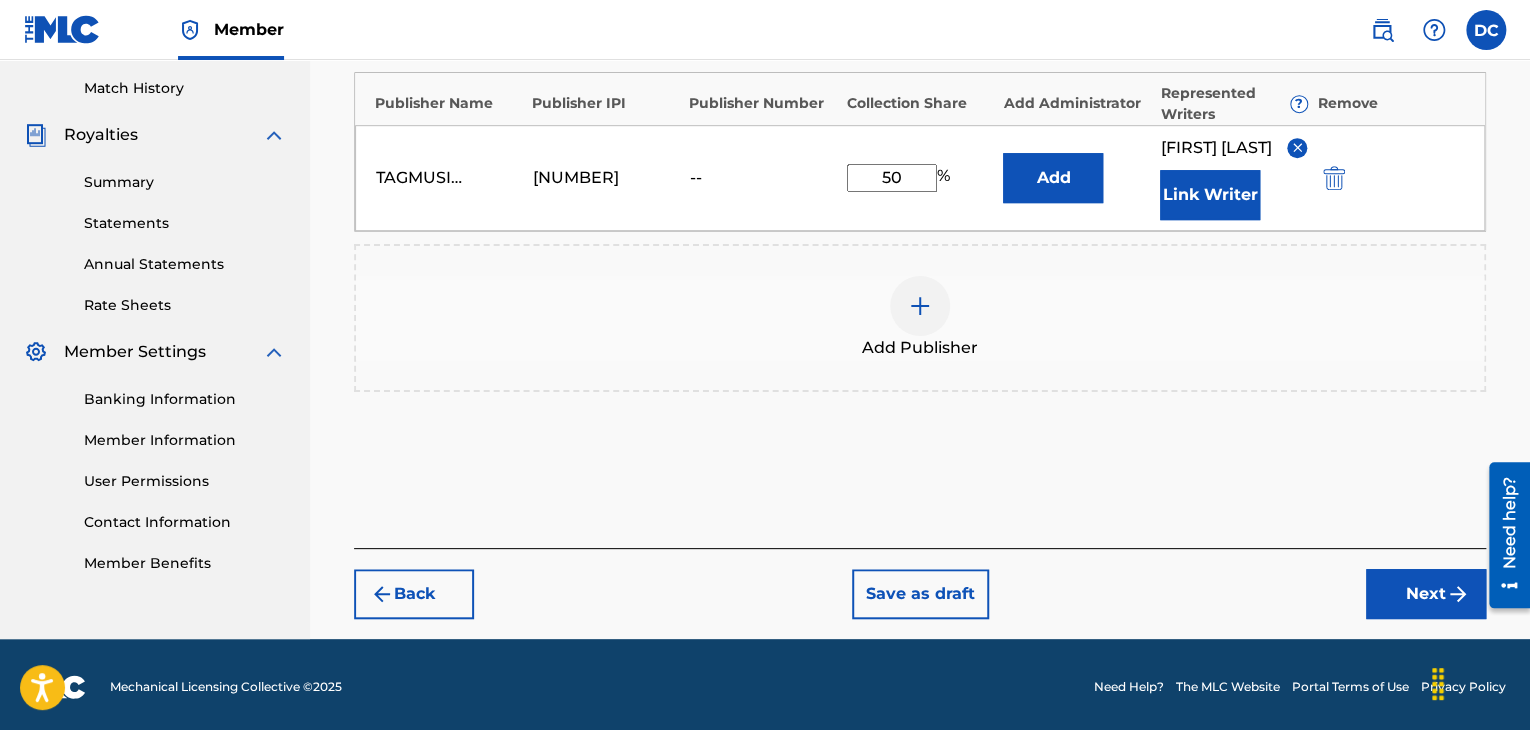 scroll, scrollTop: 549, scrollLeft: 0, axis: vertical 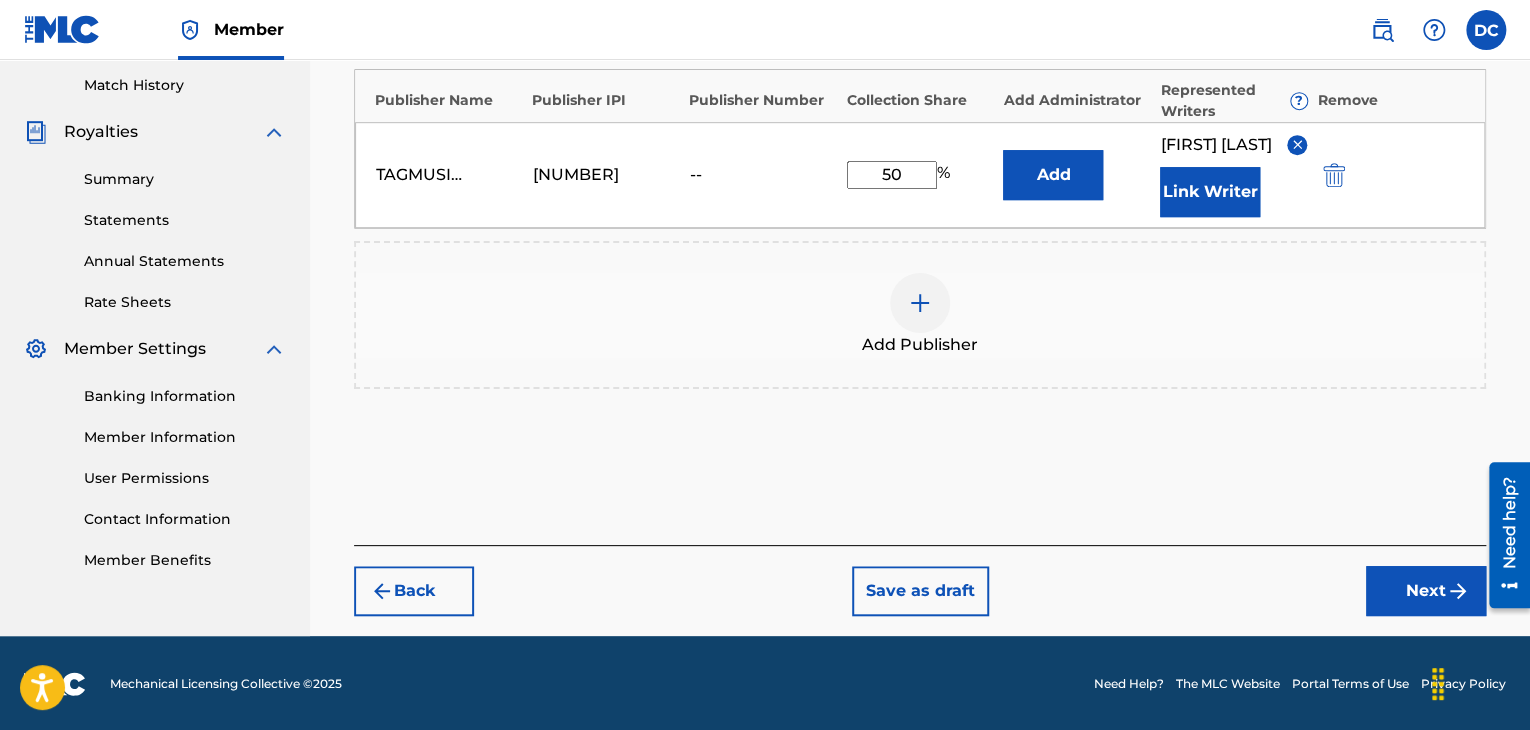 click on "Next" at bounding box center (1426, 591) 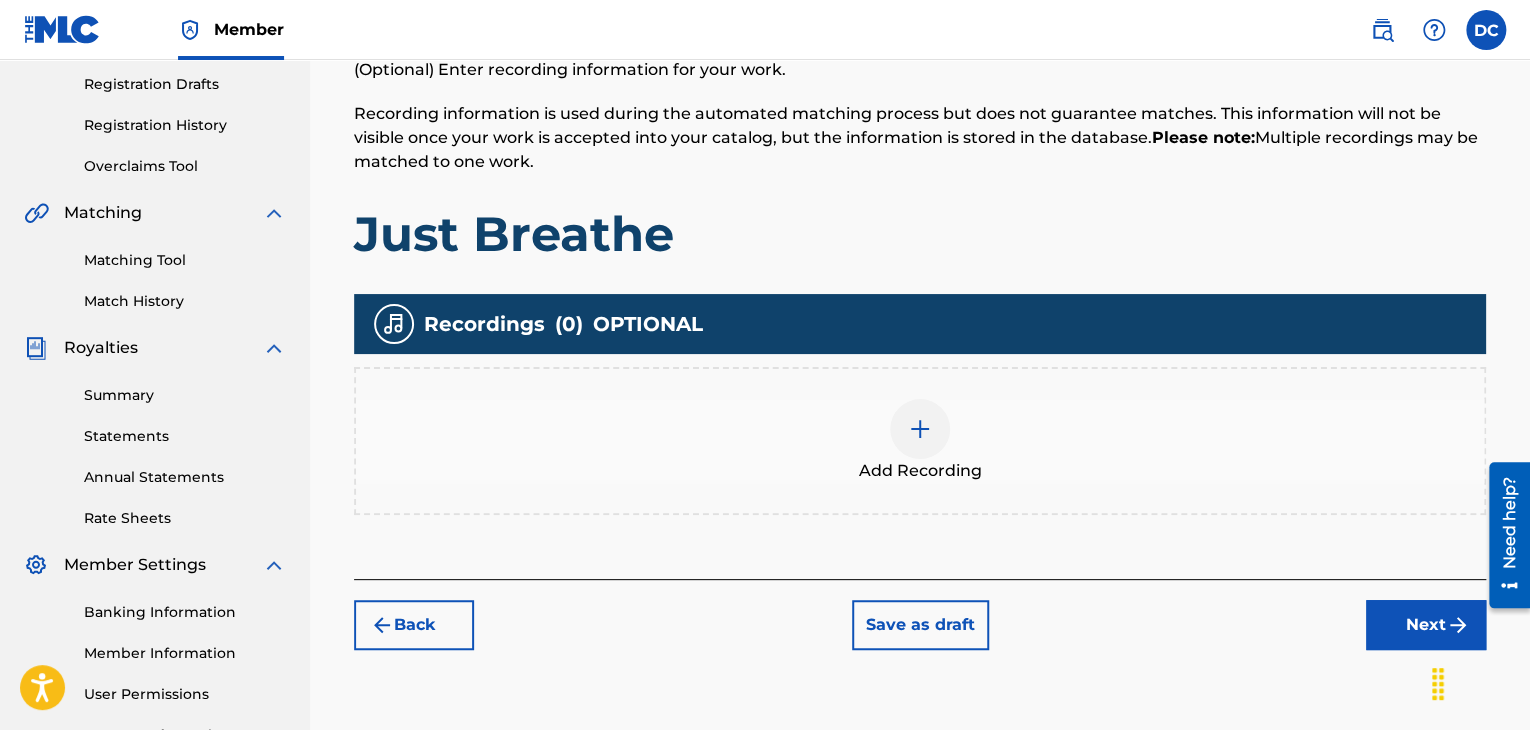 scroll, scrollTop: 334, scrollLeft: 0, axis: vertical 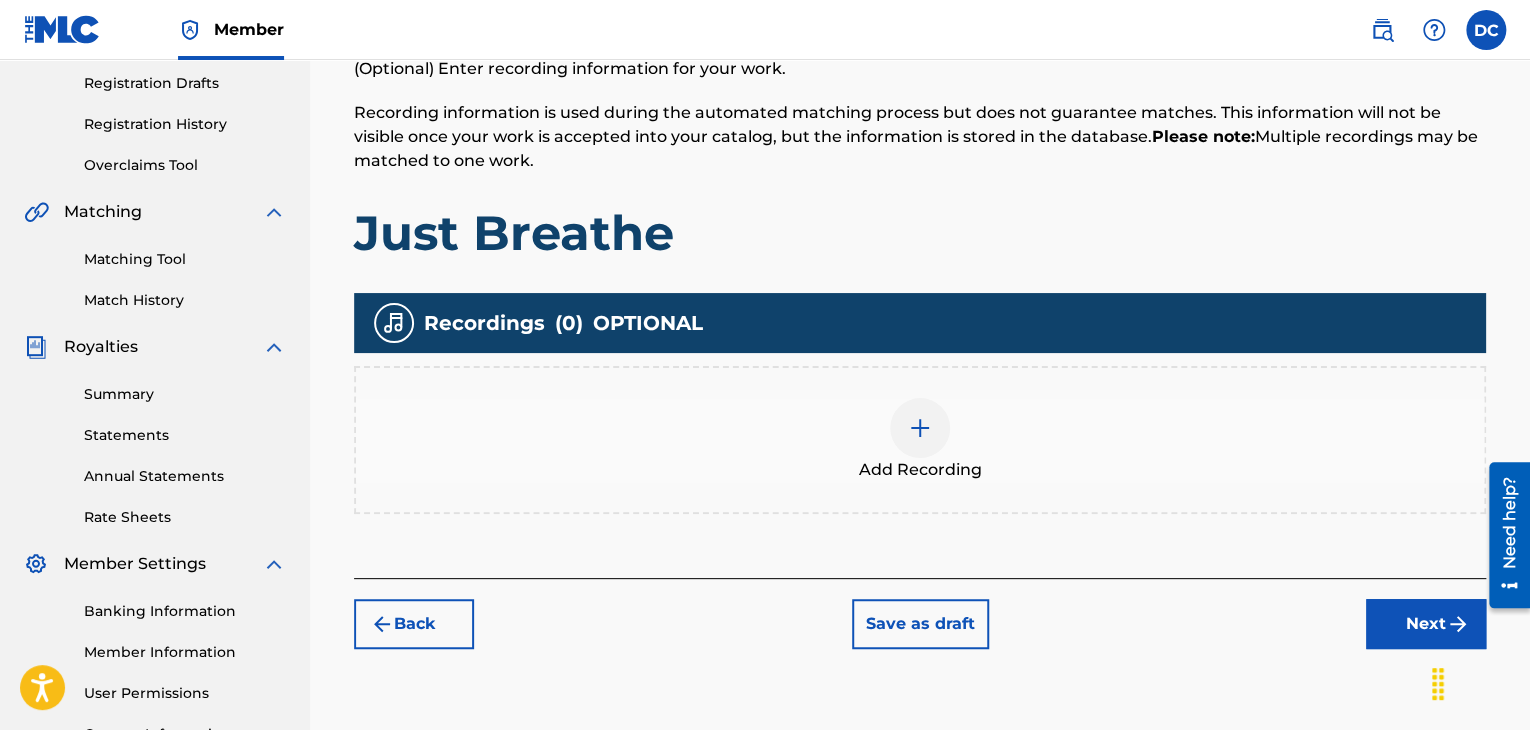 click at bounding box center [920, 428] 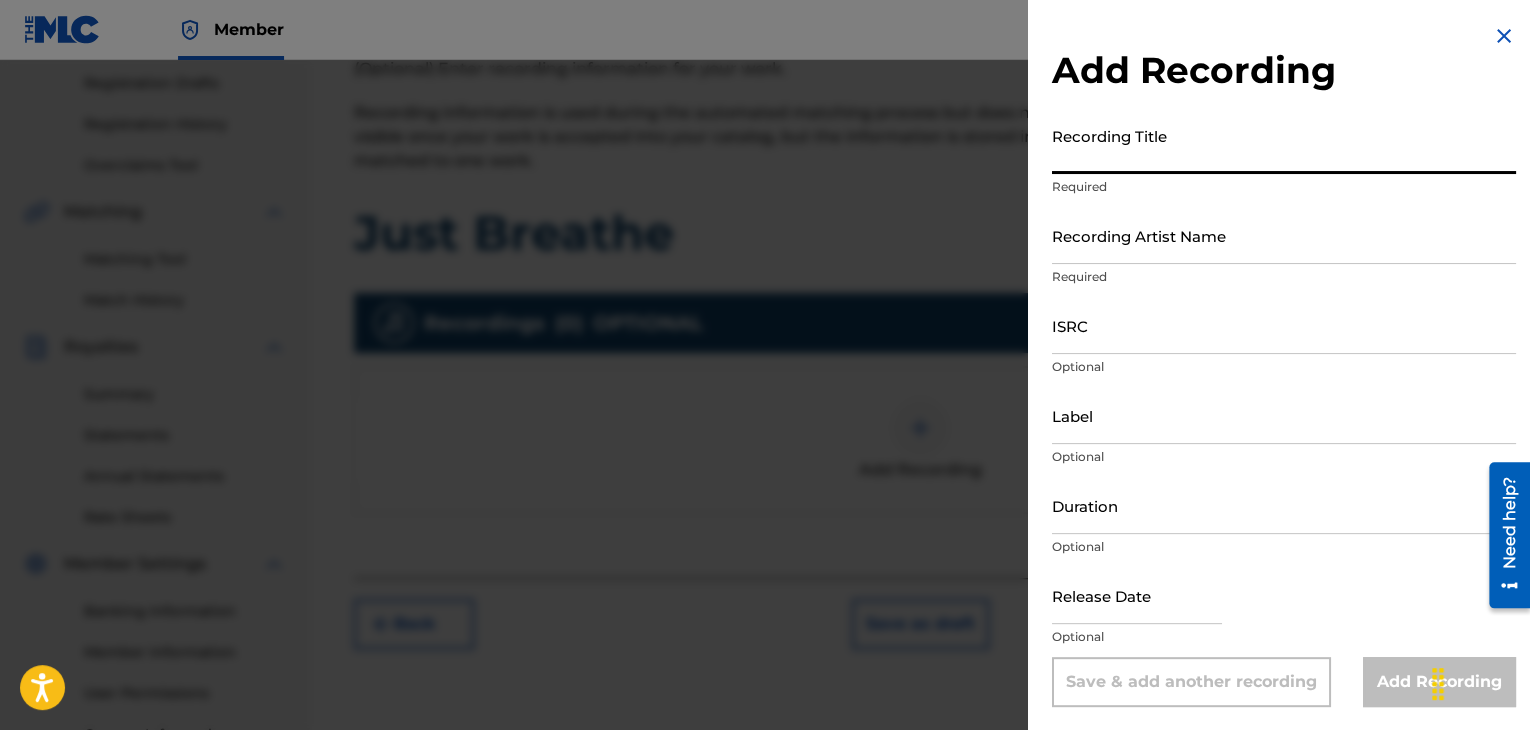 click on "Recording Title" at bounding box center (1284, 145) 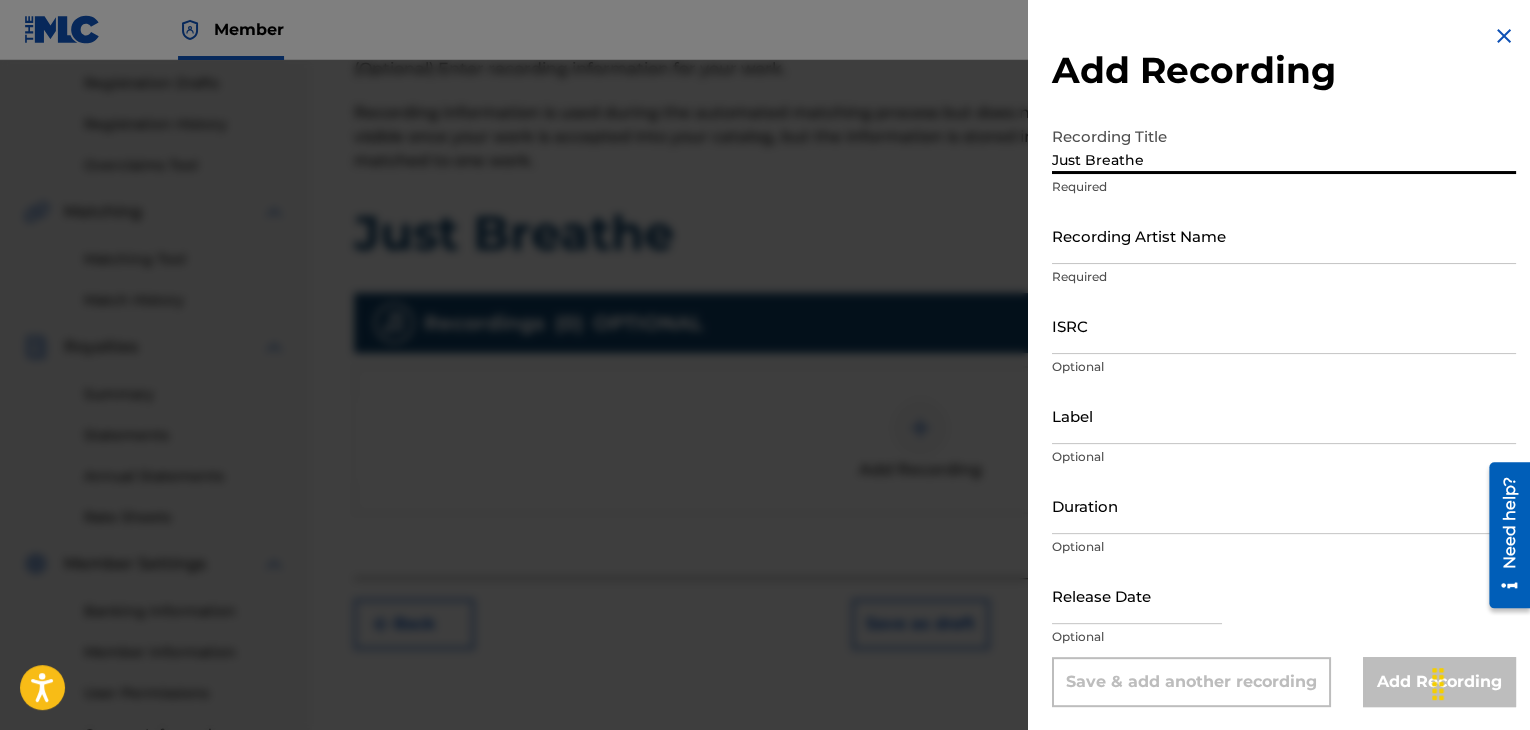type on "Just Breathe" 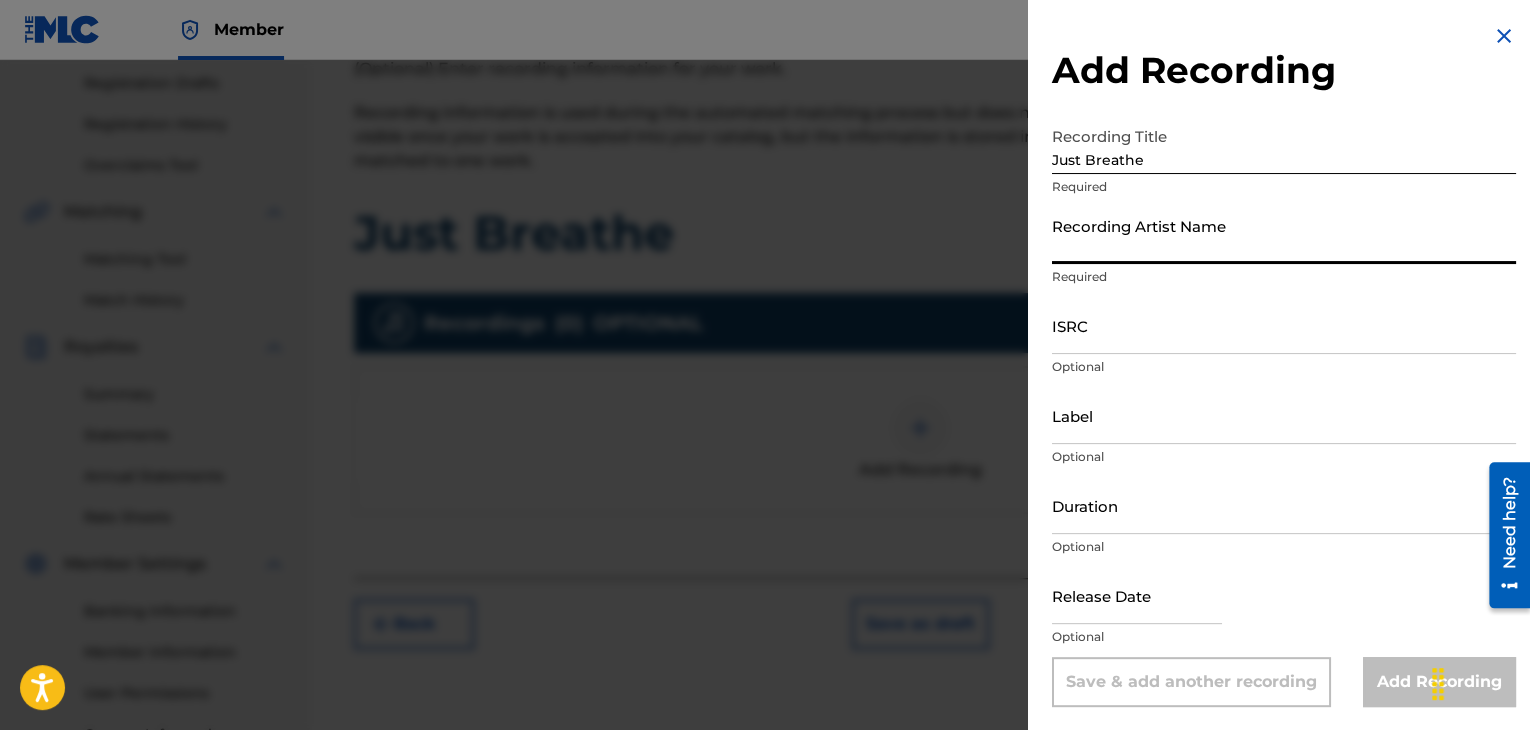 click on "Recording Artist Name" at bounding box center [1284, 235] 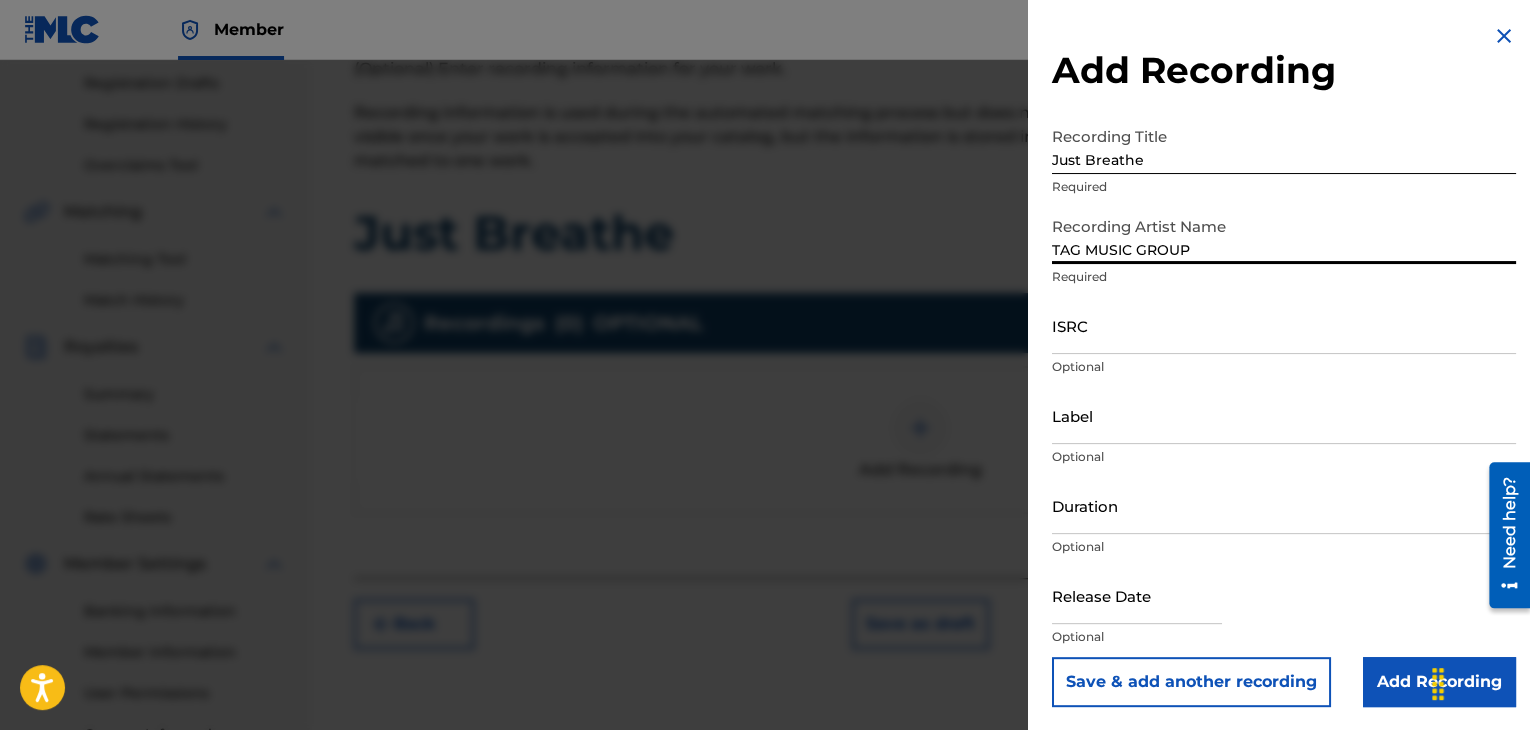 type on "TAG MUSIC GROUP" 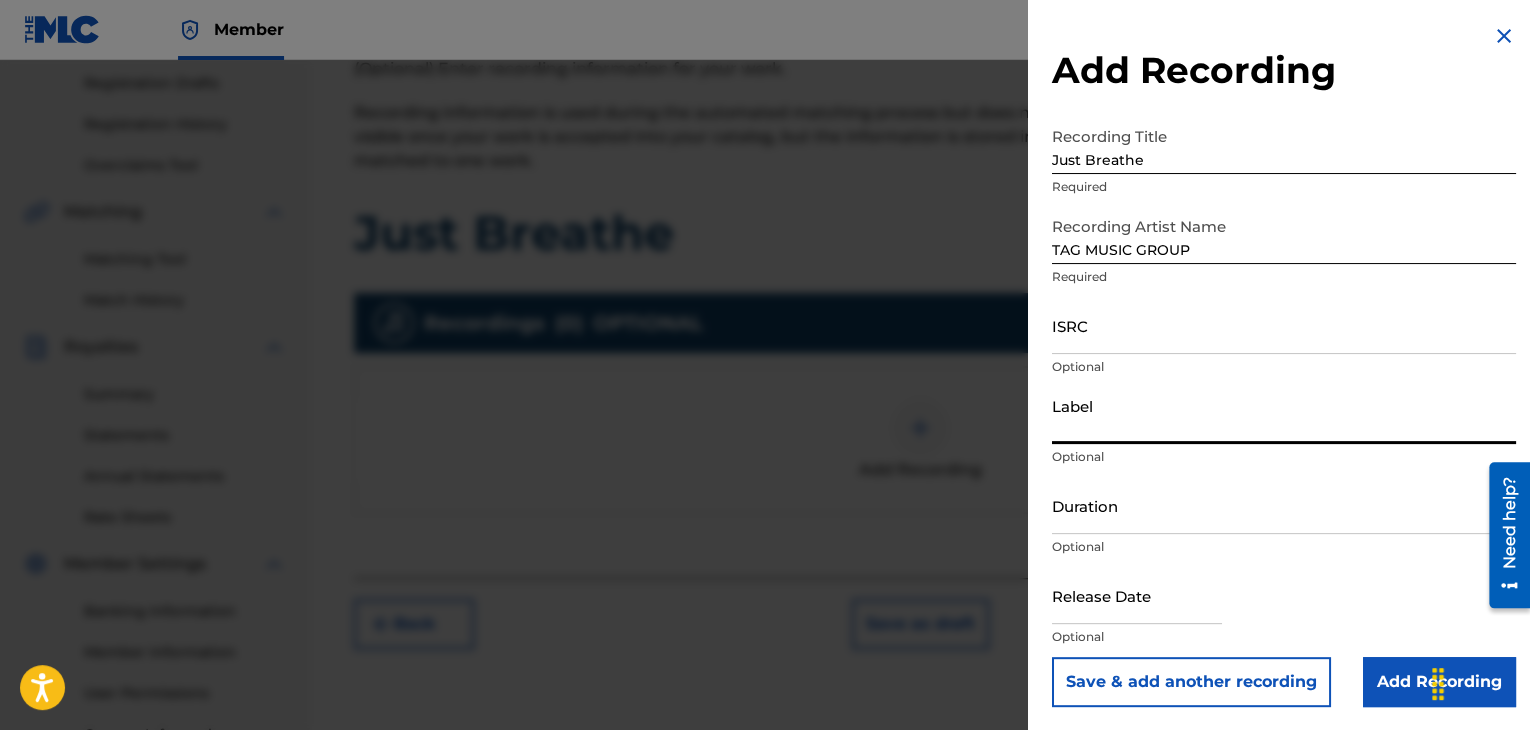click on "Label" at bounding box center [1284, 415] 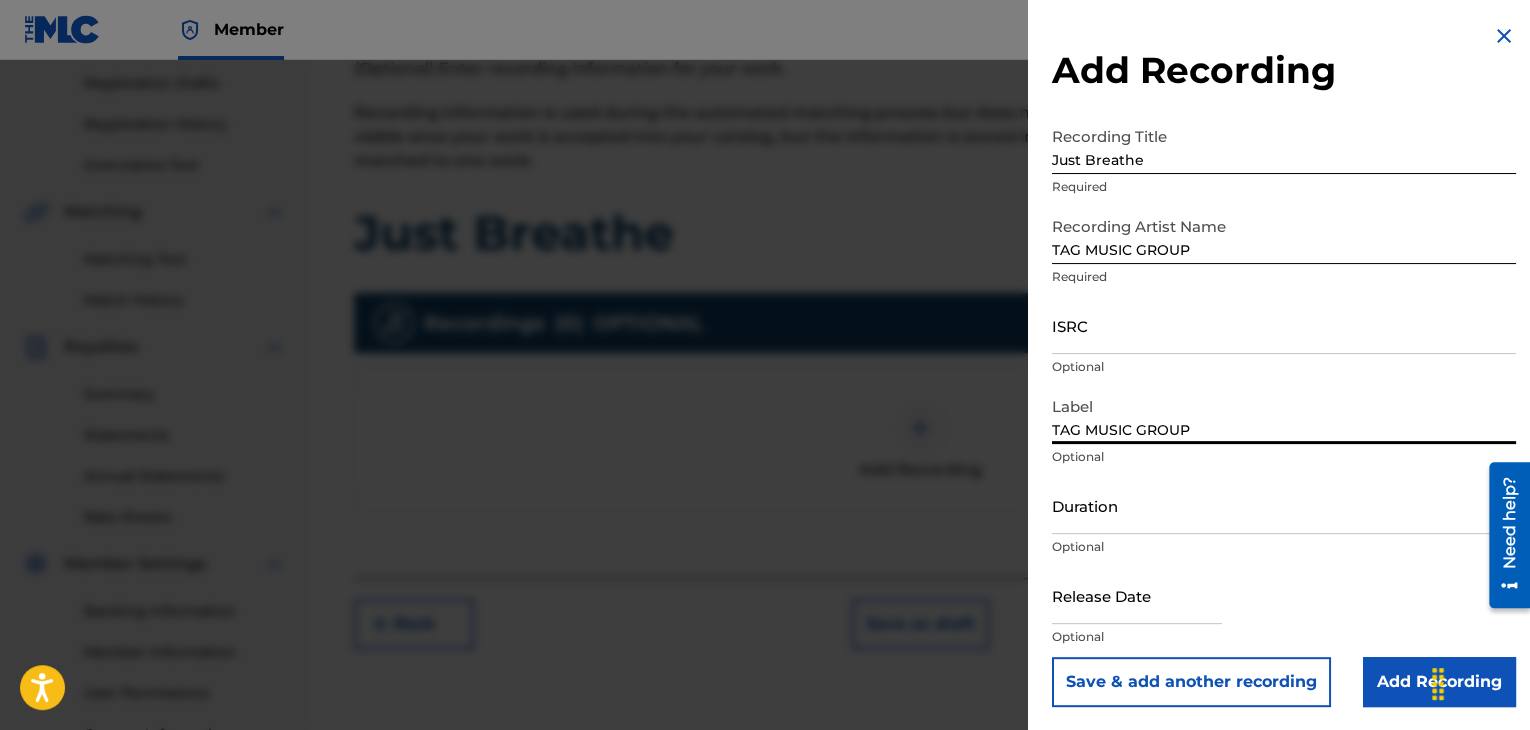 type on "TAG MUSIC GROUP" 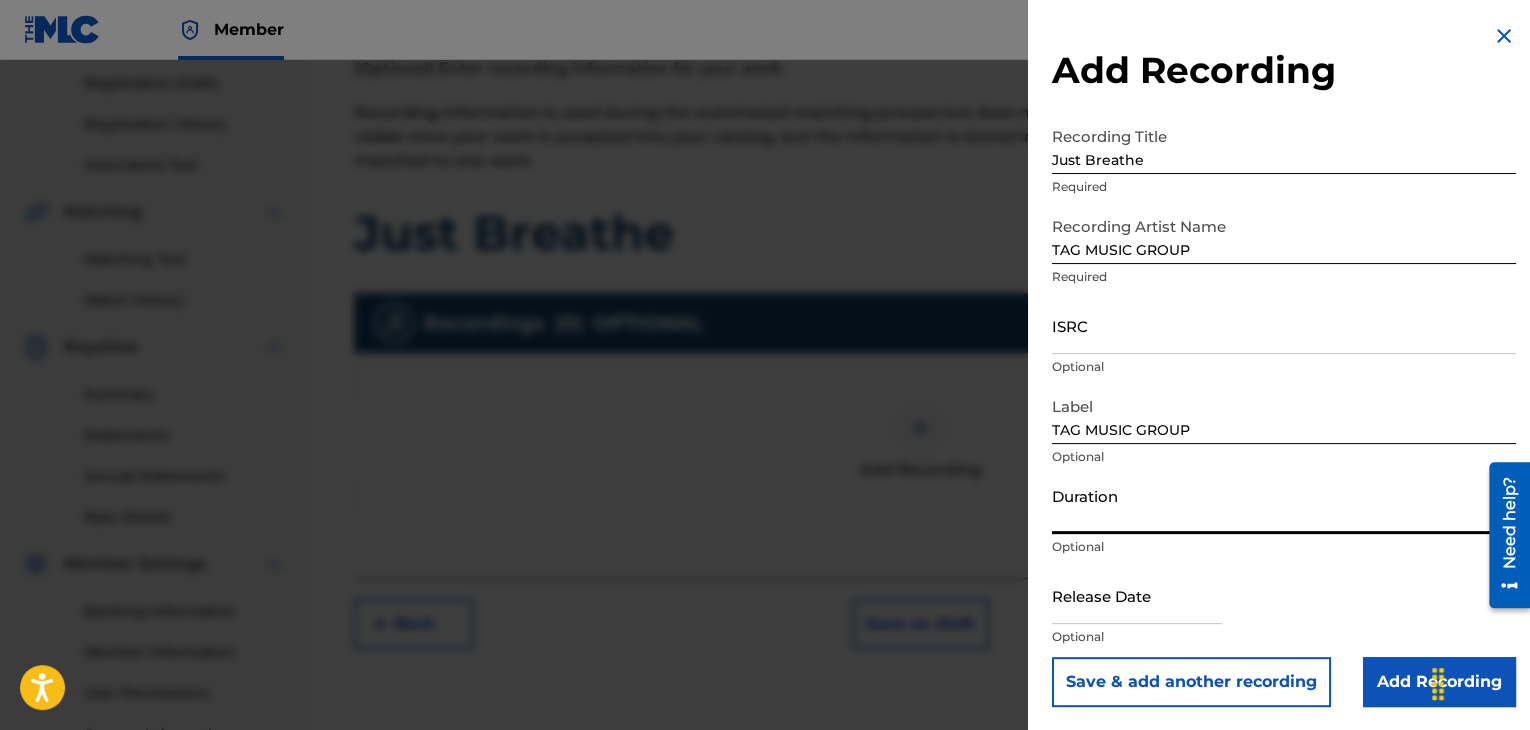 click on "Duration" at bounding box center [1284, 505] 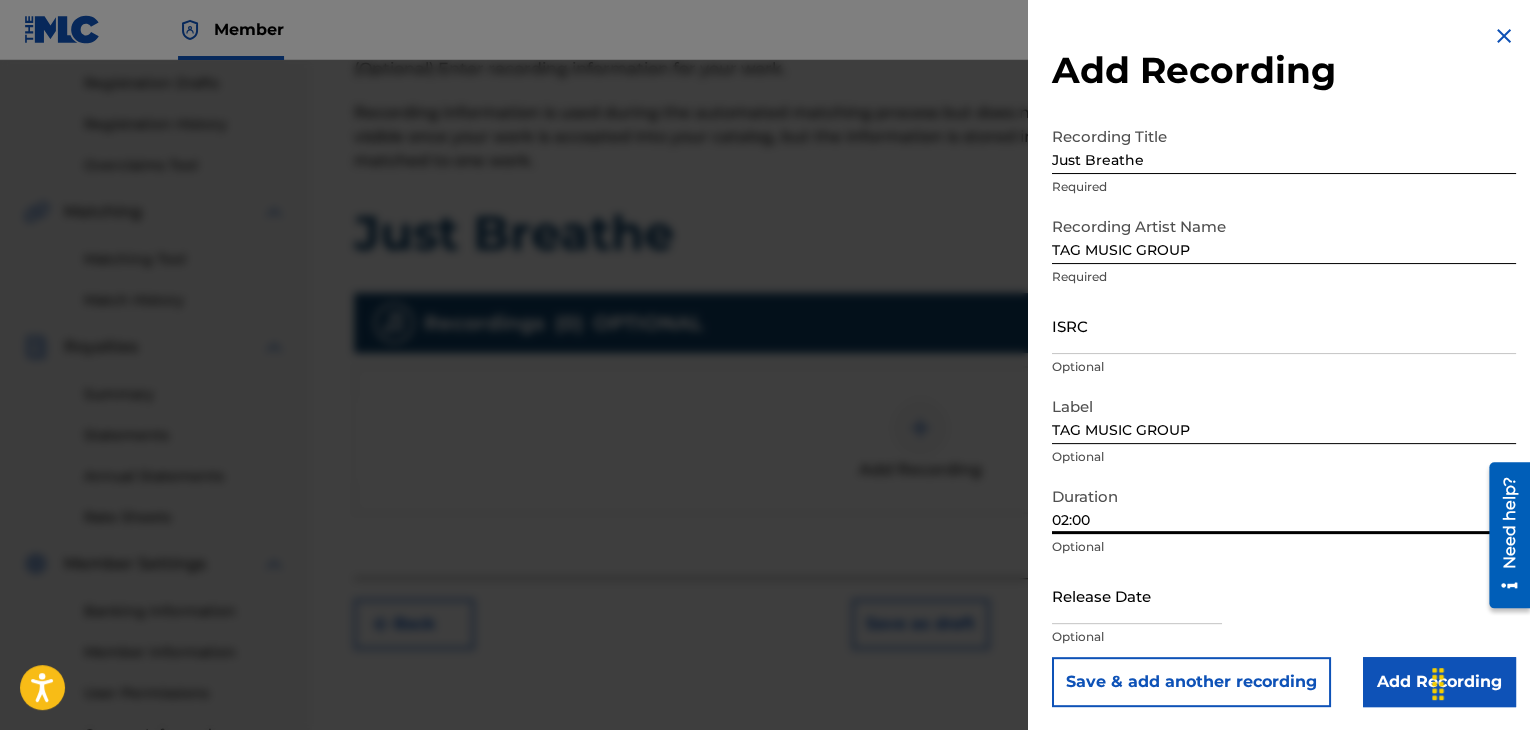 scroll, scrollTop: 1, scrollLeft: 0, axis: vertical 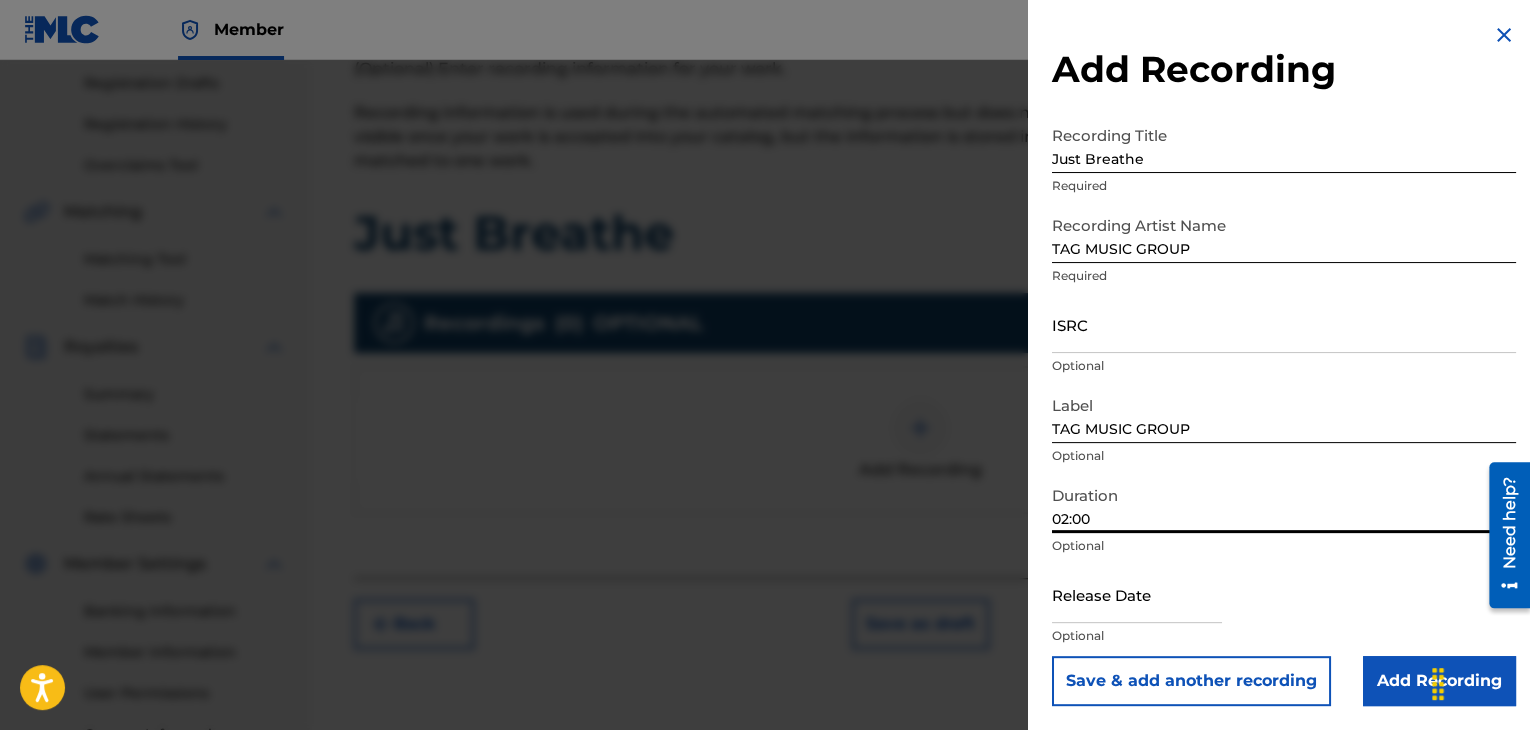 type on "02:00" 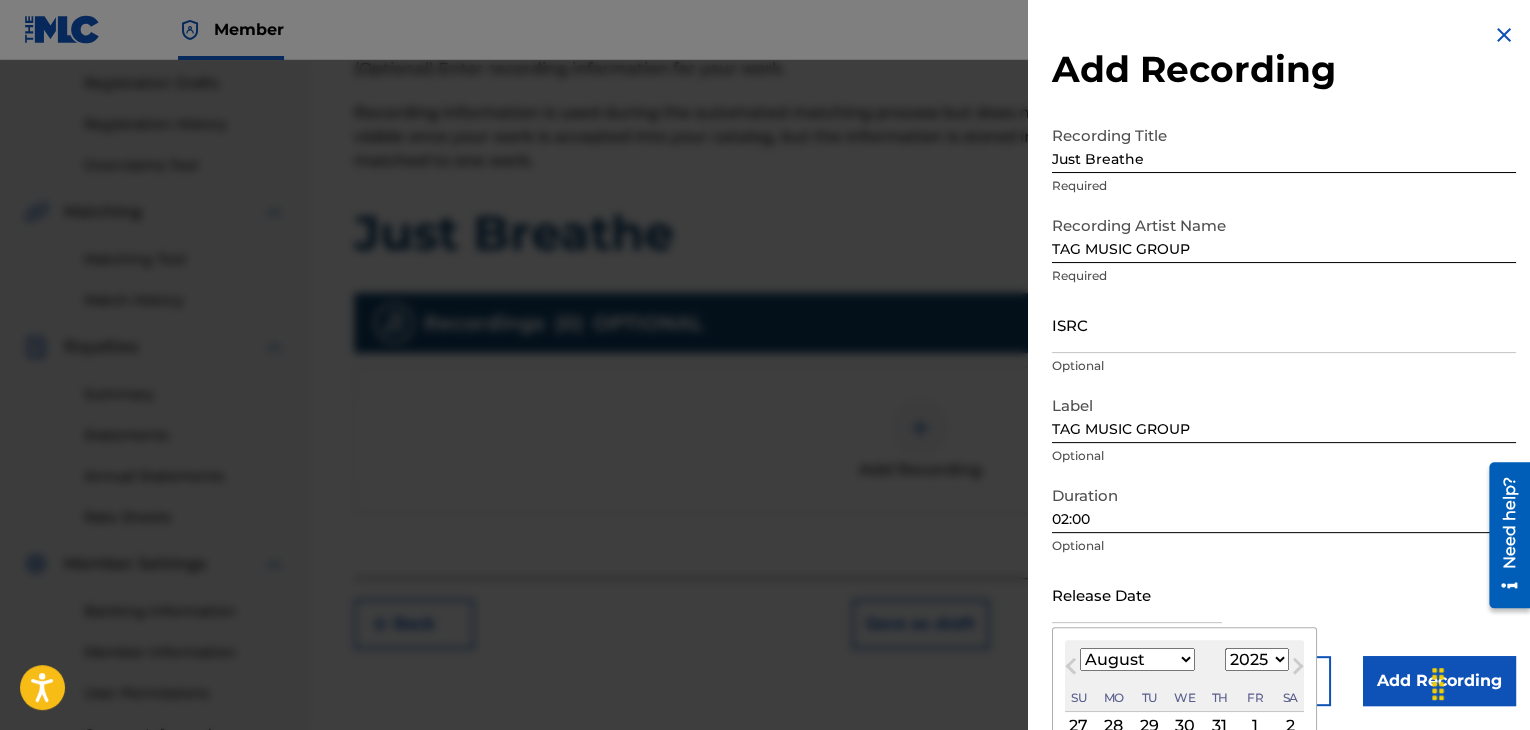 click at bounding box center [1137, 594] 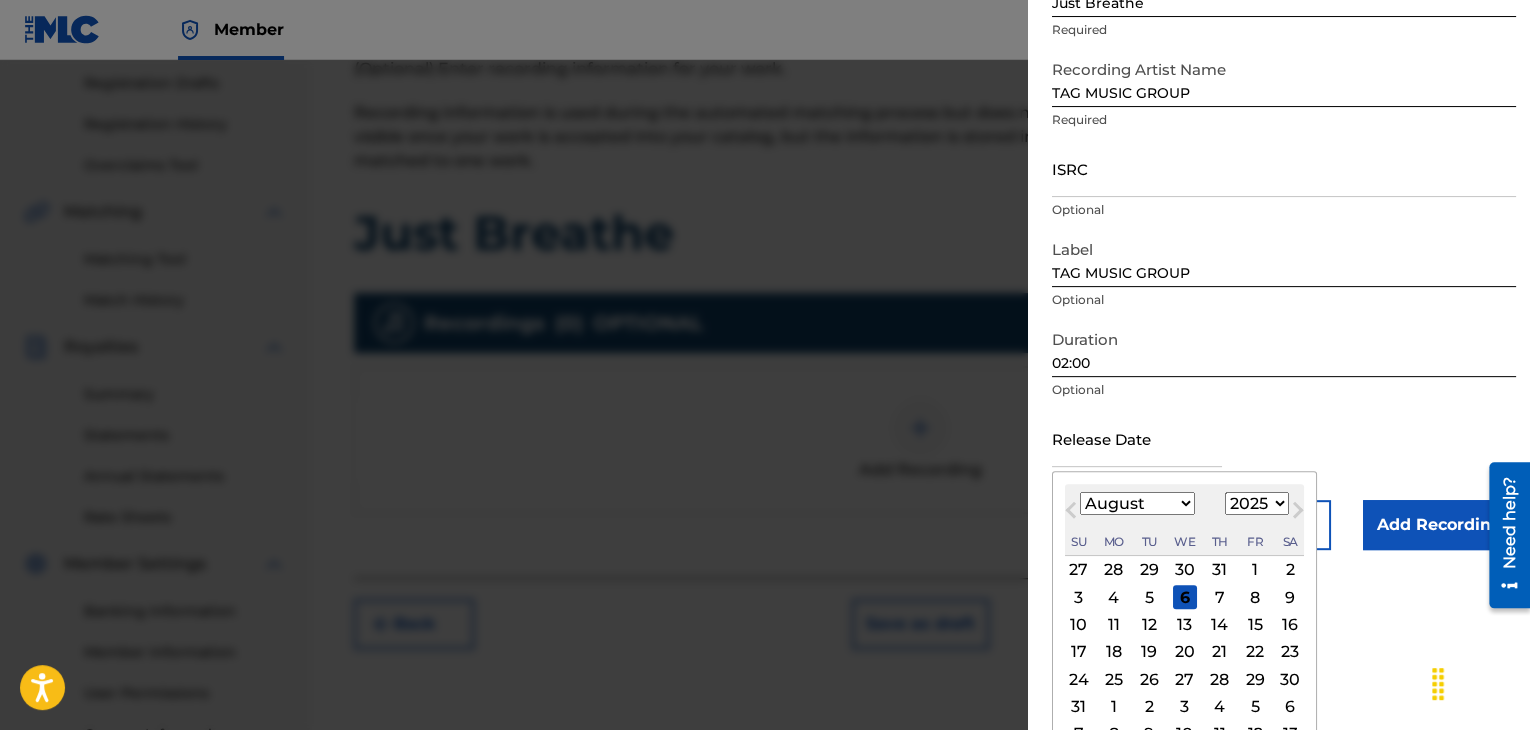 scroll, scrollTop: 187, scrollLeft: 0, axis: vertical 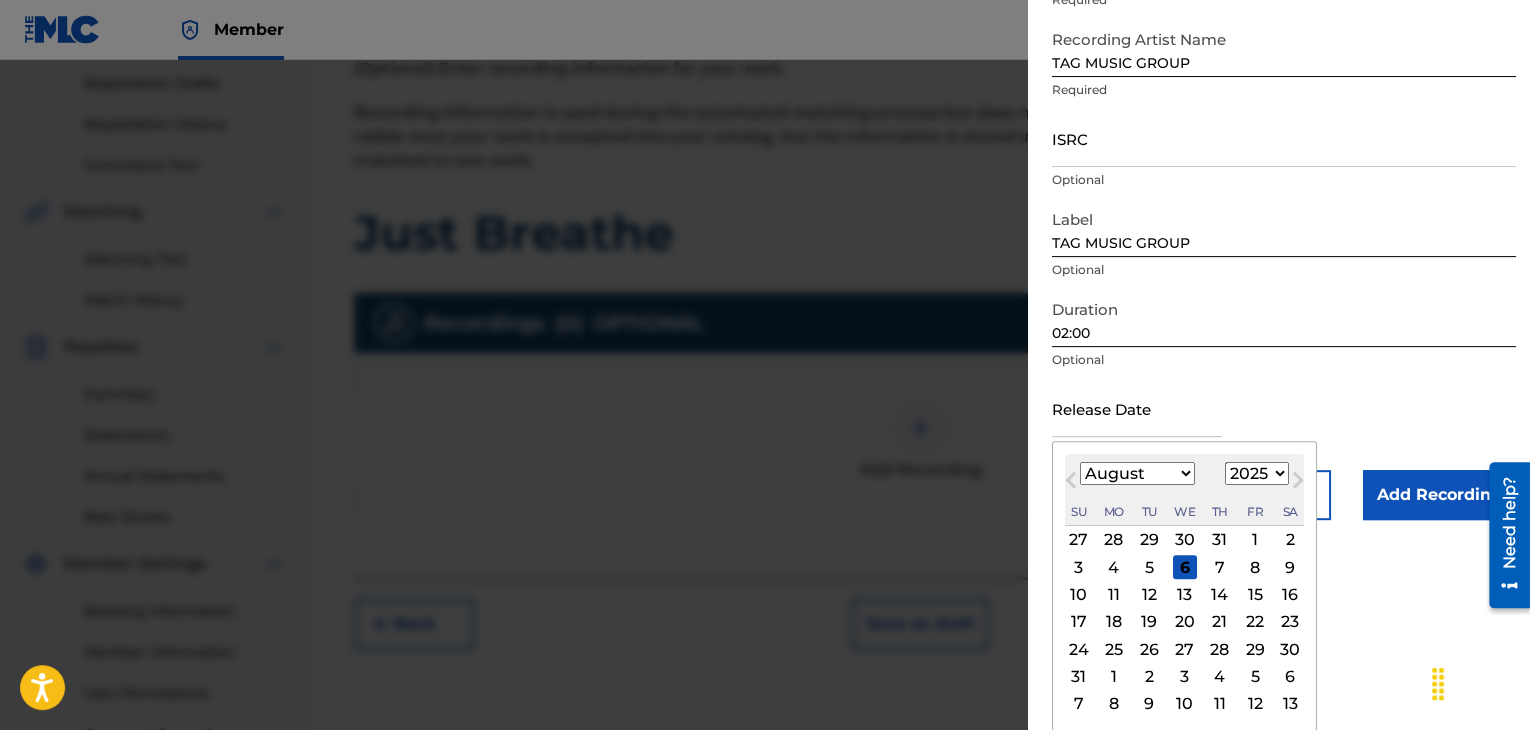 click on "3" at bounding box center [1185, 677] 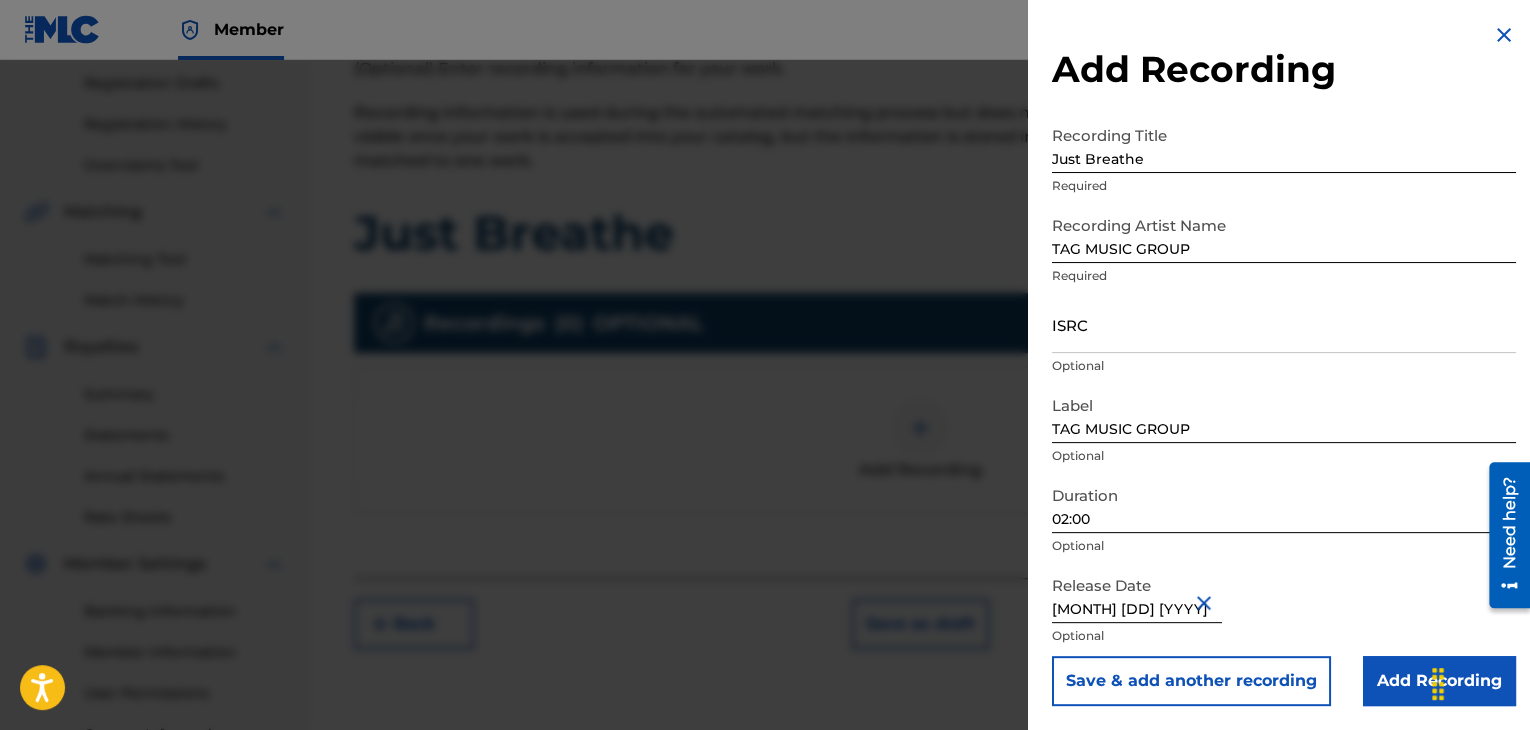 scroll, scrollTop: 1, scrollLeft: 0, axis: vertical 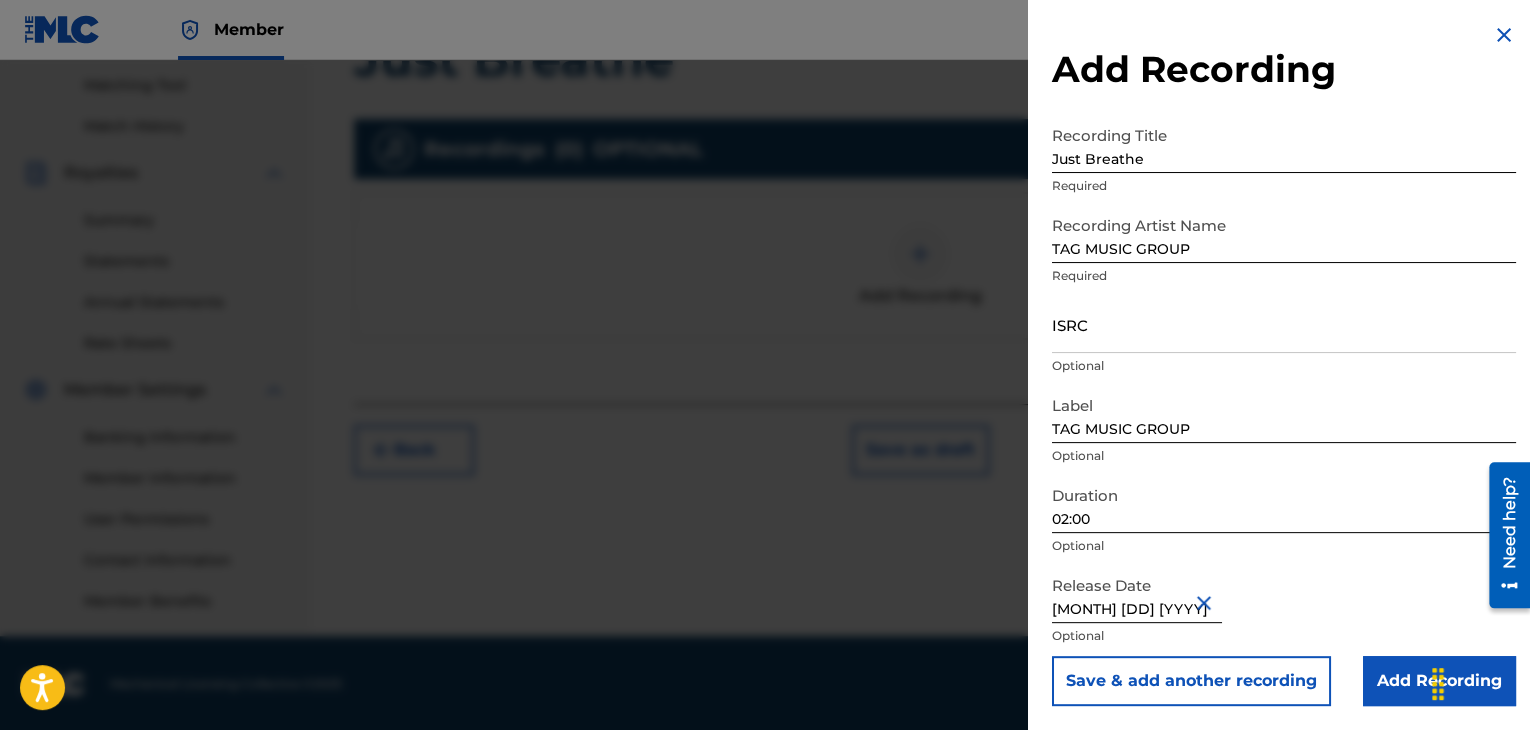 click on "Add Recording" at bounding box center [1439, 681] 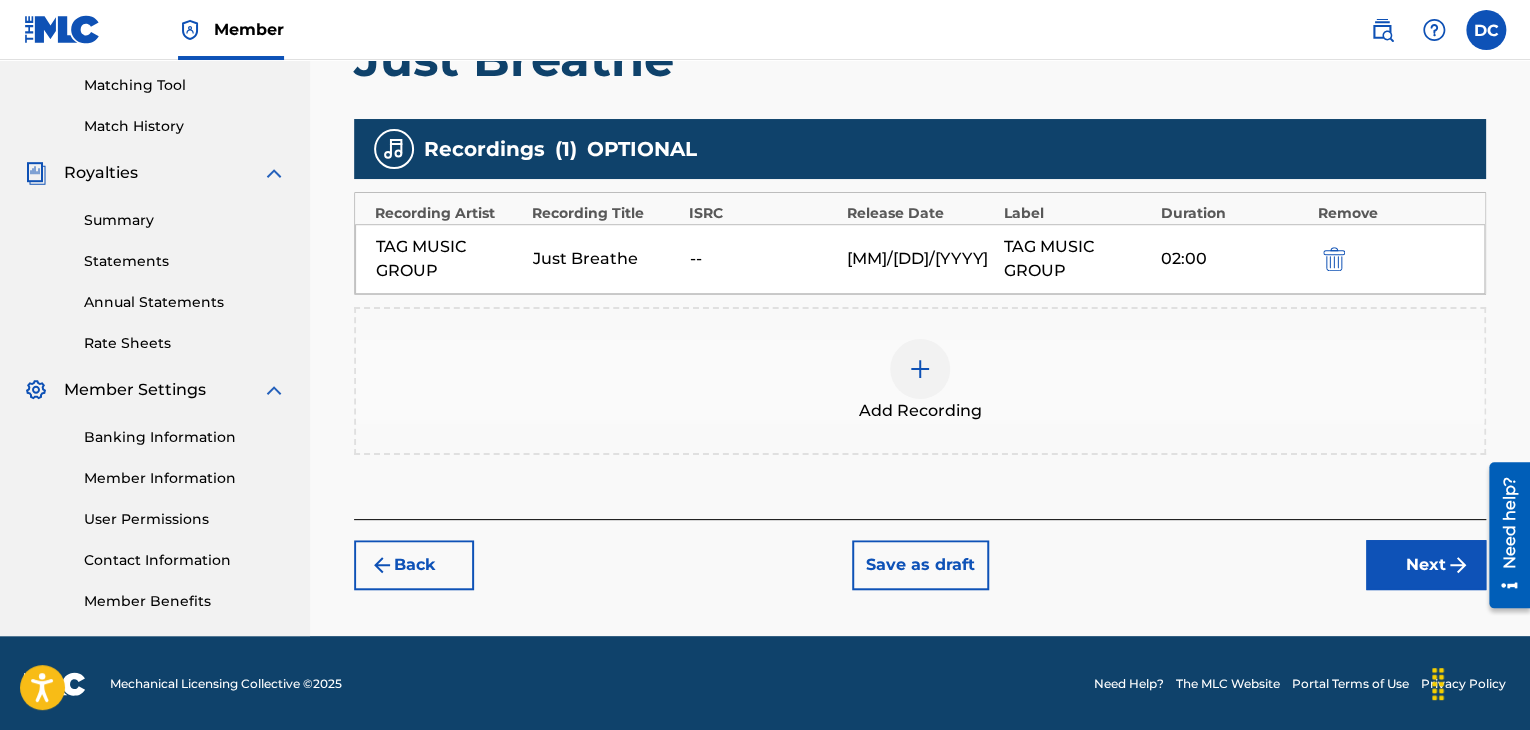 click at bounding box center (920, 369) 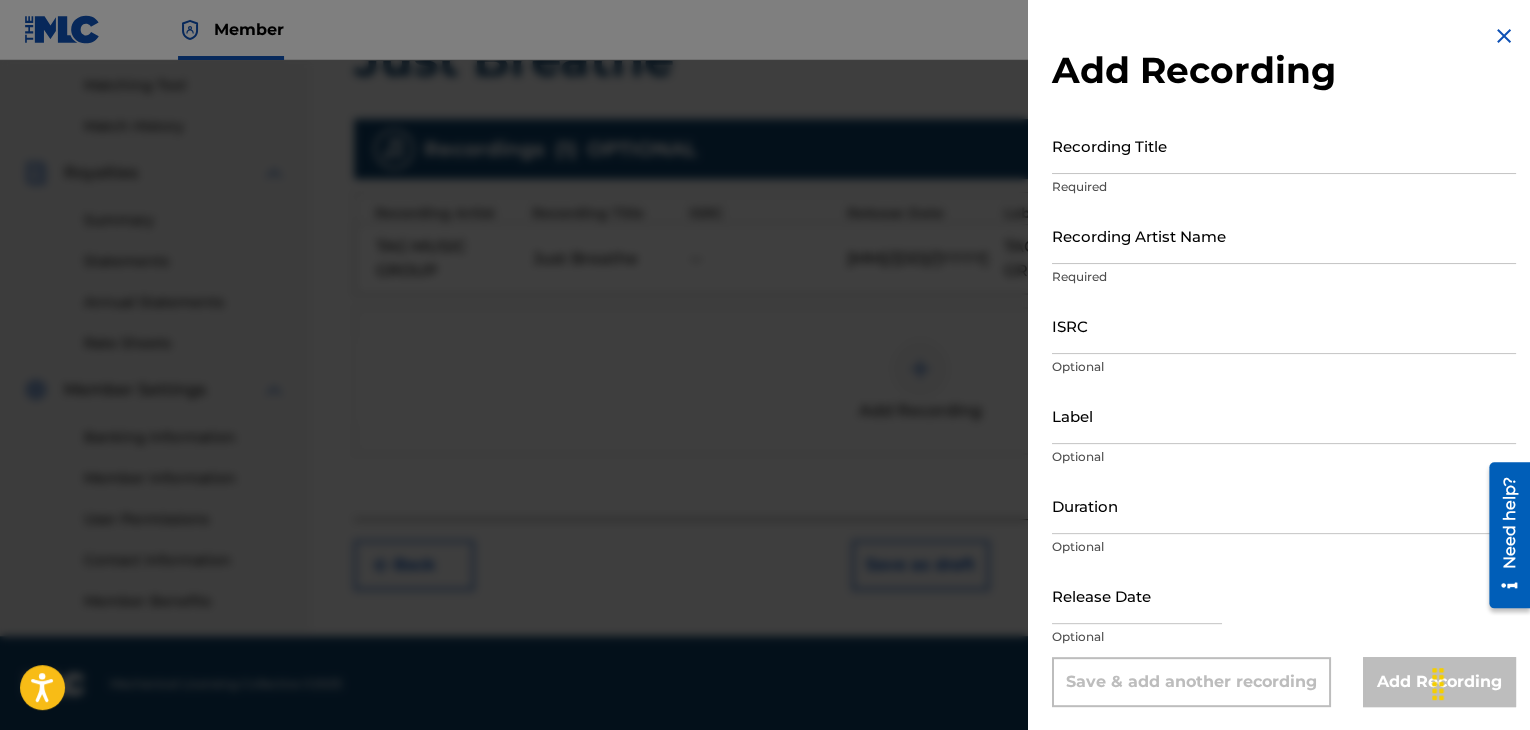 click at bounding box center (1504, 36) 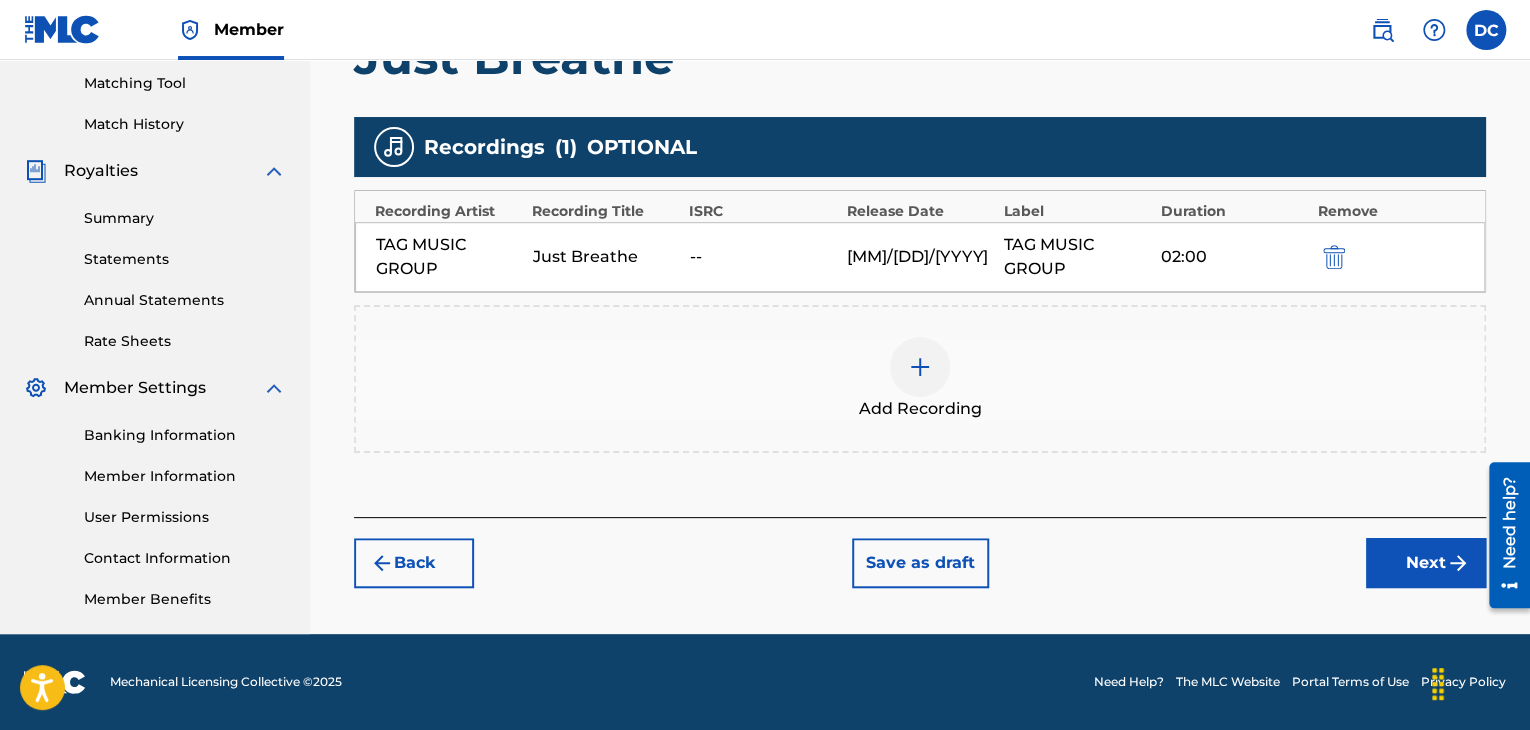 scroll, scrollTop: 509, scrollLeft: 0, axis: vertical 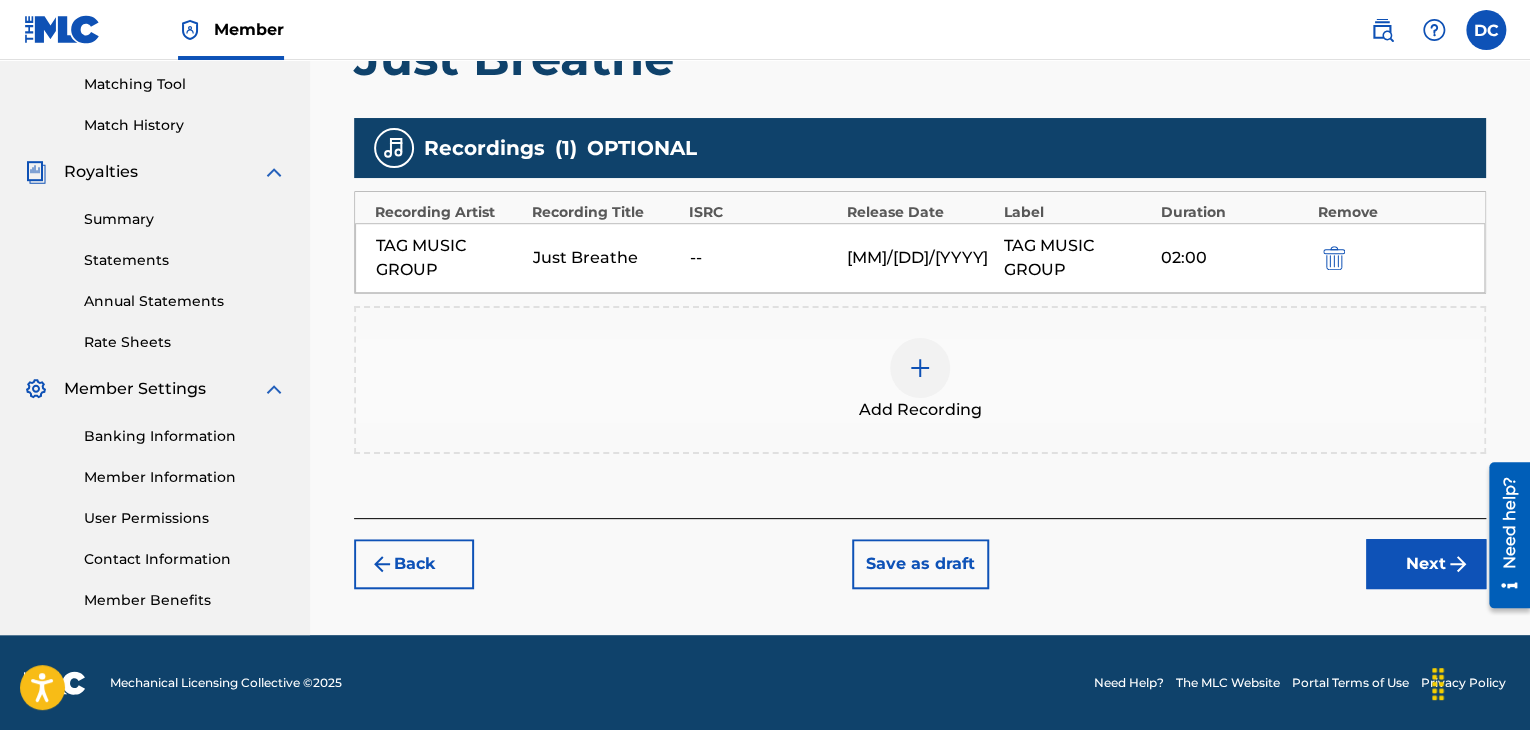 click at bounding box center (920, 368) 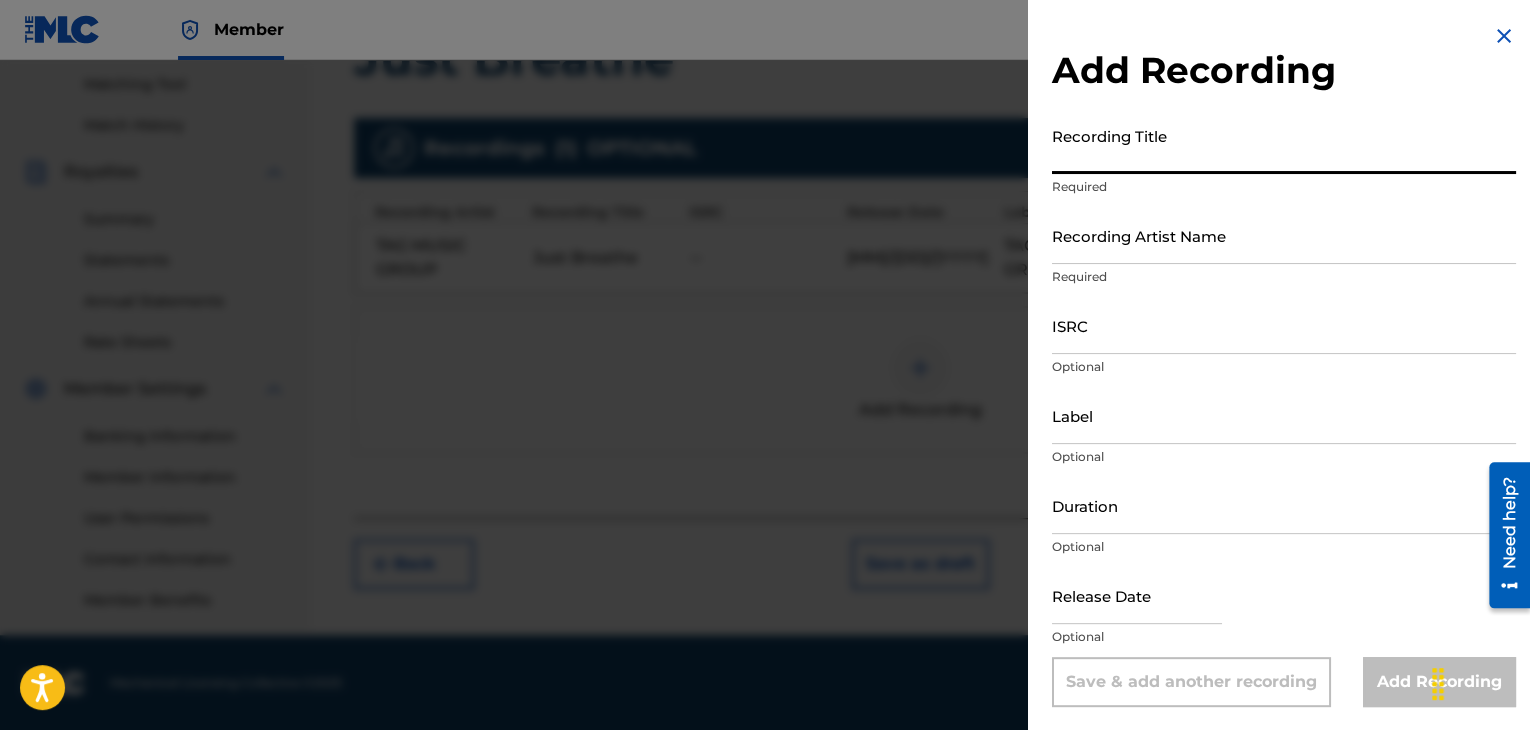 click on "Recording Title" at bounding box center (1284, 145) 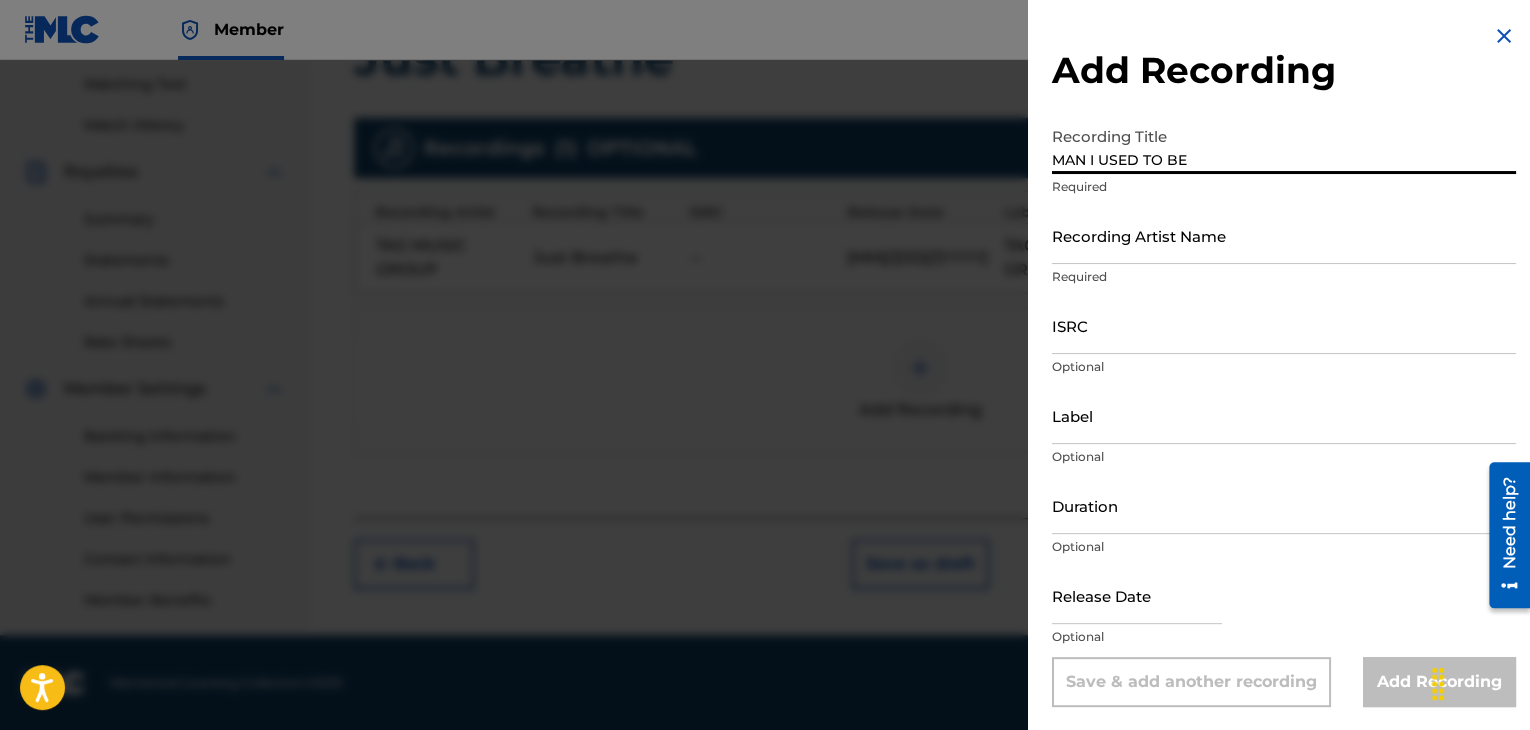 type on "MAN I USED TO BE" 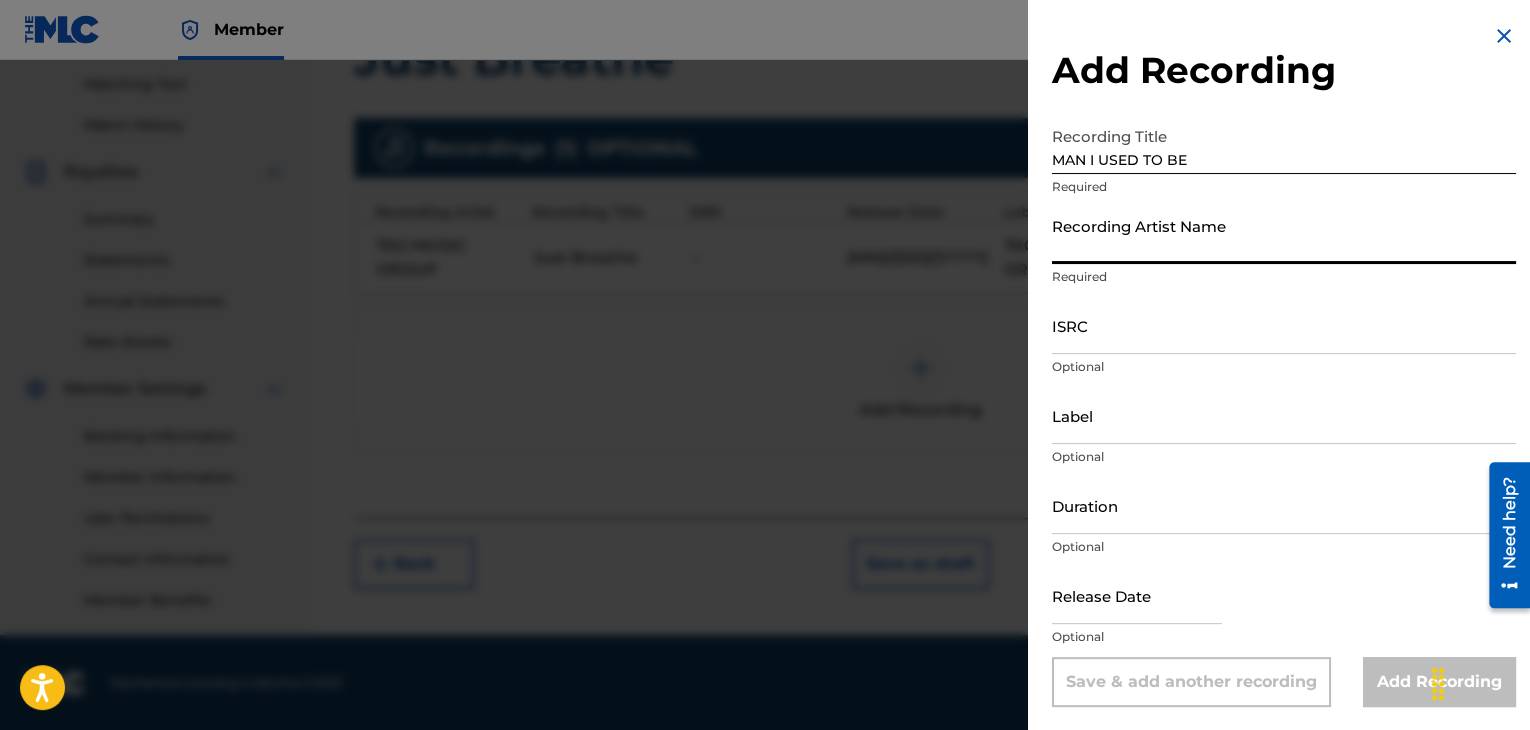 click on "Recording Artist Name" at bounding box center [1284, 235] 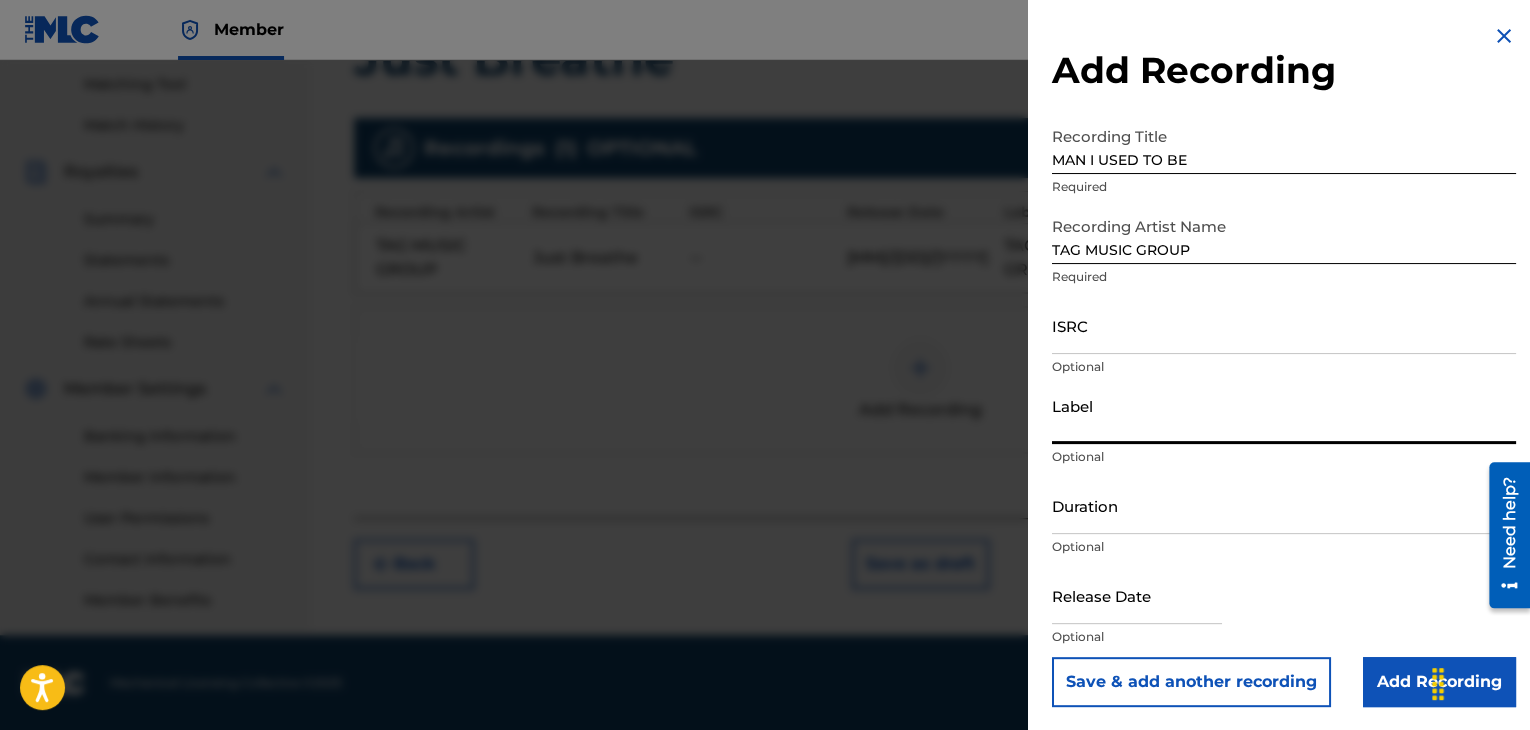 click on "Label" at bounding box center [1284, 415] 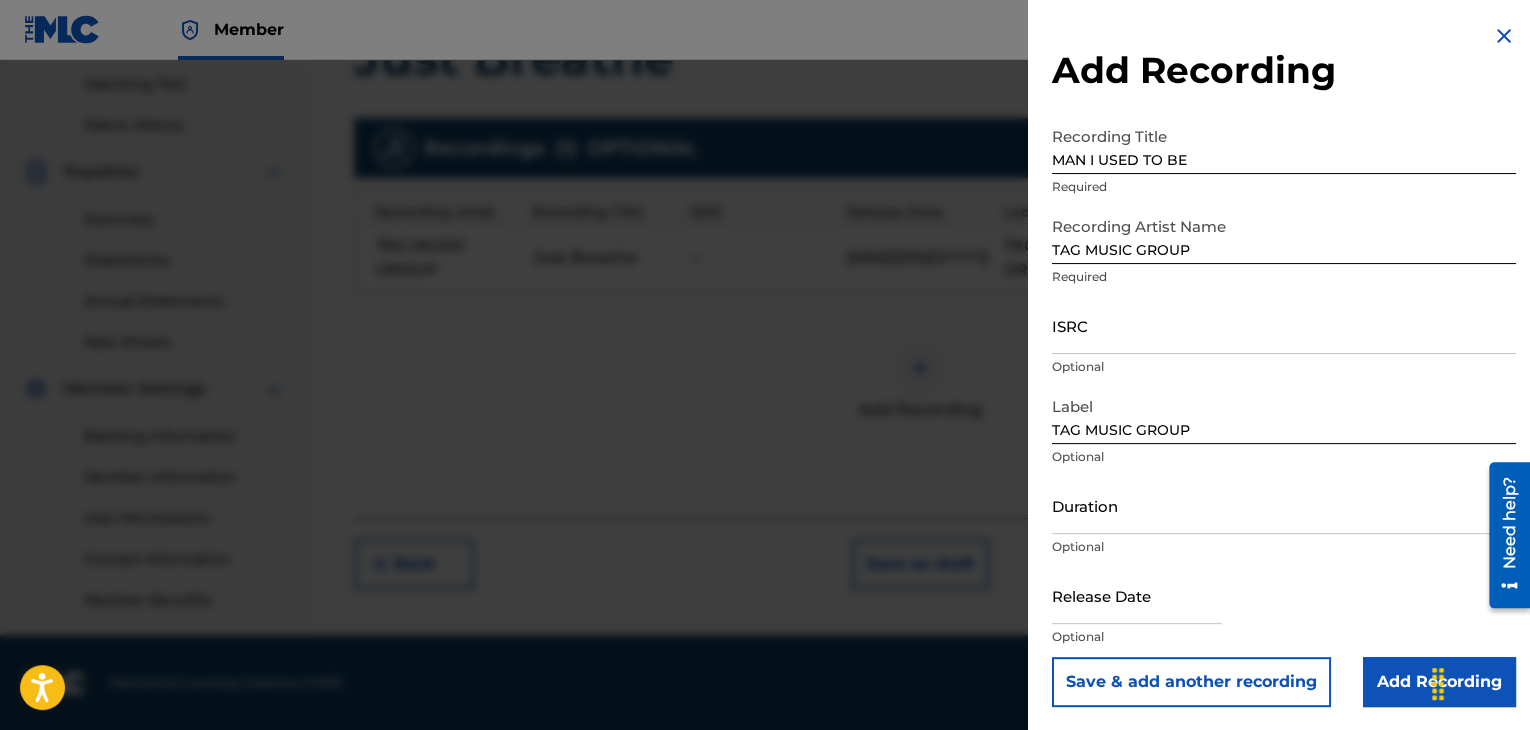 click at bounding box center [765, 425] 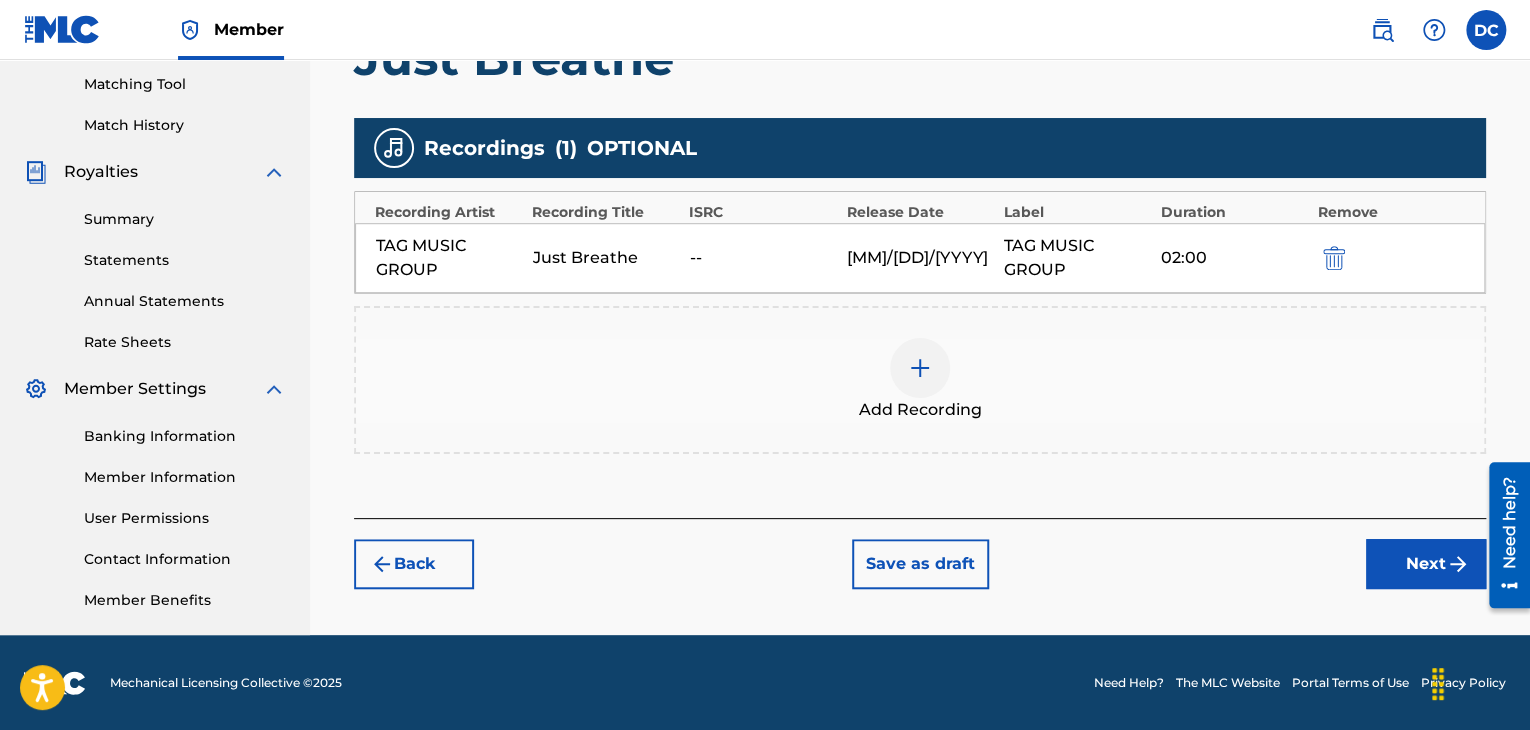 click at bounding box center (920, 368) 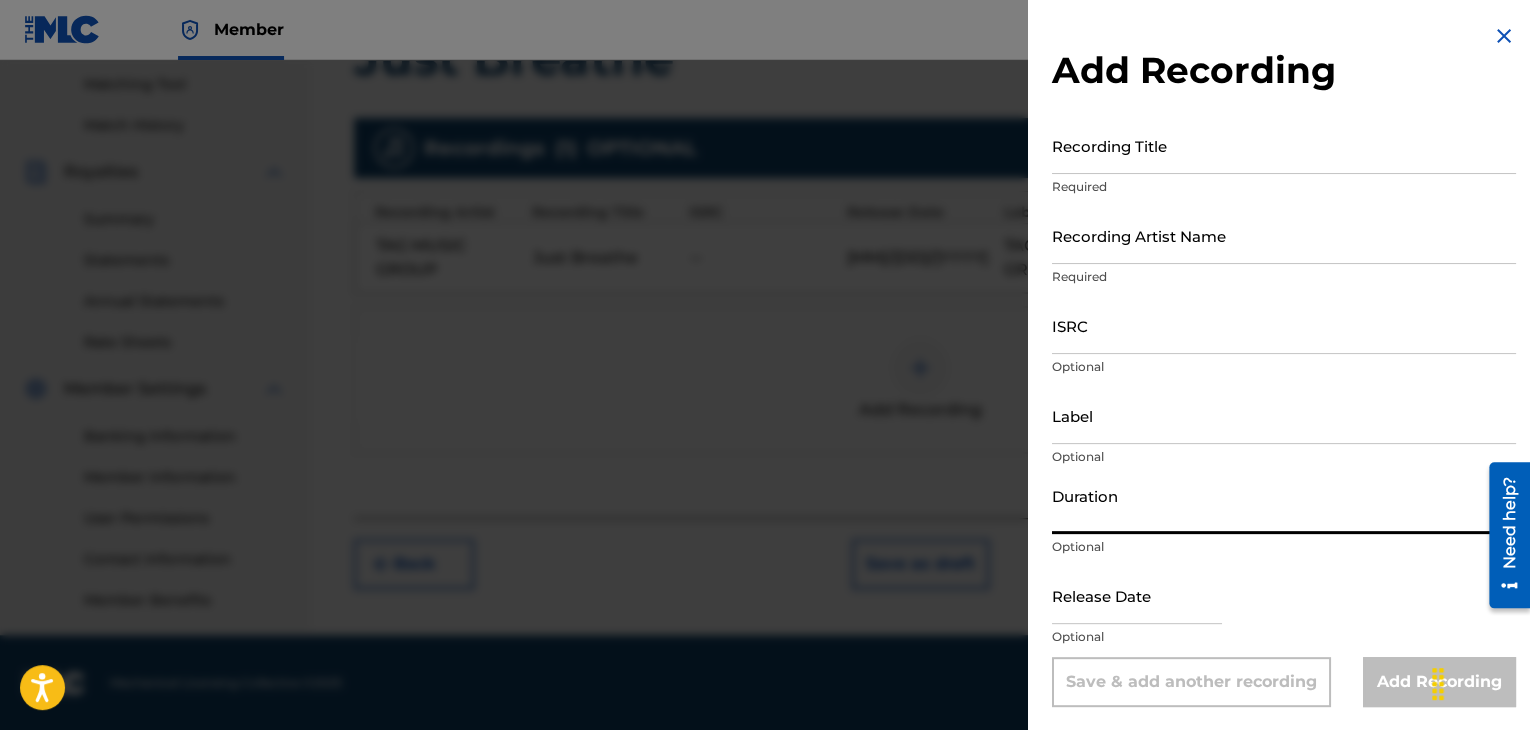 click on "Duration" at bounding box center [1284, 505] 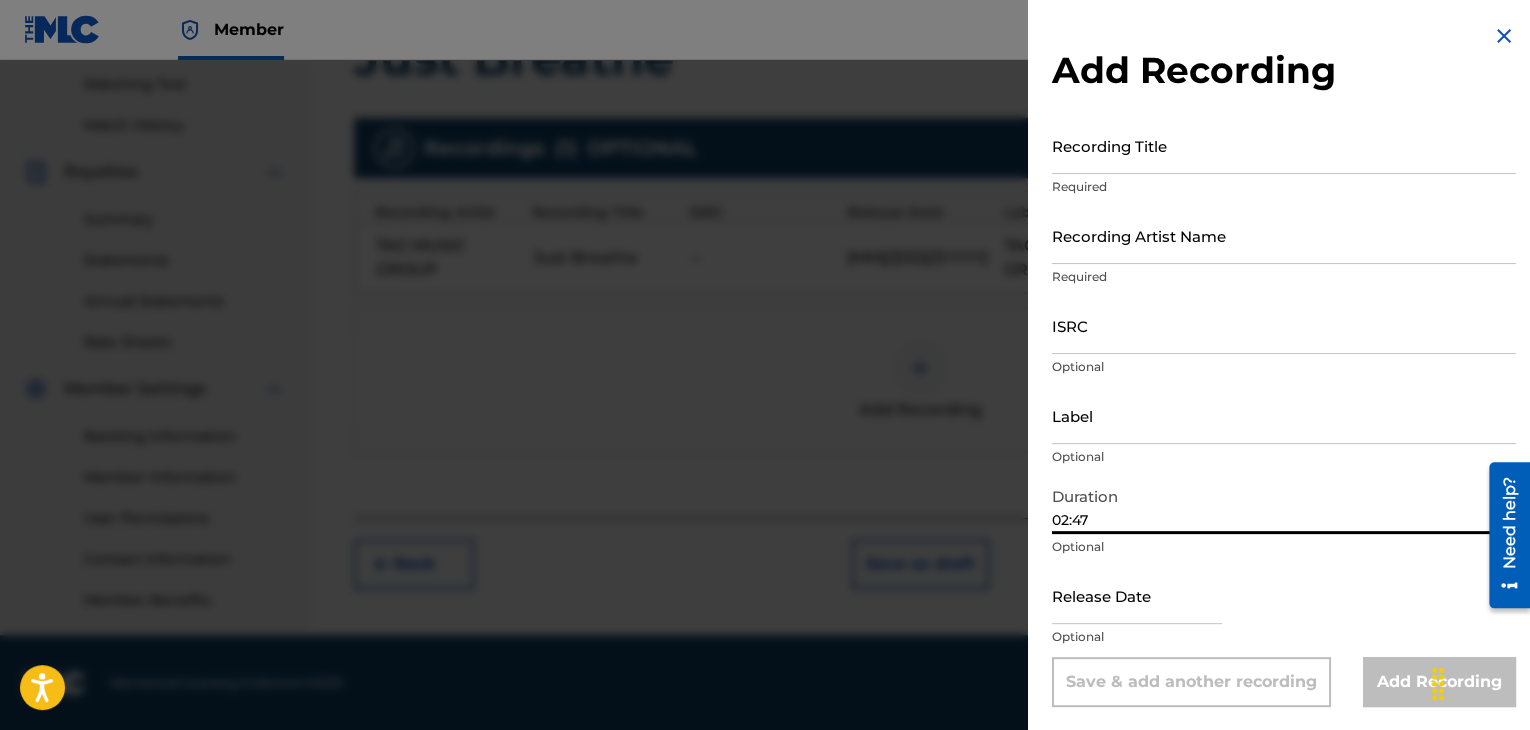 type on "02:47" 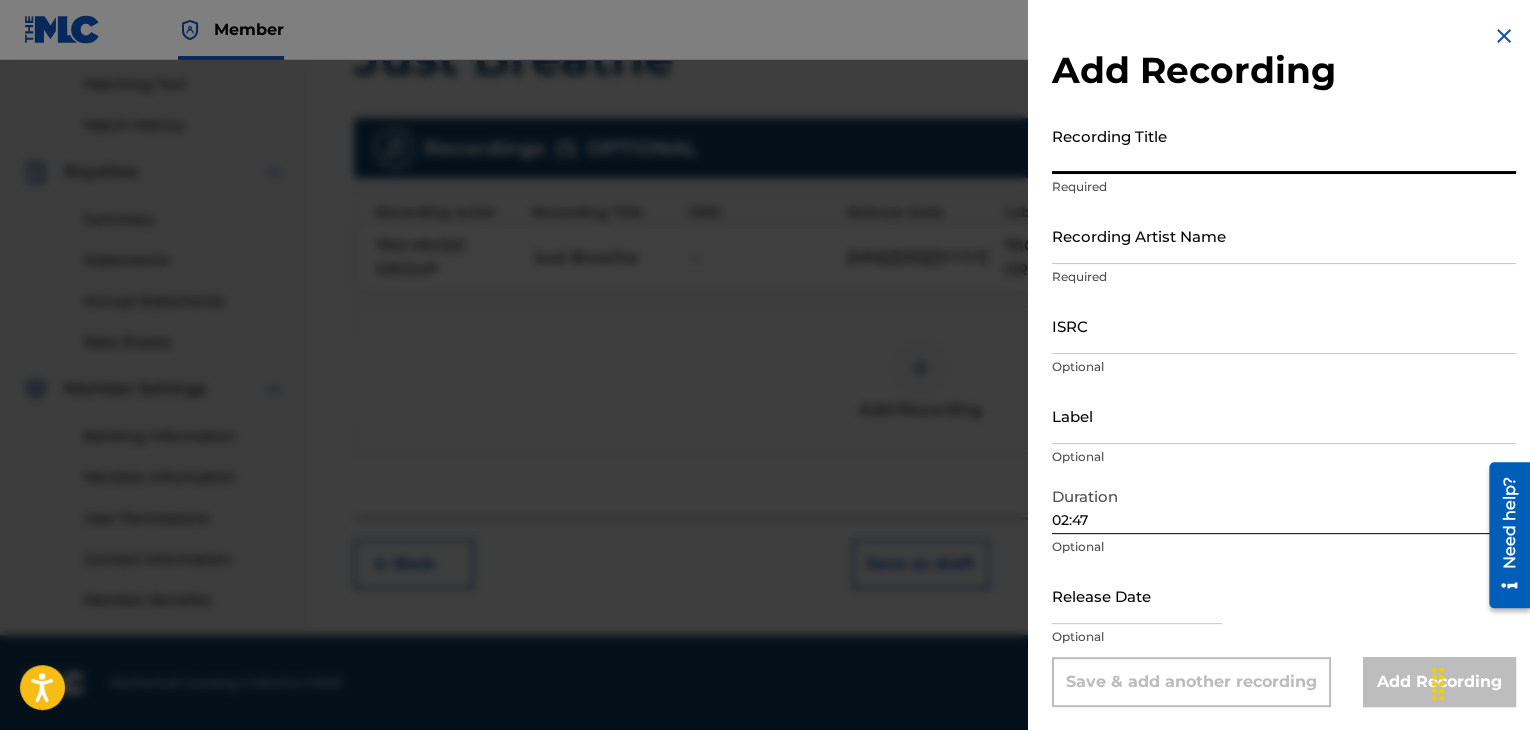 click on "Recording Title" at bounding box center [1284, 145] 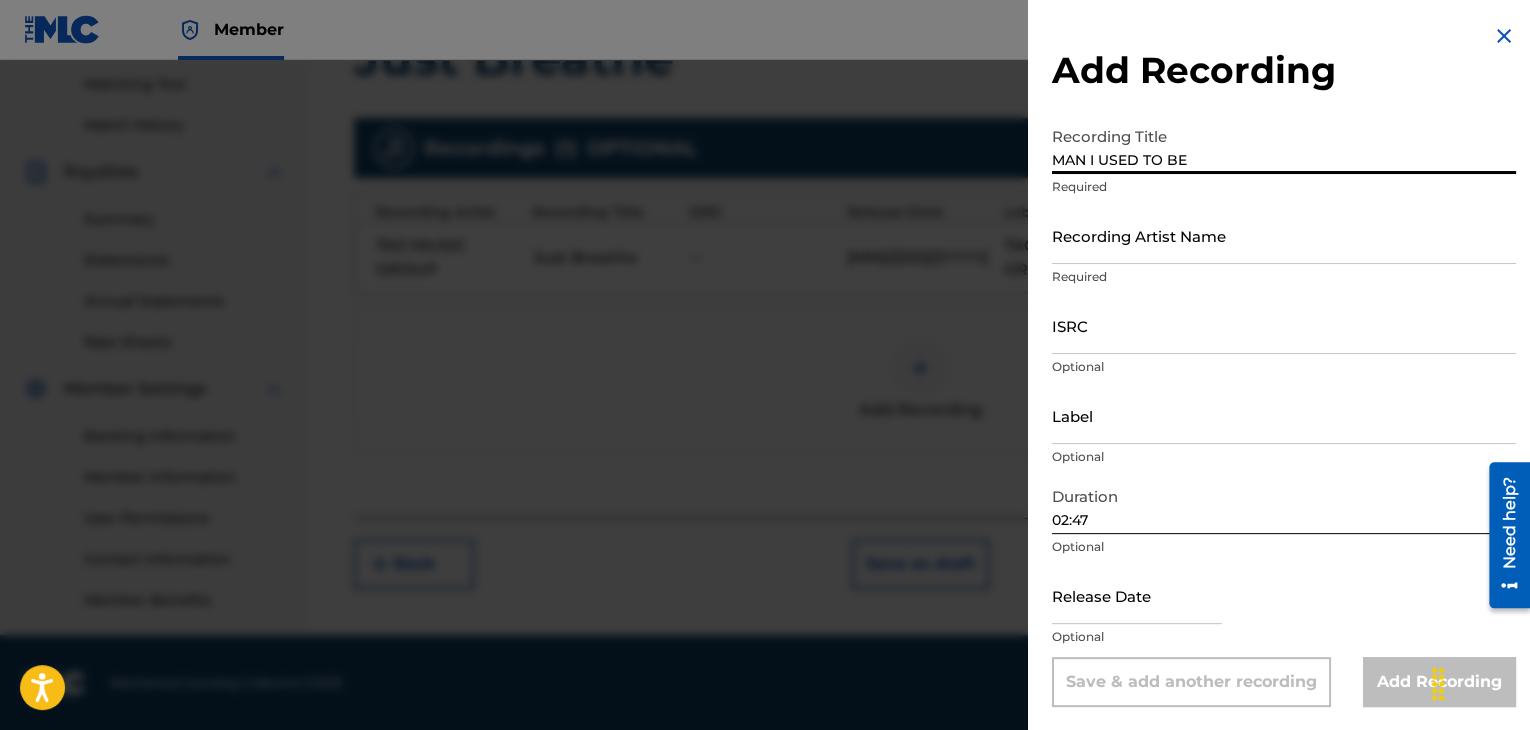 type on "MAN I USED TO BE" 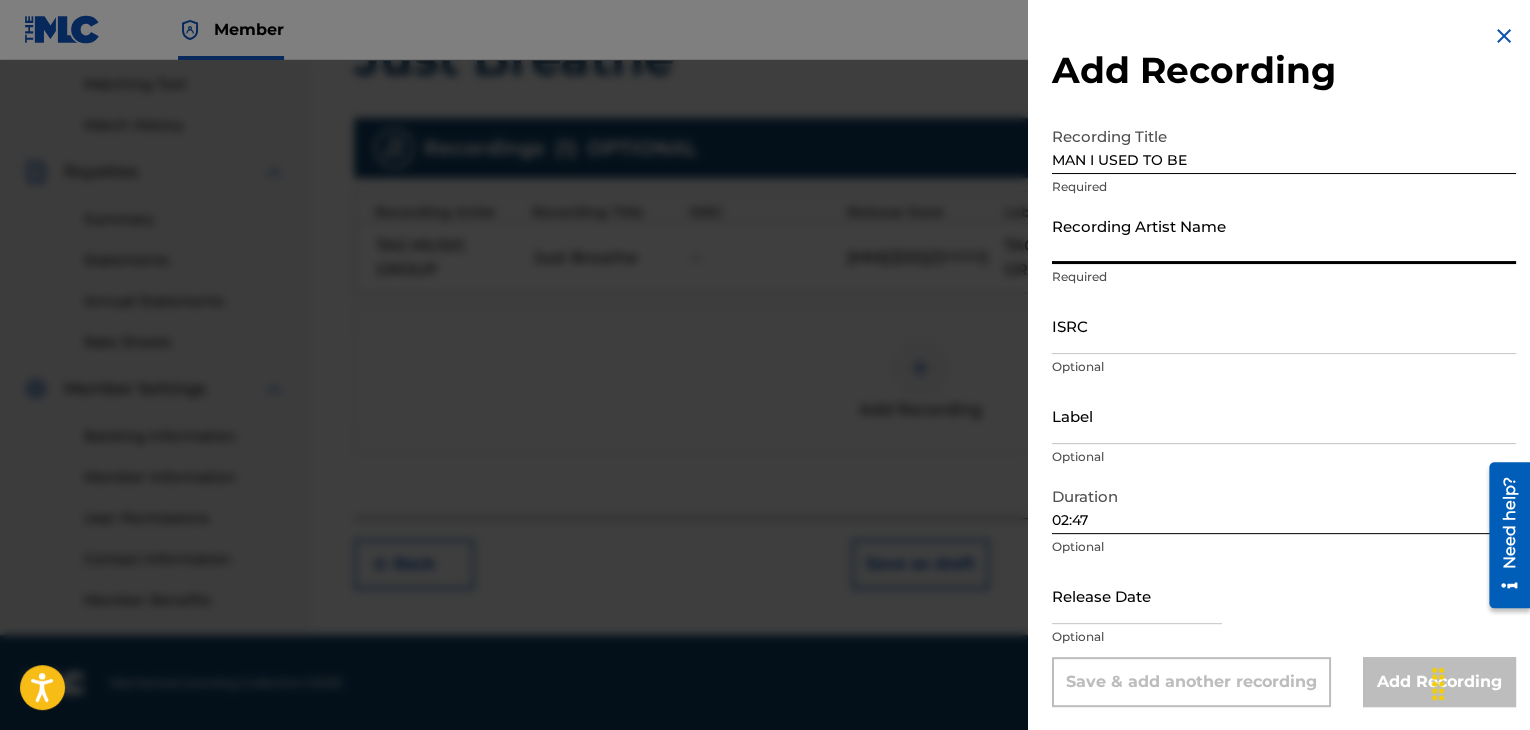 click on "Recording Artist Name" at bounding box center (1284, 235) 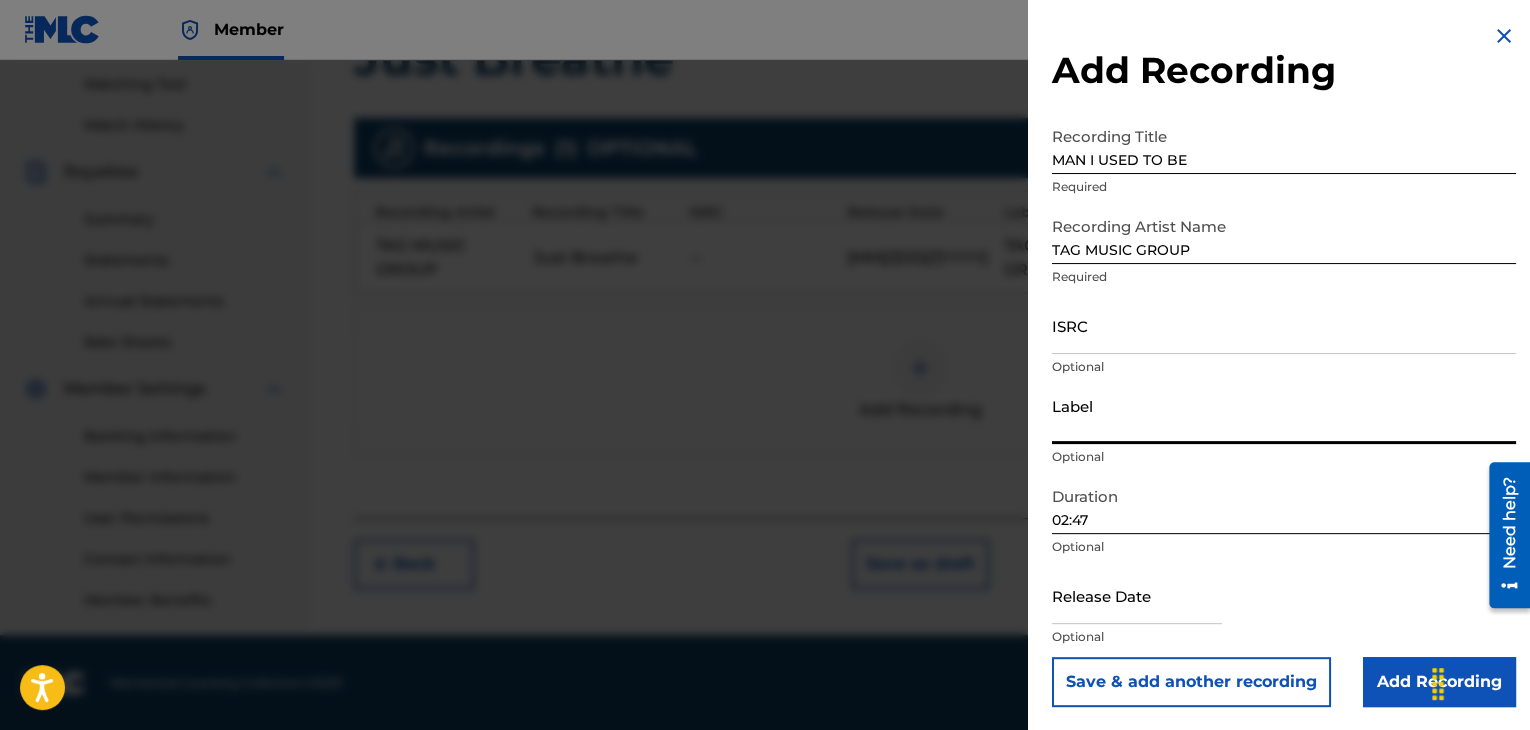 click on "Label" at bounding box center [1284, 415] 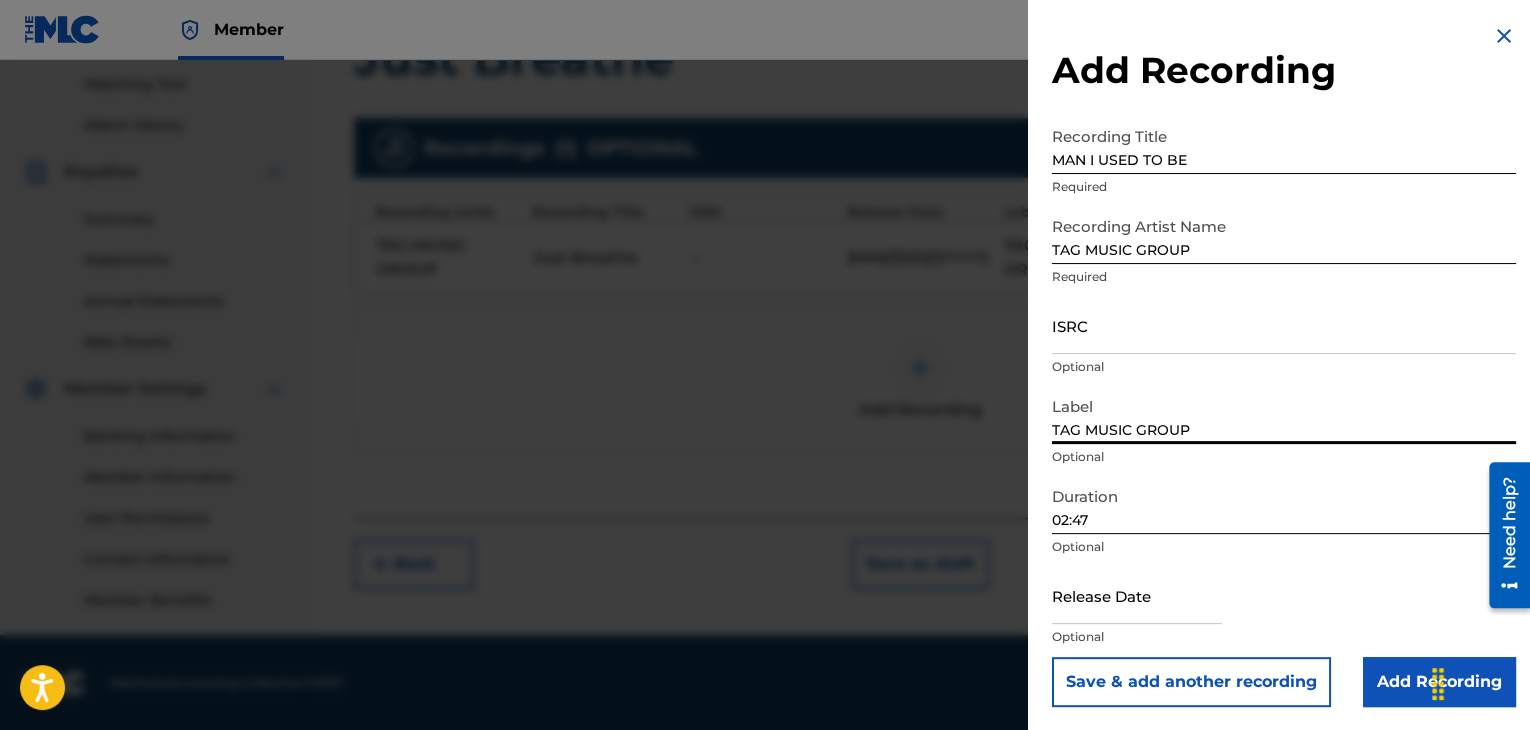 scroll, scrollTop: 1, scrollLeft: 0, axis: vertical 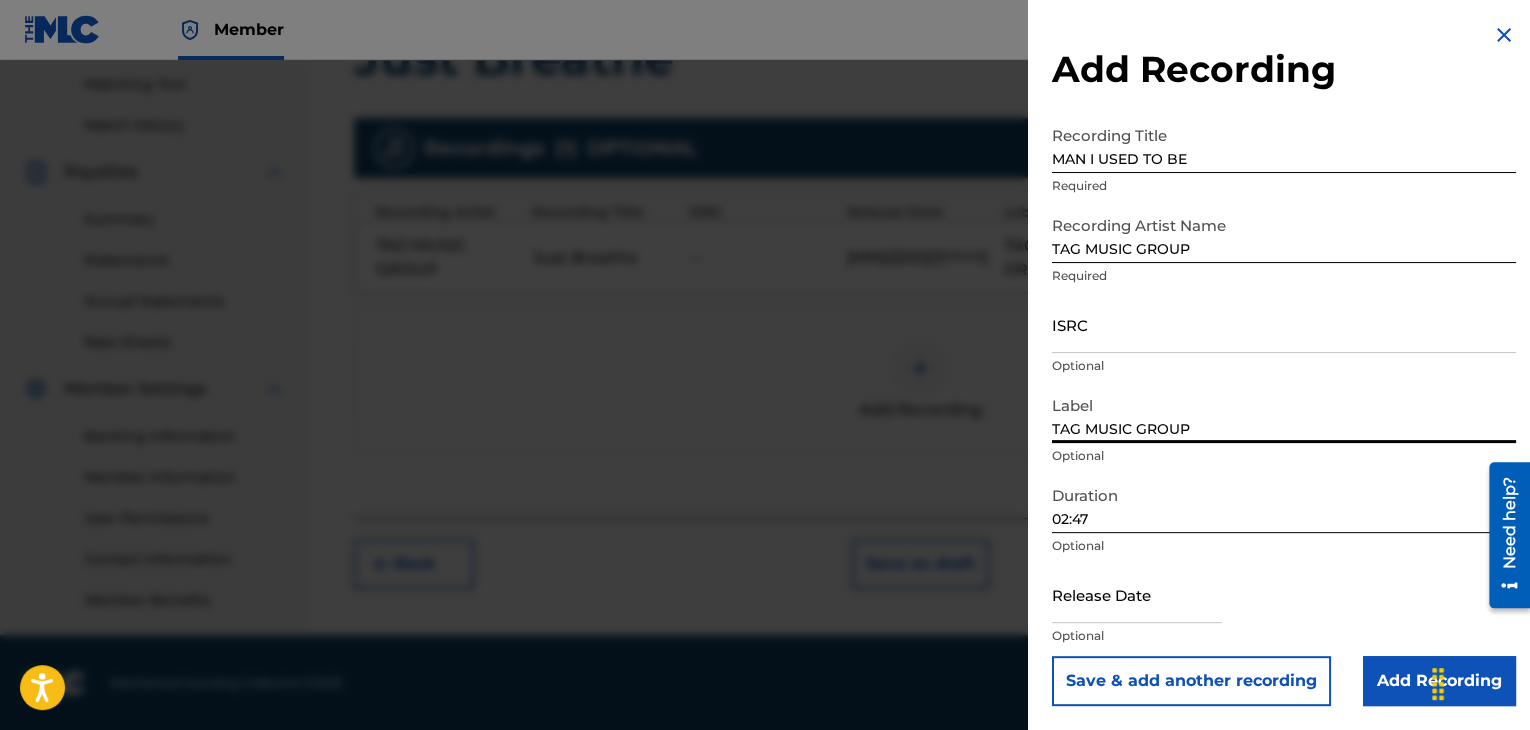 select on "7" 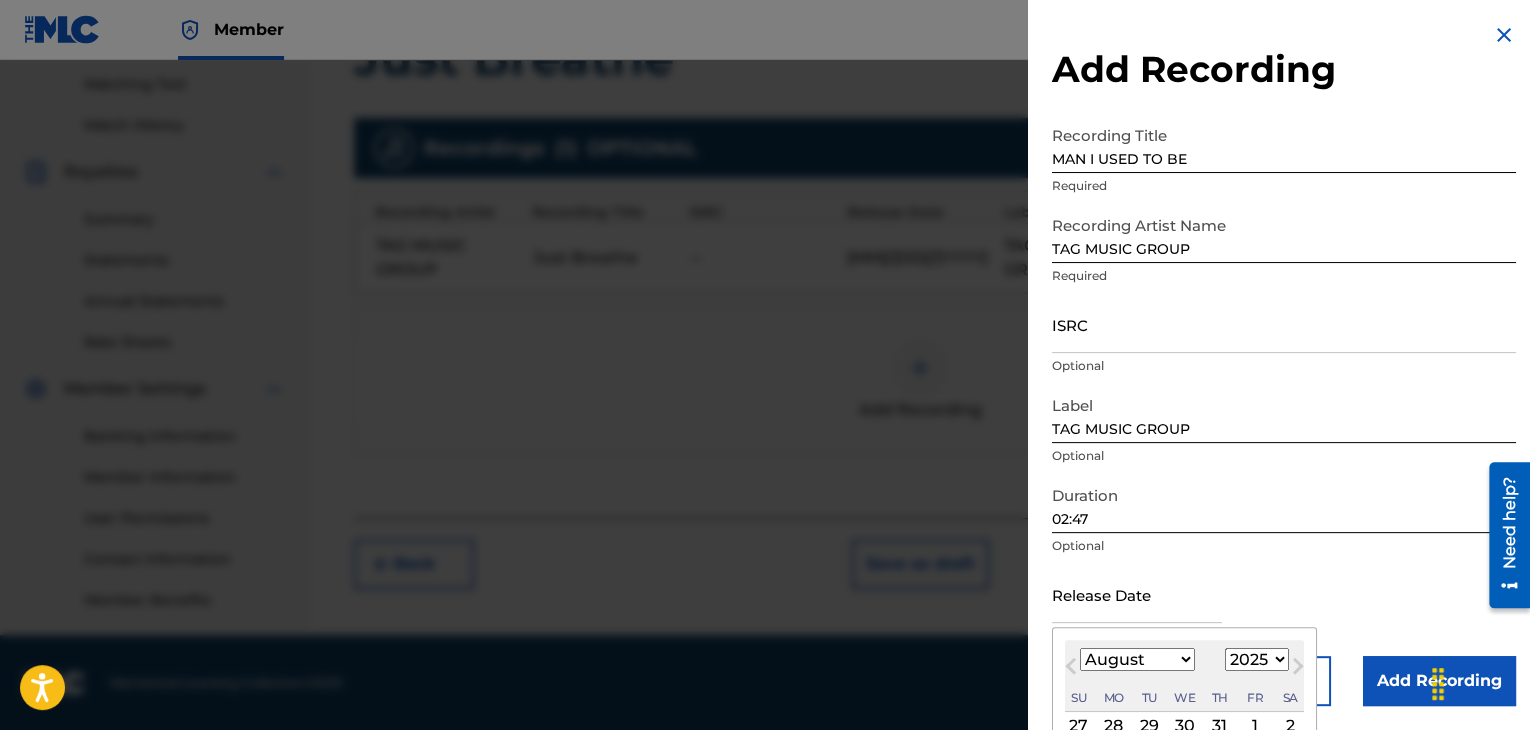 click at bounding box center [1137, 594] 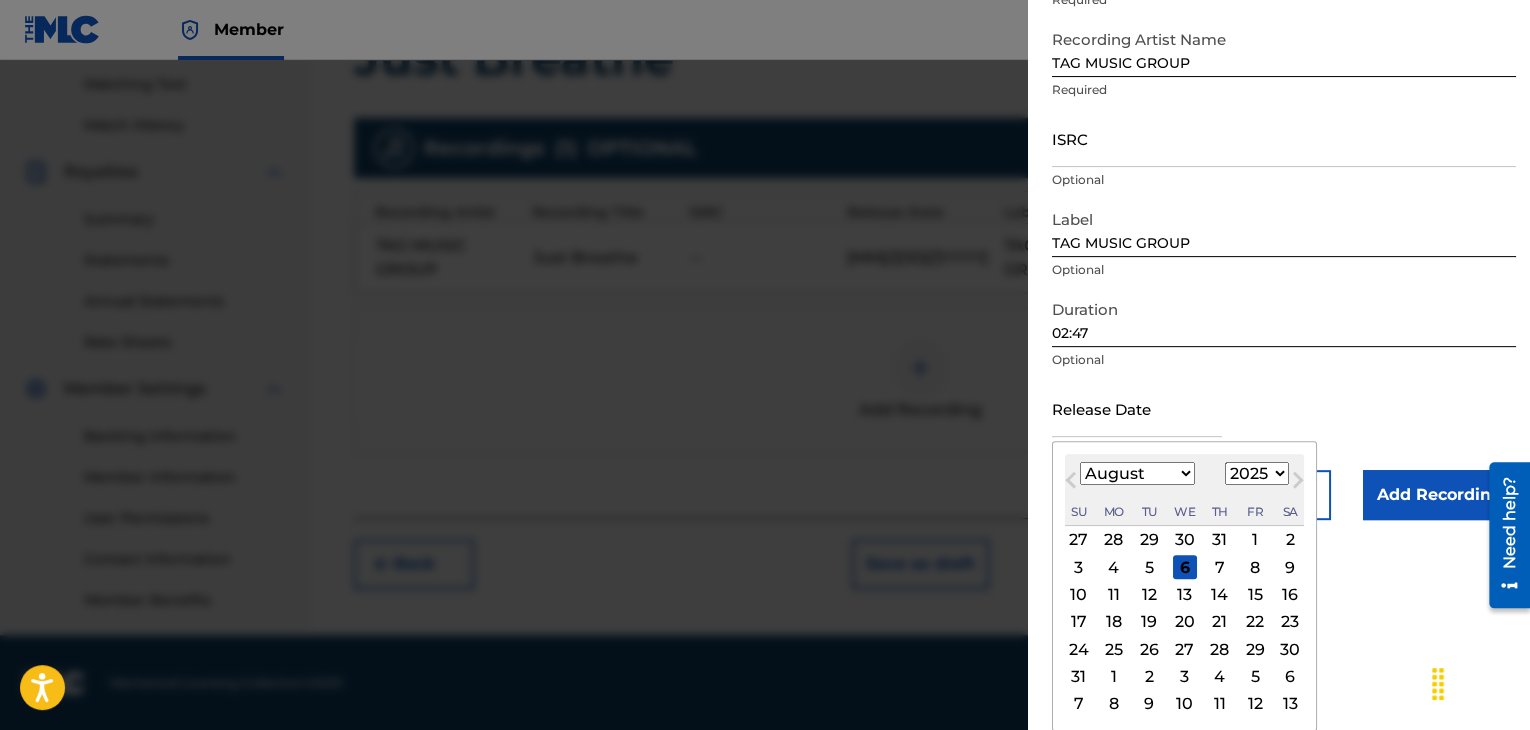 scroll, scrollTop: 510, scrollLeft: 0, axis: vertical 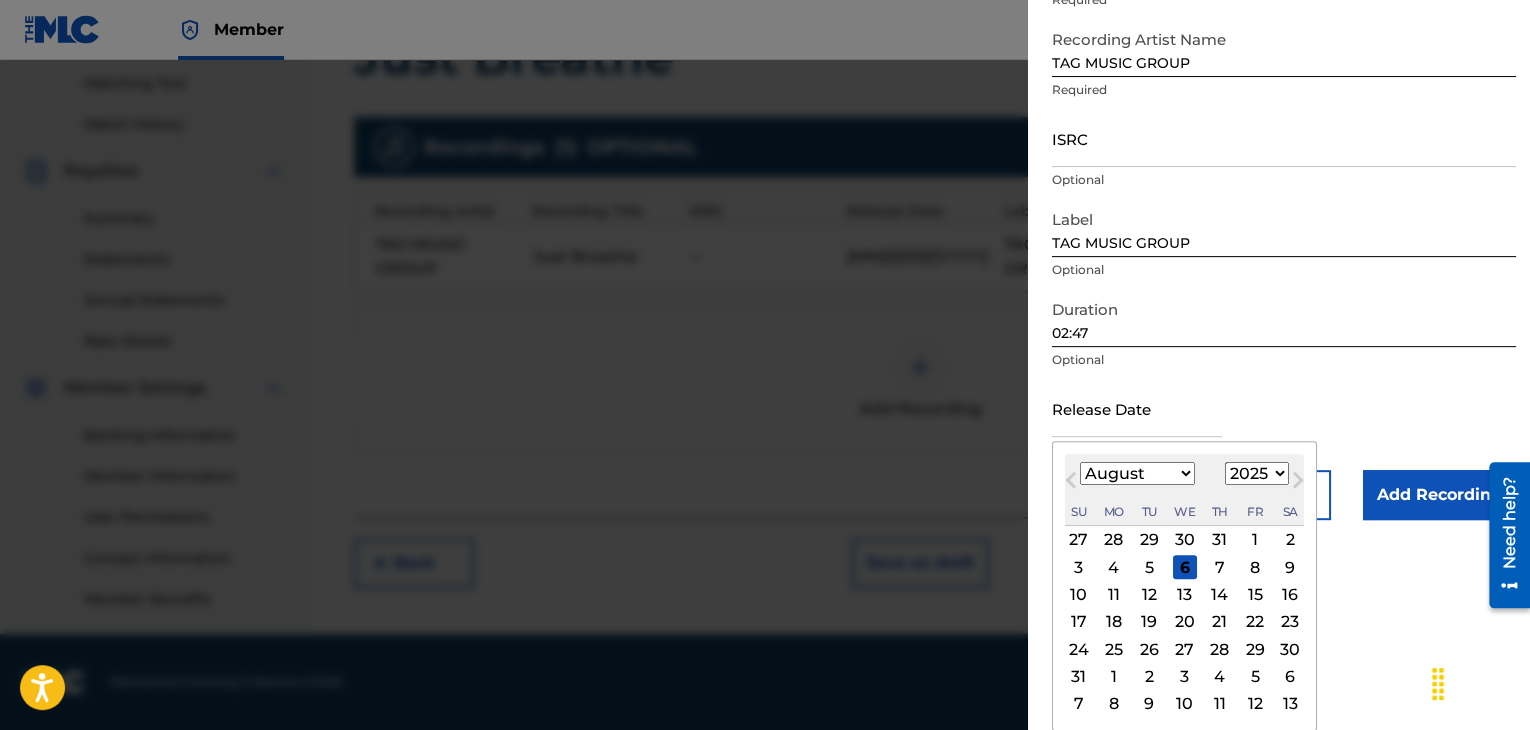 click on "3" at bounding box center (1185, 677) 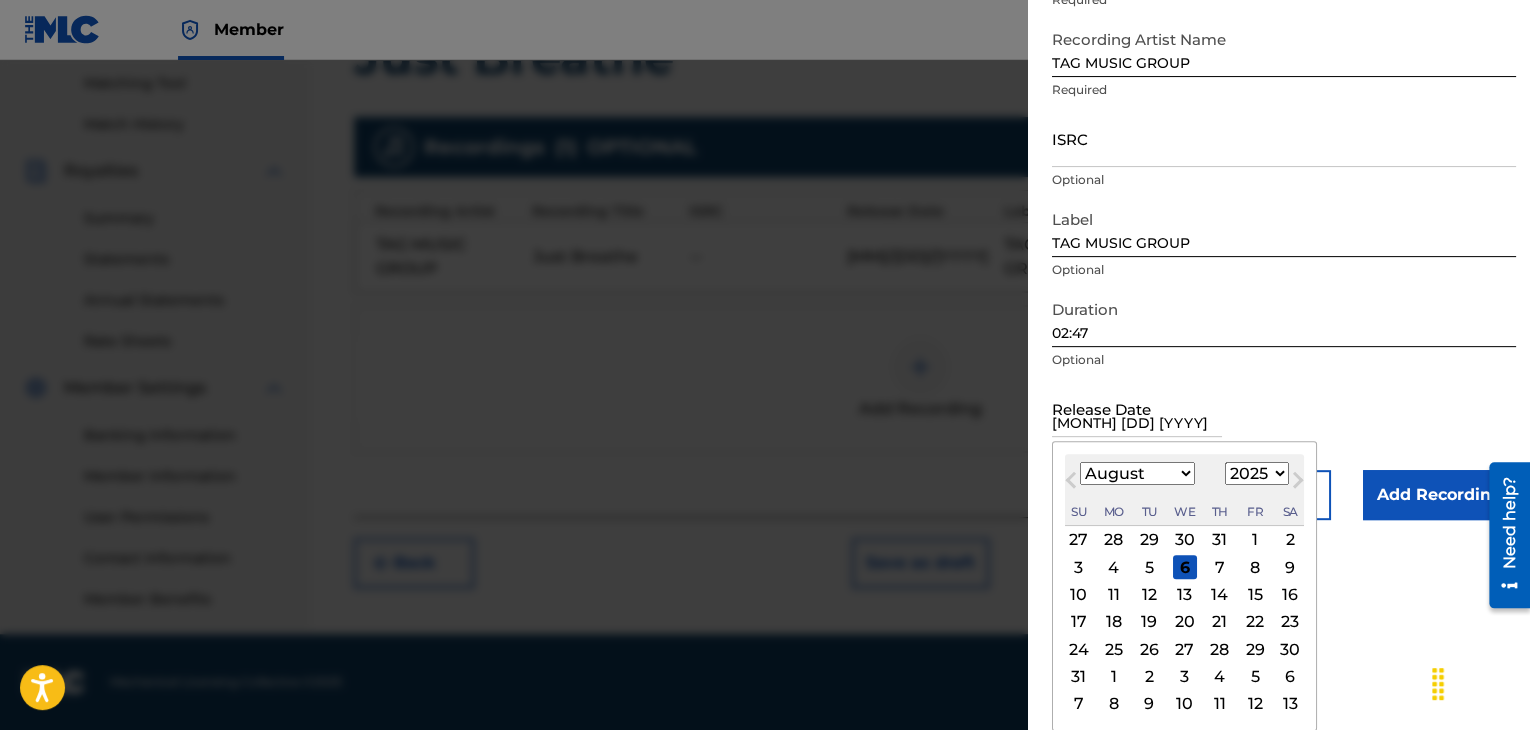 scroll, scrollTop: 1, scrollLeft: 0, axis: vertical 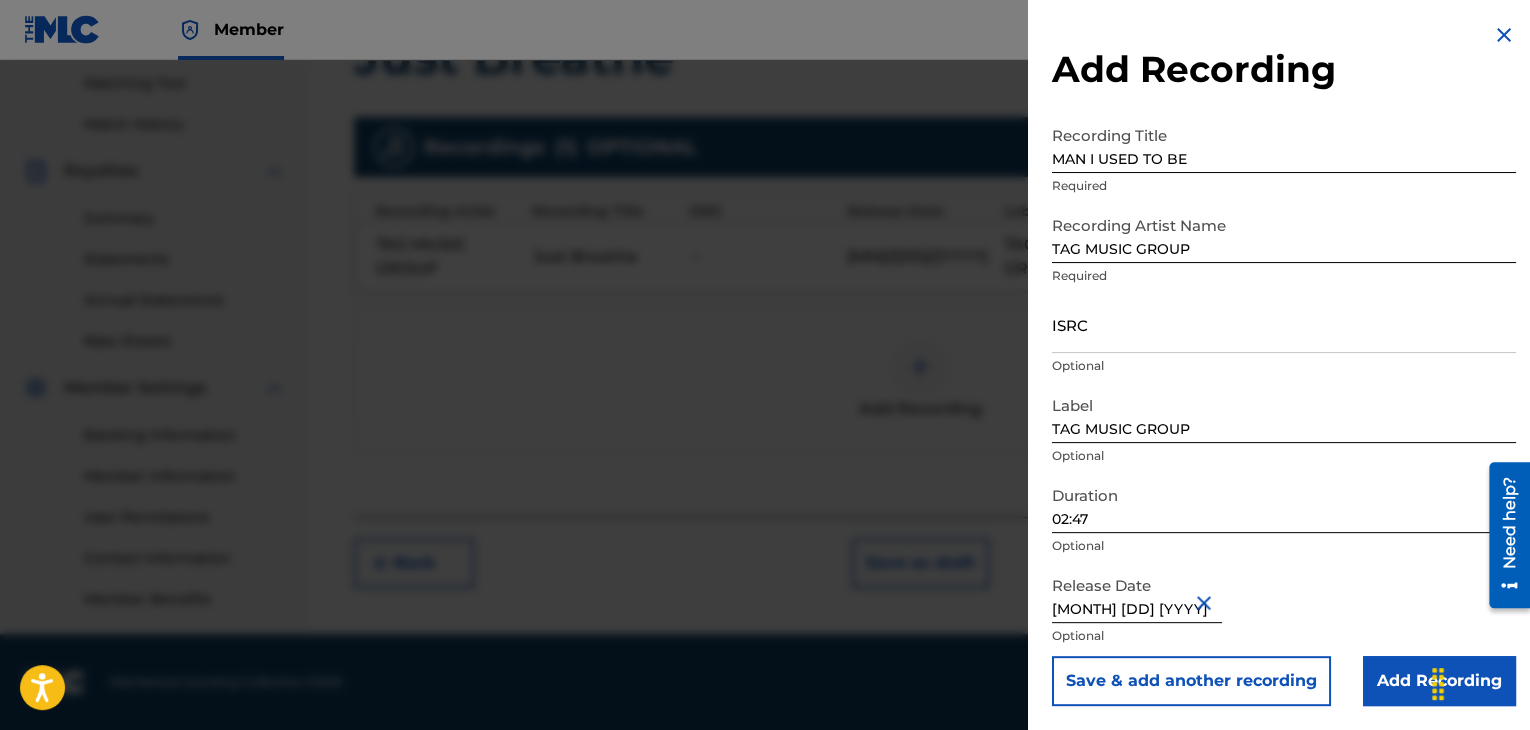 click on "Save & add another recording" at bounding box center (1191, 681) 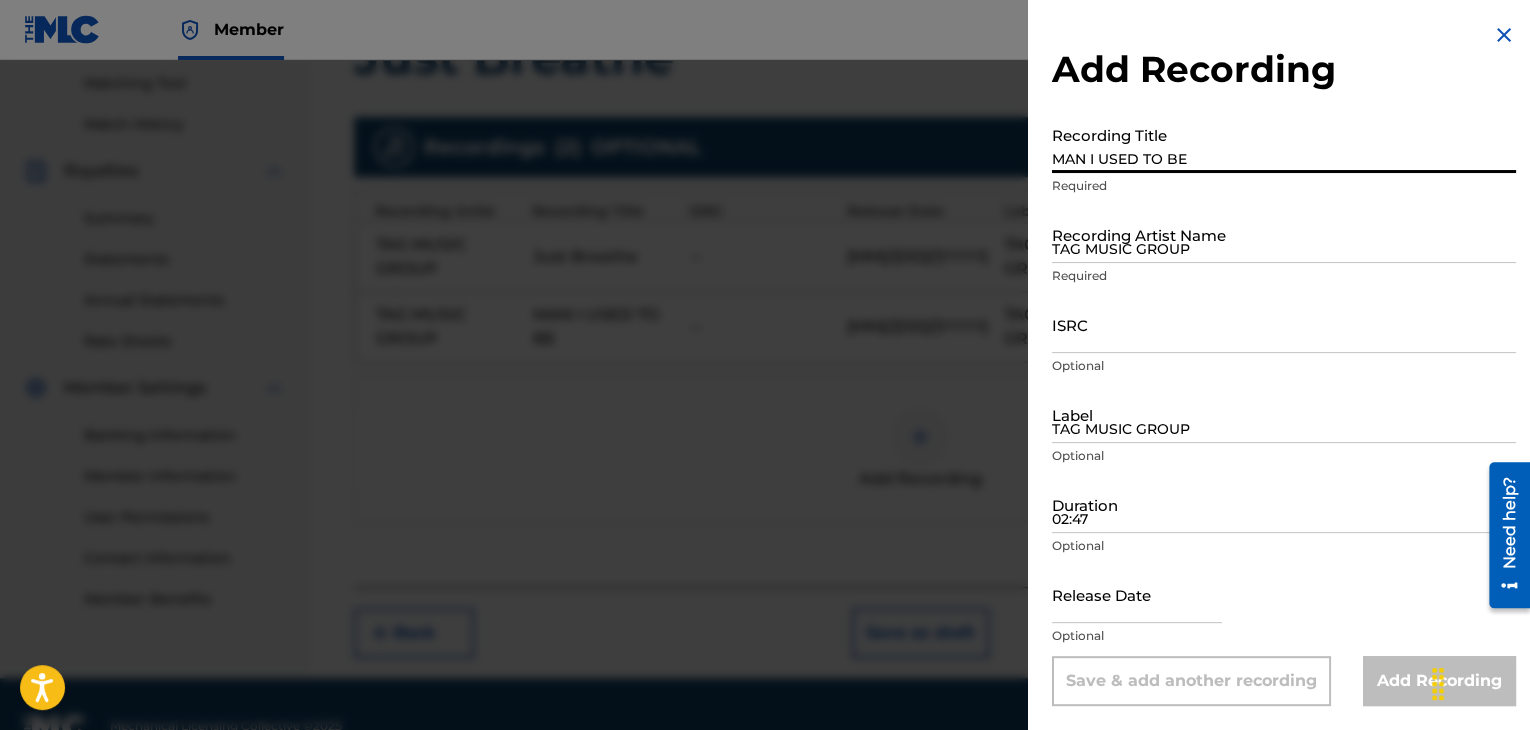 click on "MAN I USED TO BE" at bounding box center (1284, 144) 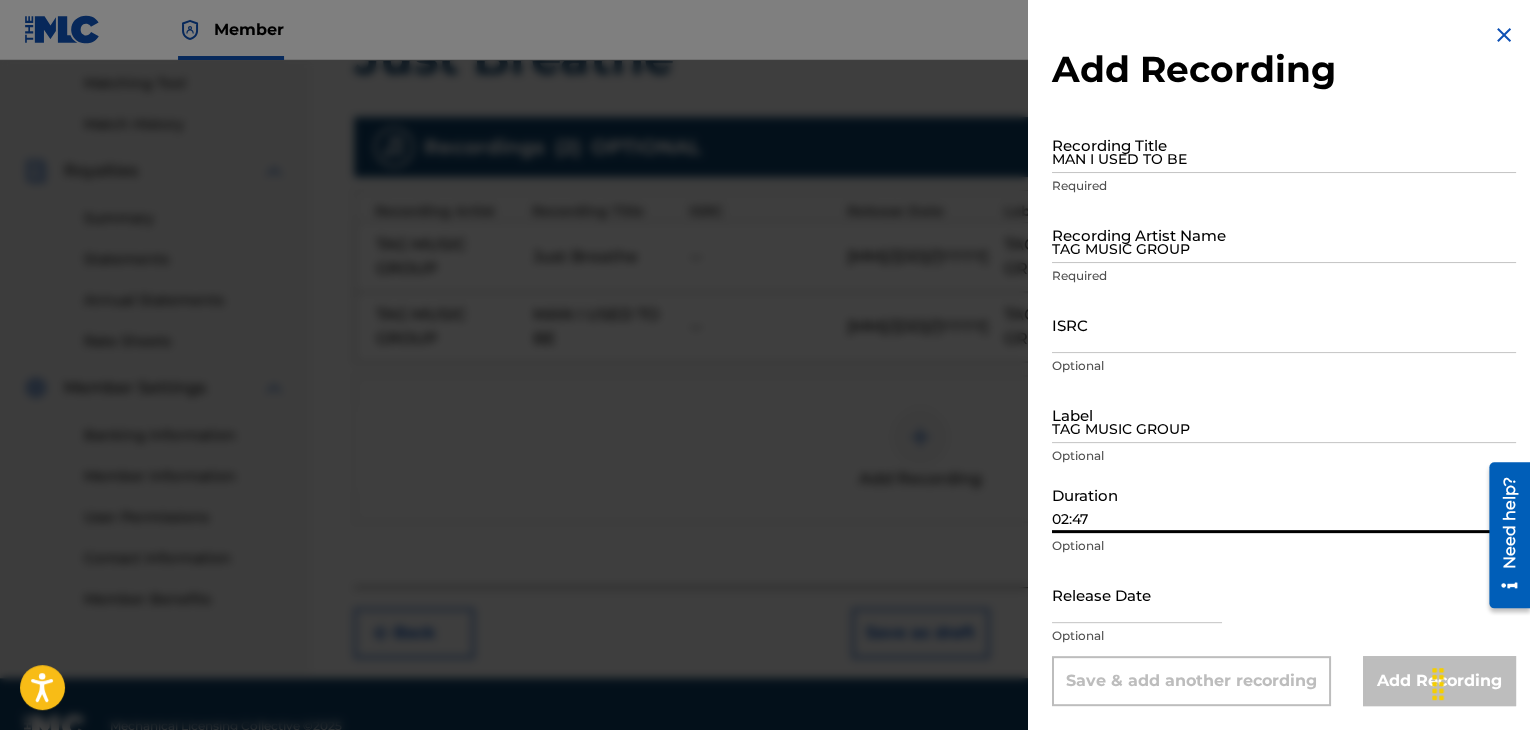 click on "02:47" at bounding box center [1284, 504] 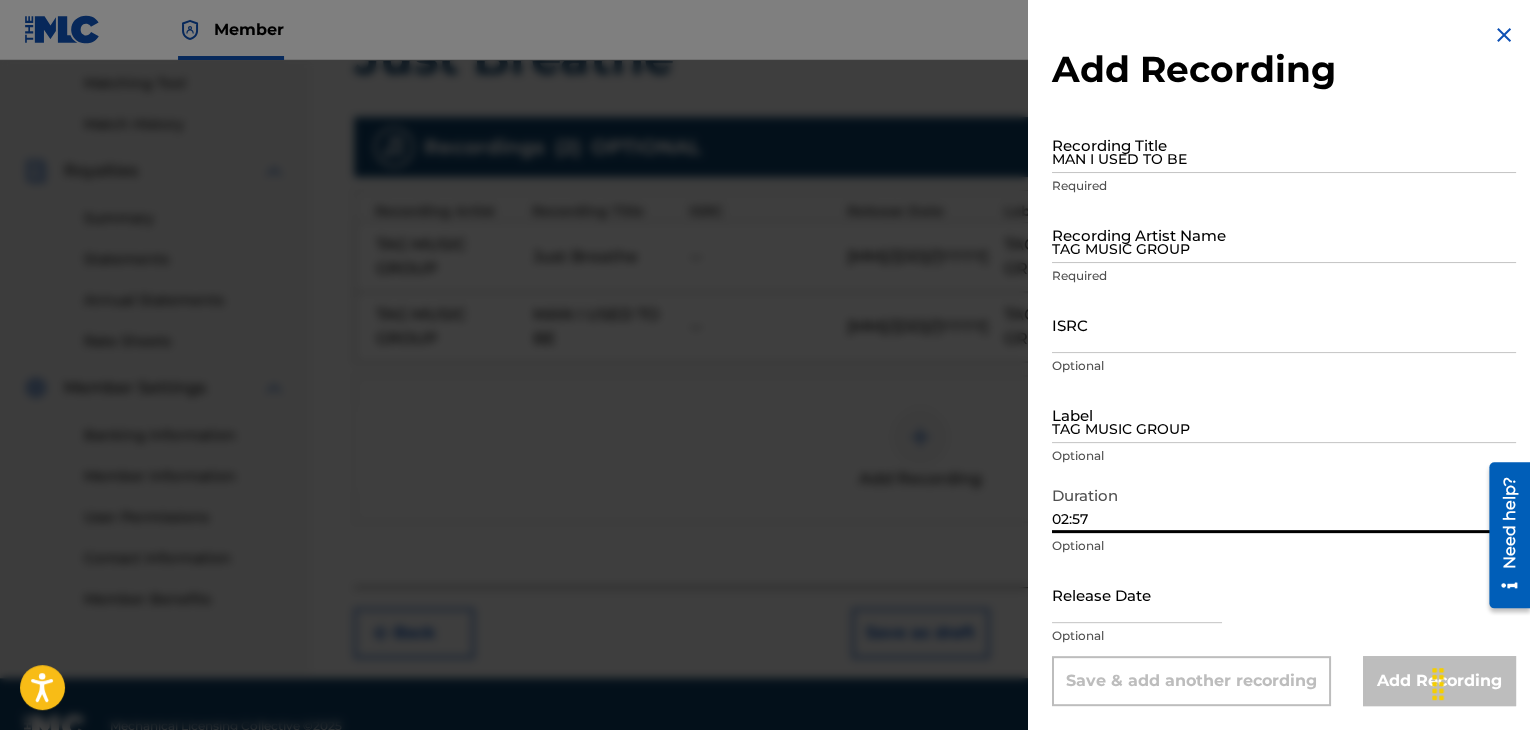 type on "02:57" 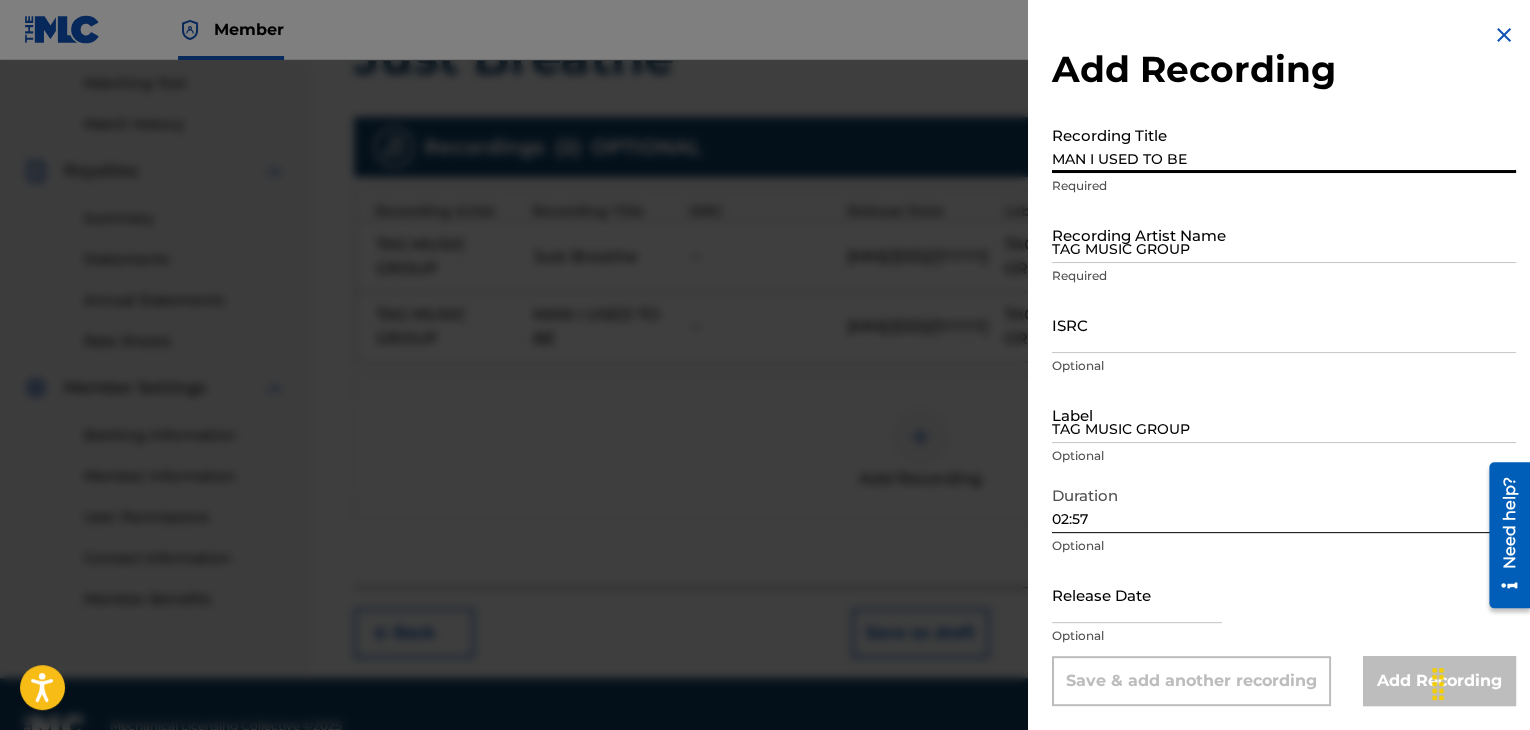 click on "MAN I USED TO BE" at bounding box center (1284, 144) 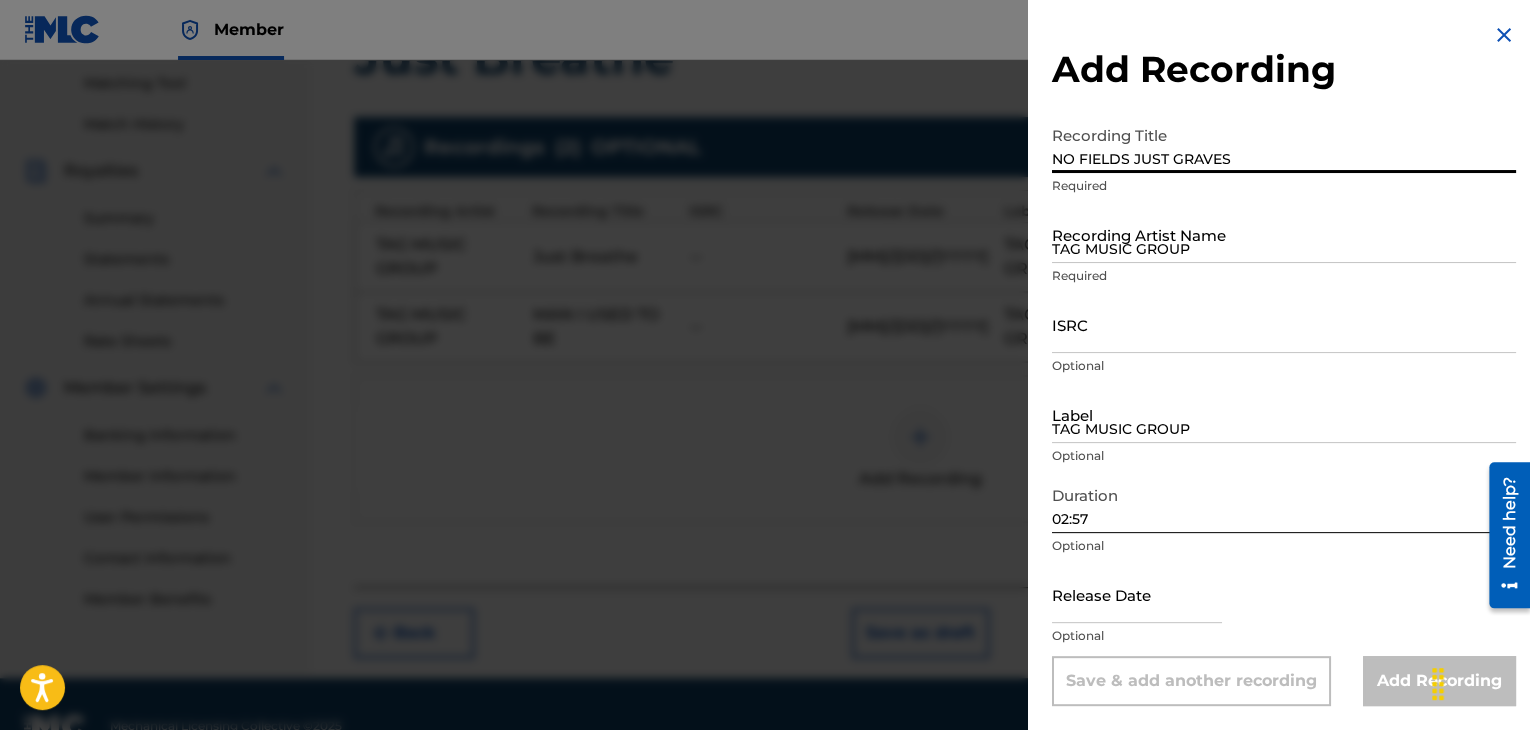type on "NO FIELDS JUST GRAVES" 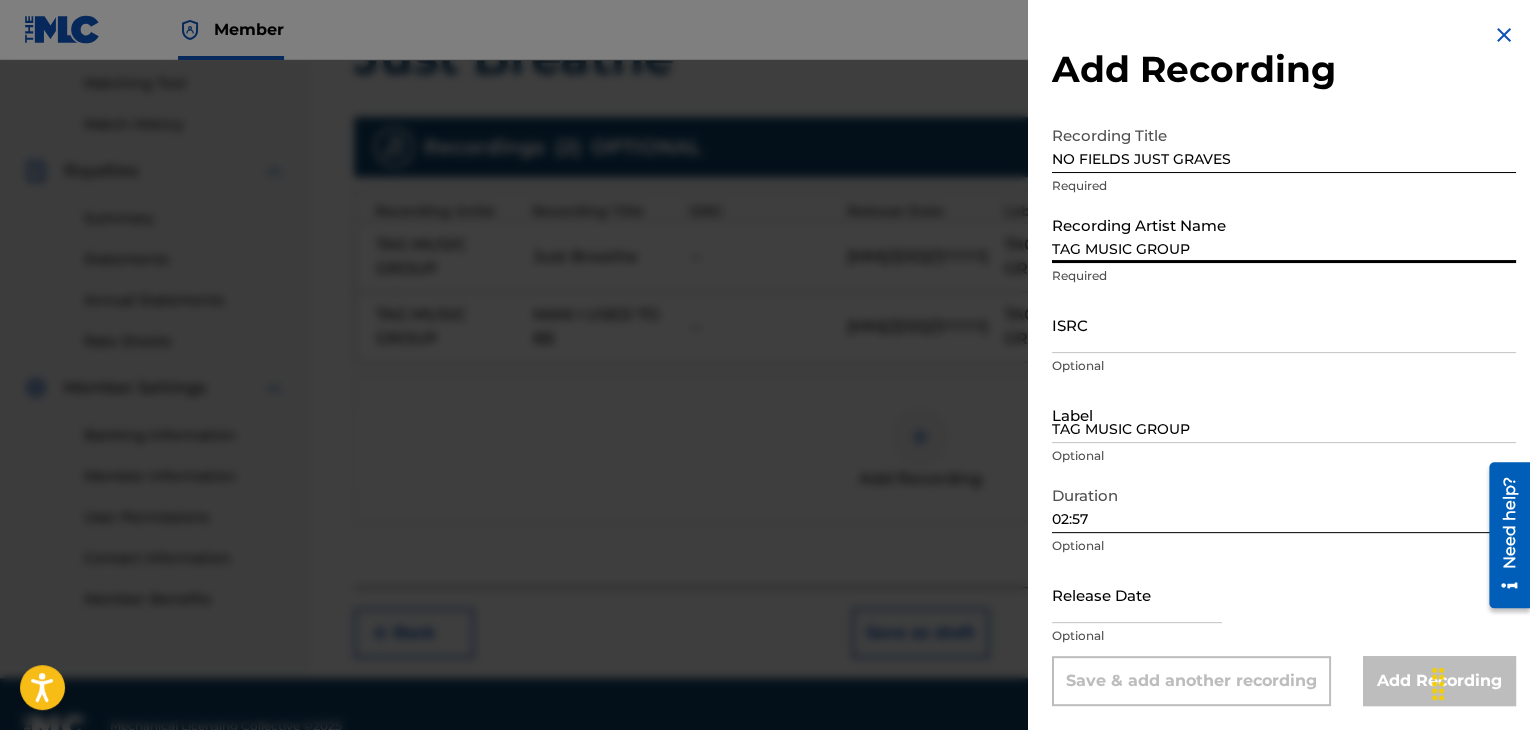 click on "TAG MUSIC GROUP" at bounding box center (1284, 234) 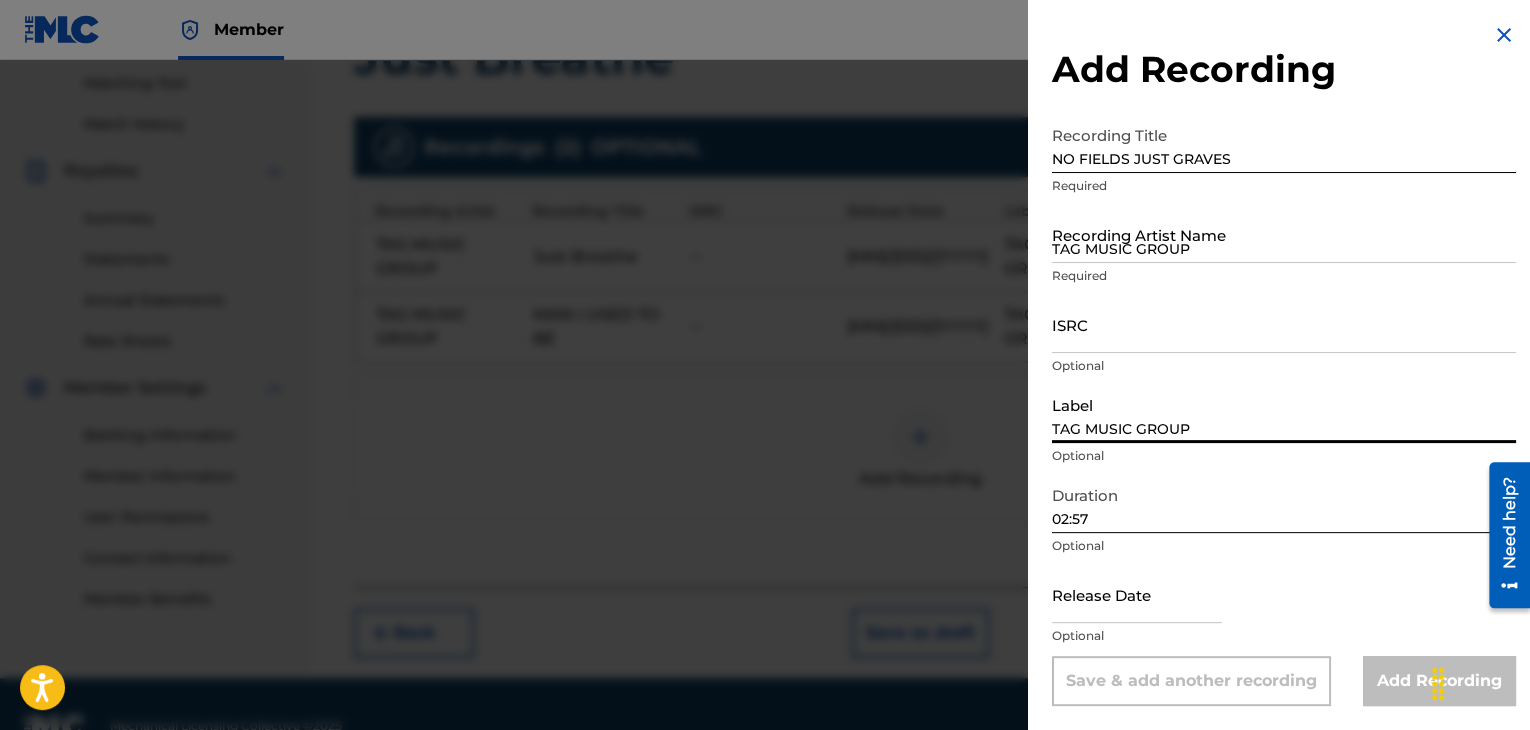 click on "TAG MUSIC GROUP" at bounding box center (1284, 414) 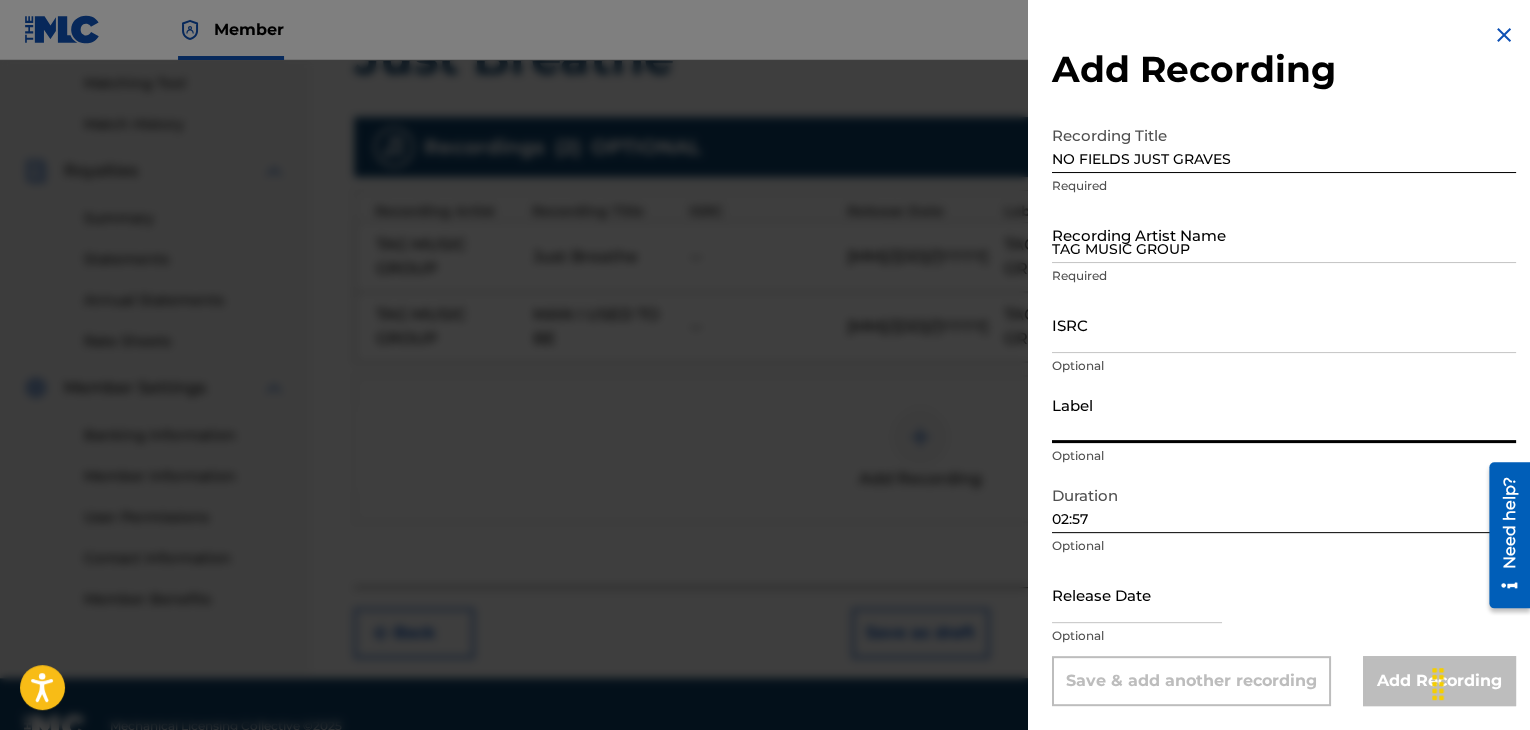 type on "TAG MUSIC GROUP" 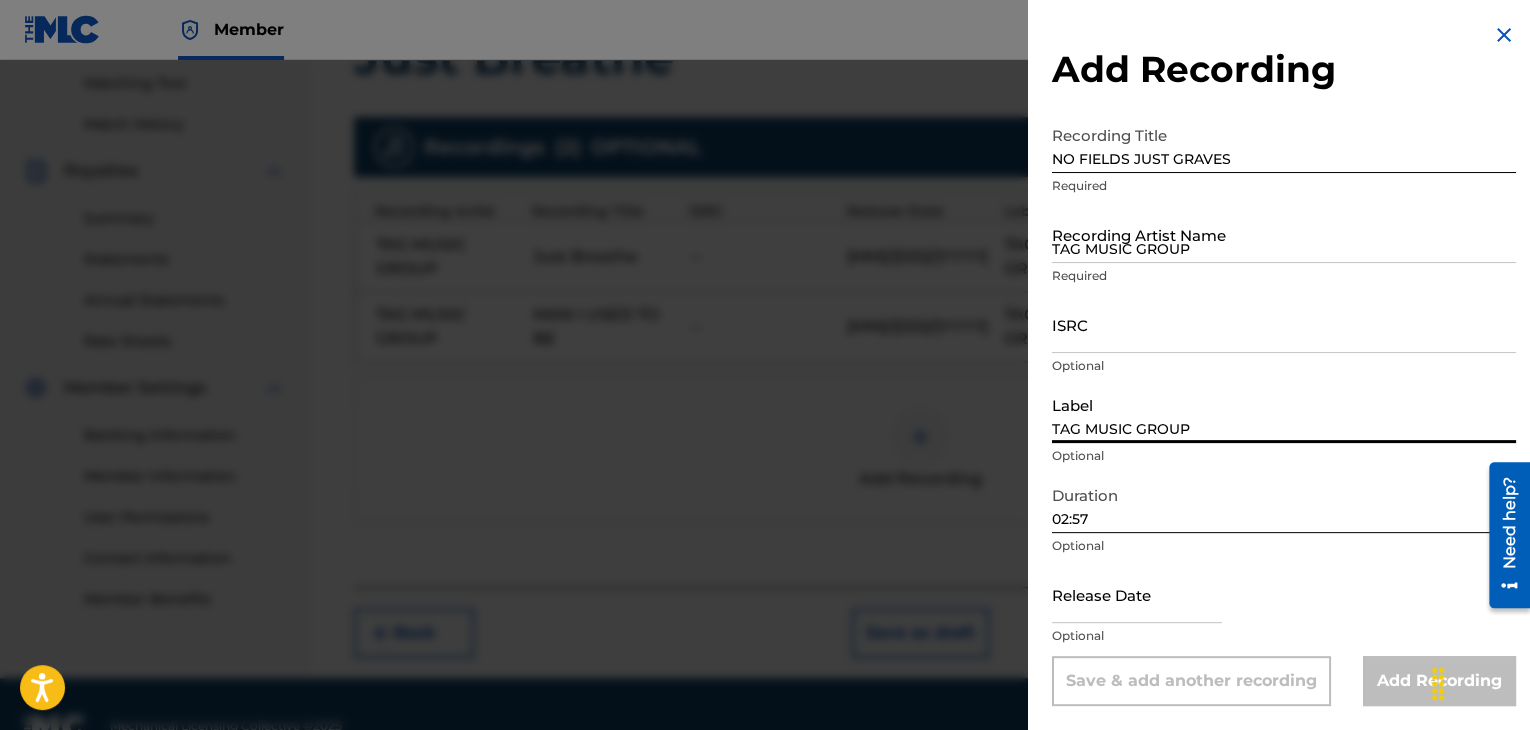 select on "7" 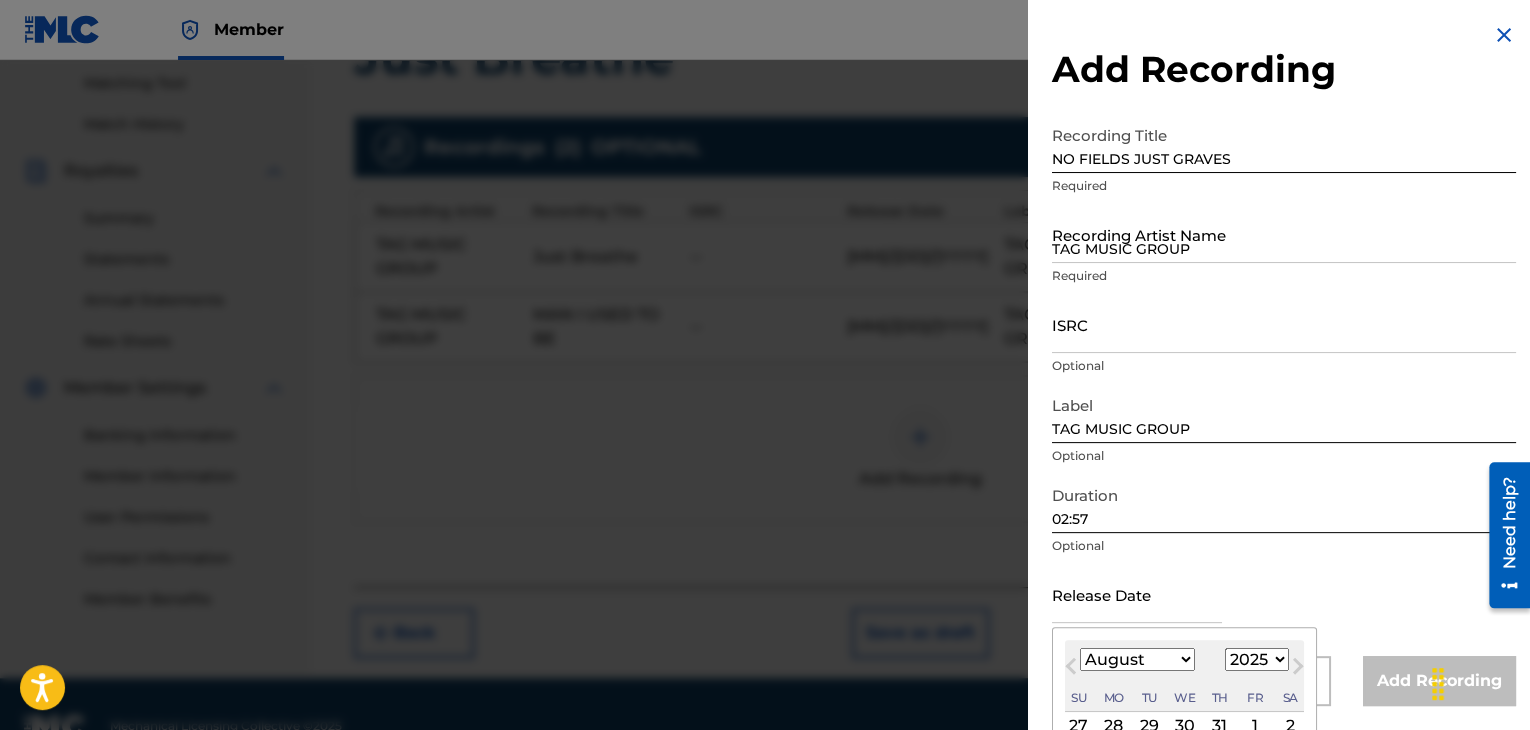 click at bounding box center (1137, 594) 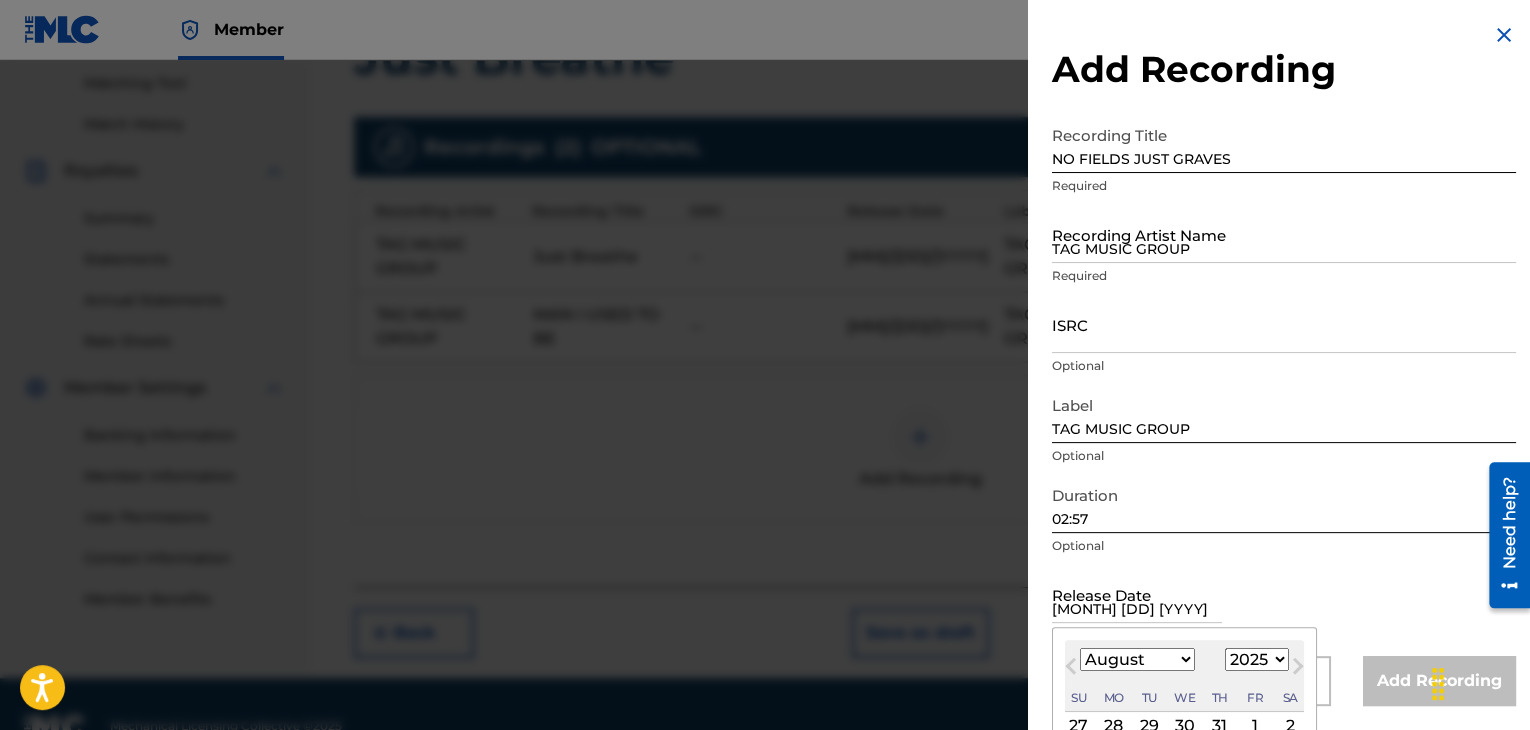 select on "8" 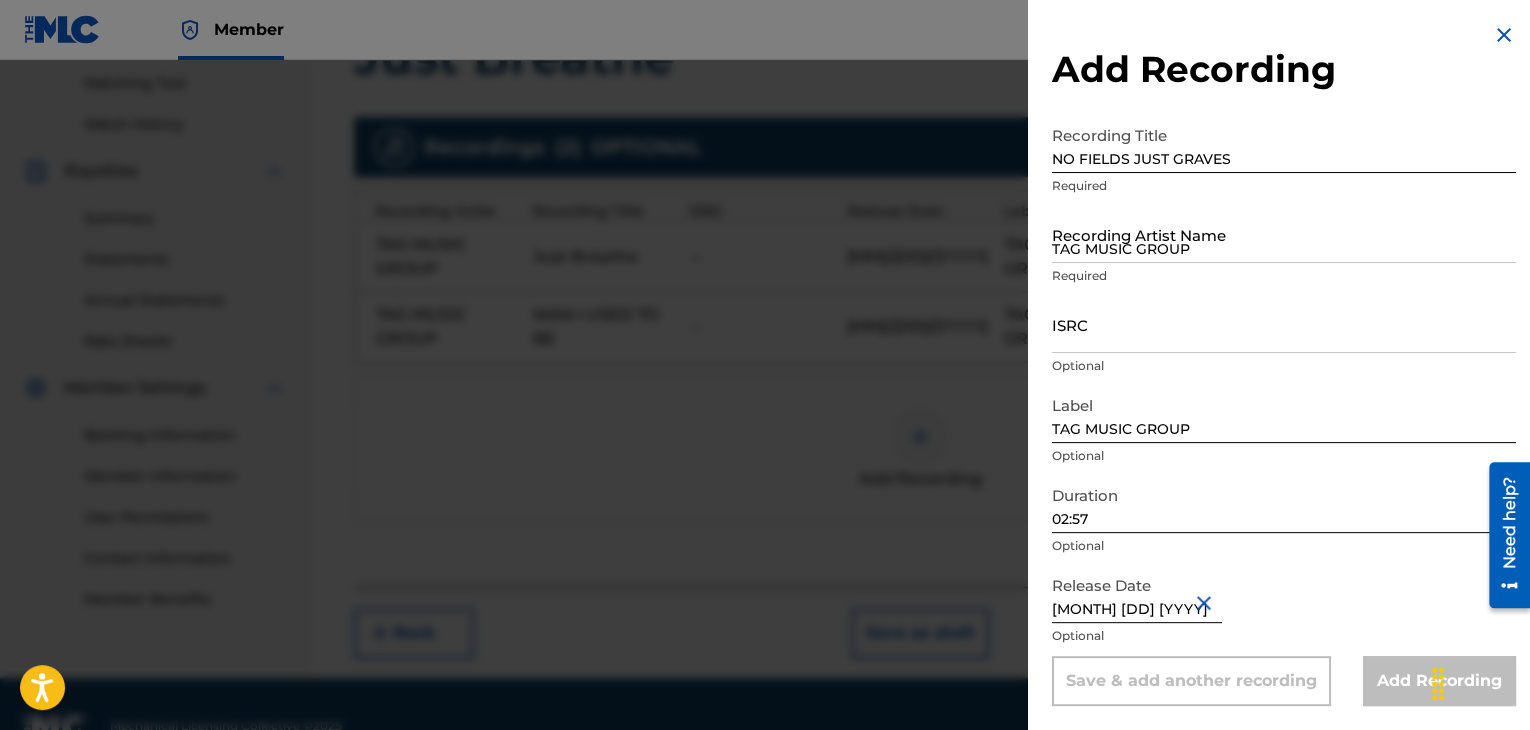 click on "Duration 02:57 Optional" at bounding box center [1284, 521] 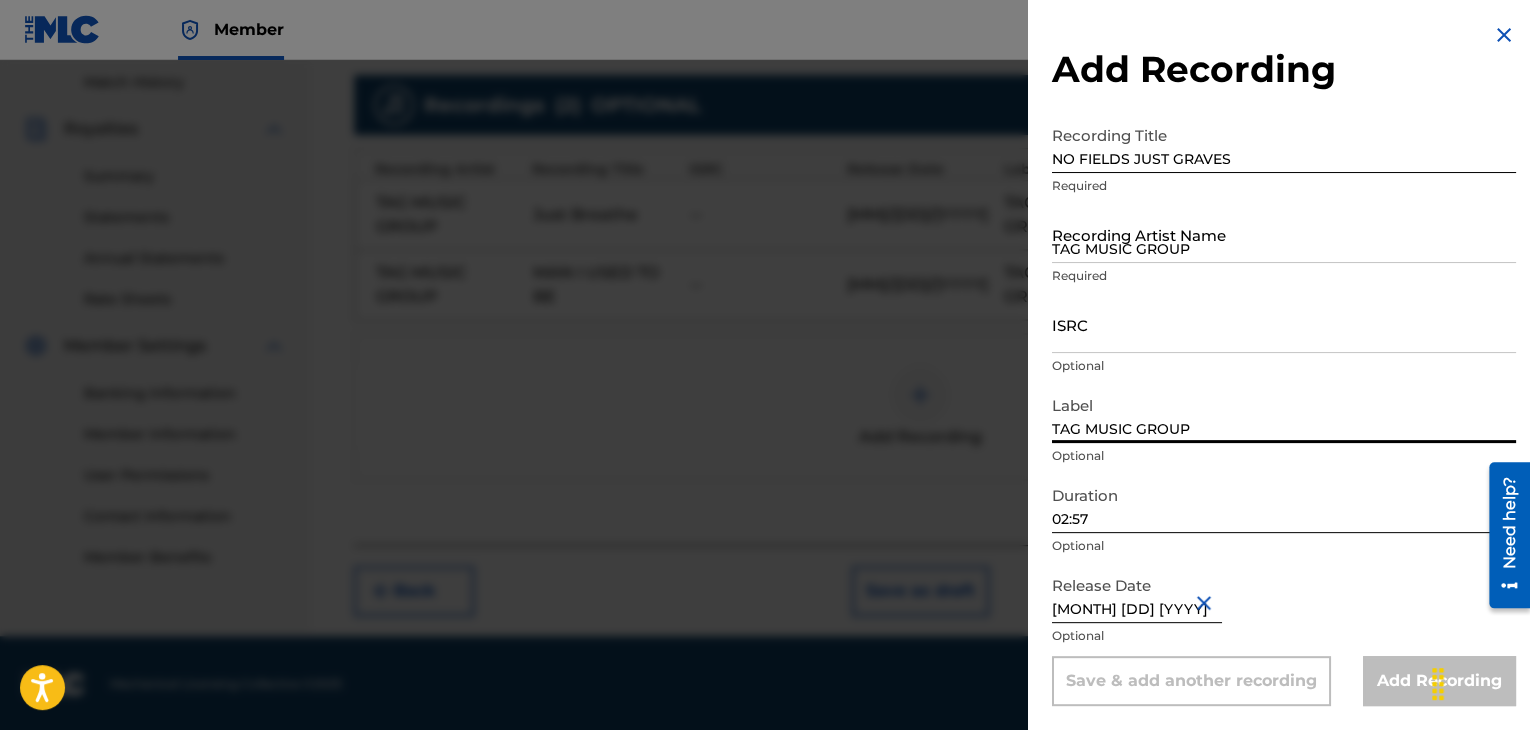 click on "TAG MUSIC GROUP" at bounding box center (1284, 414) 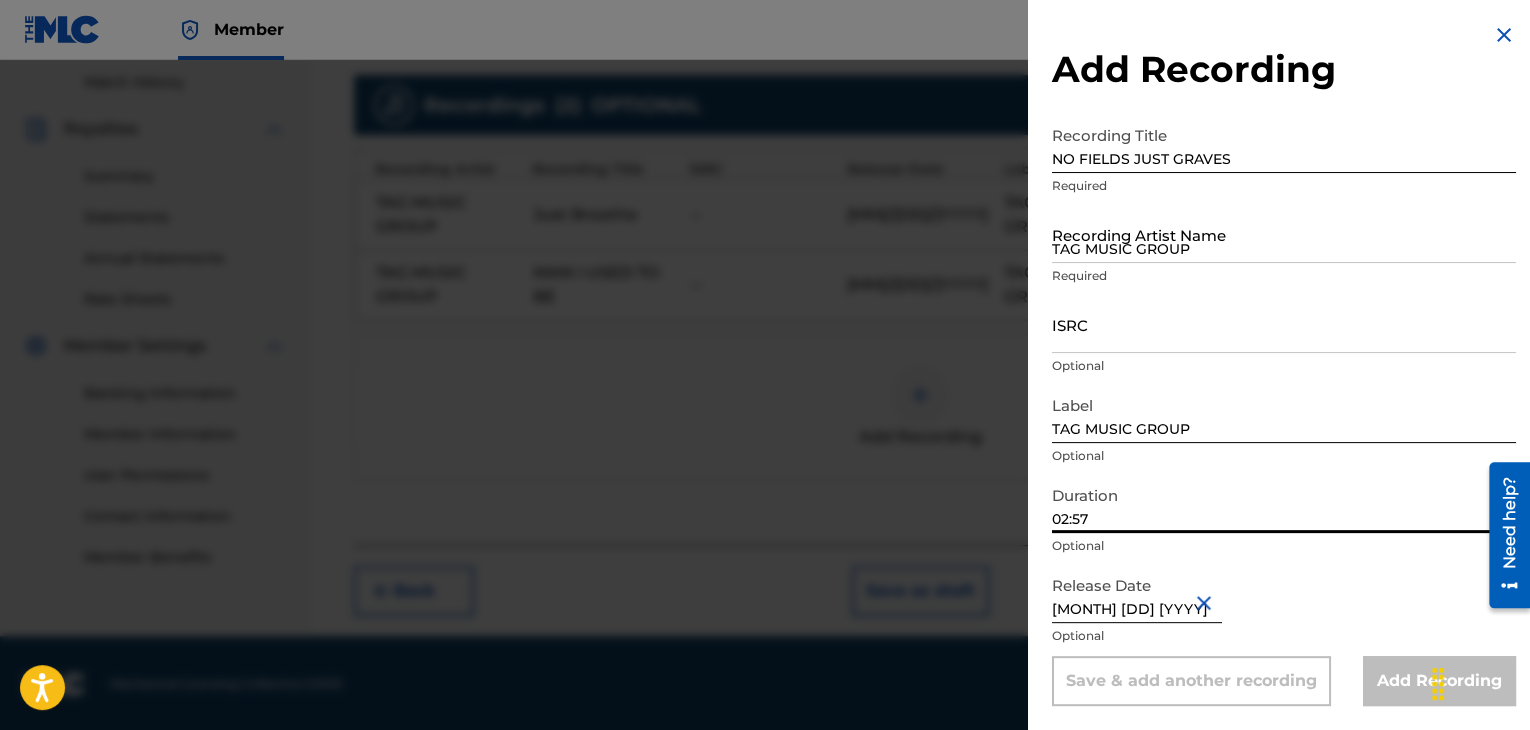 click on "02:57" at bounding box center (1284, 504) 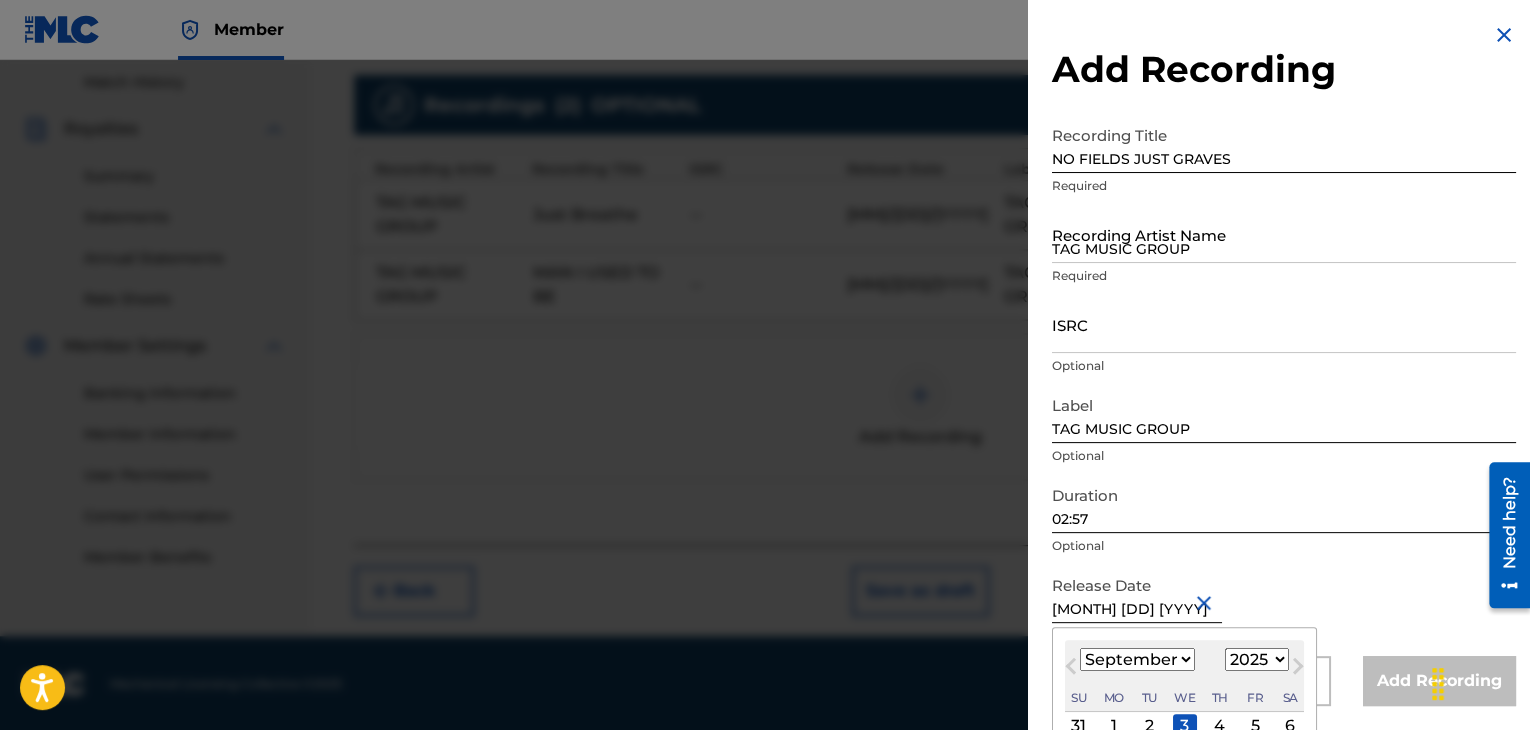 click on "September 3 2025" at bounding box center (1137, 594) 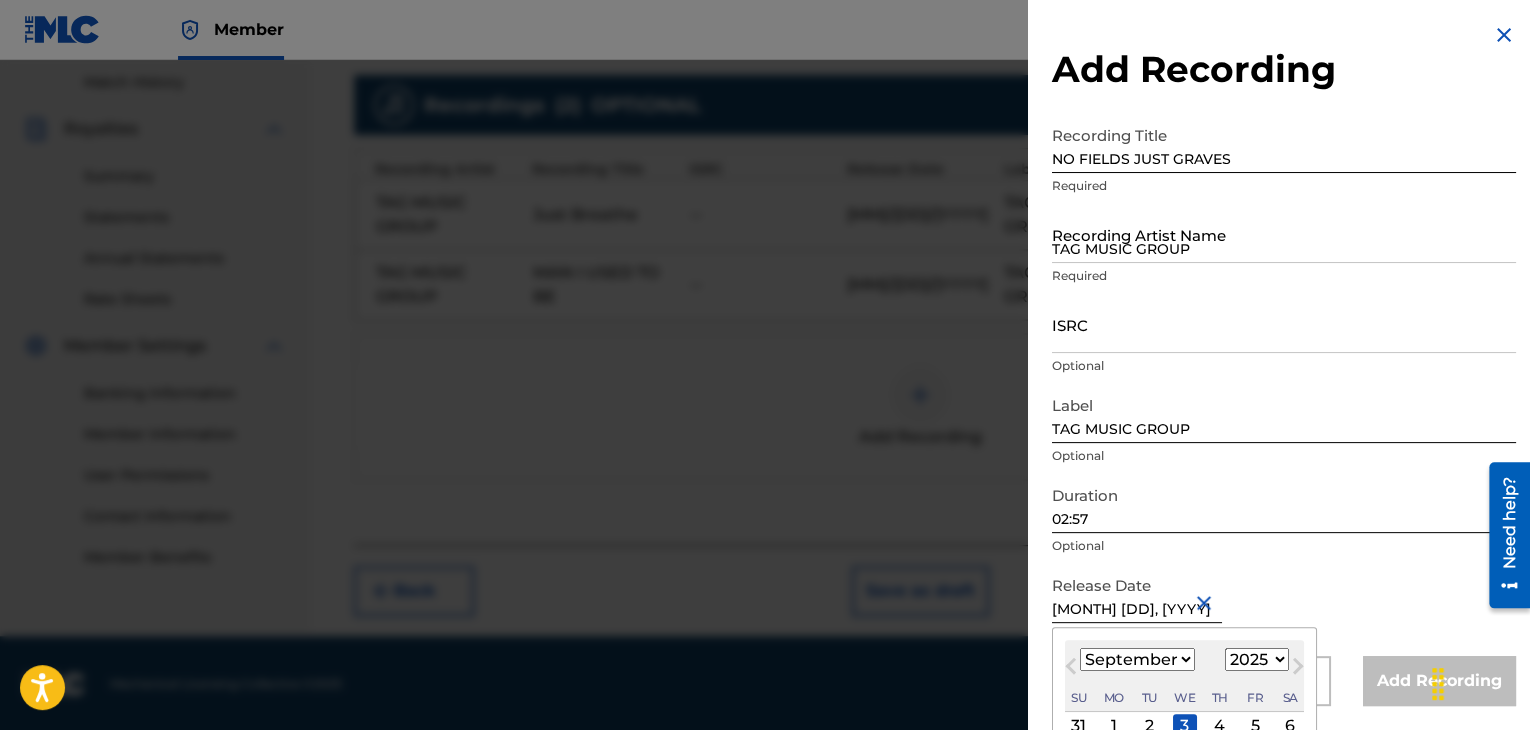 type on "September 3 2025" 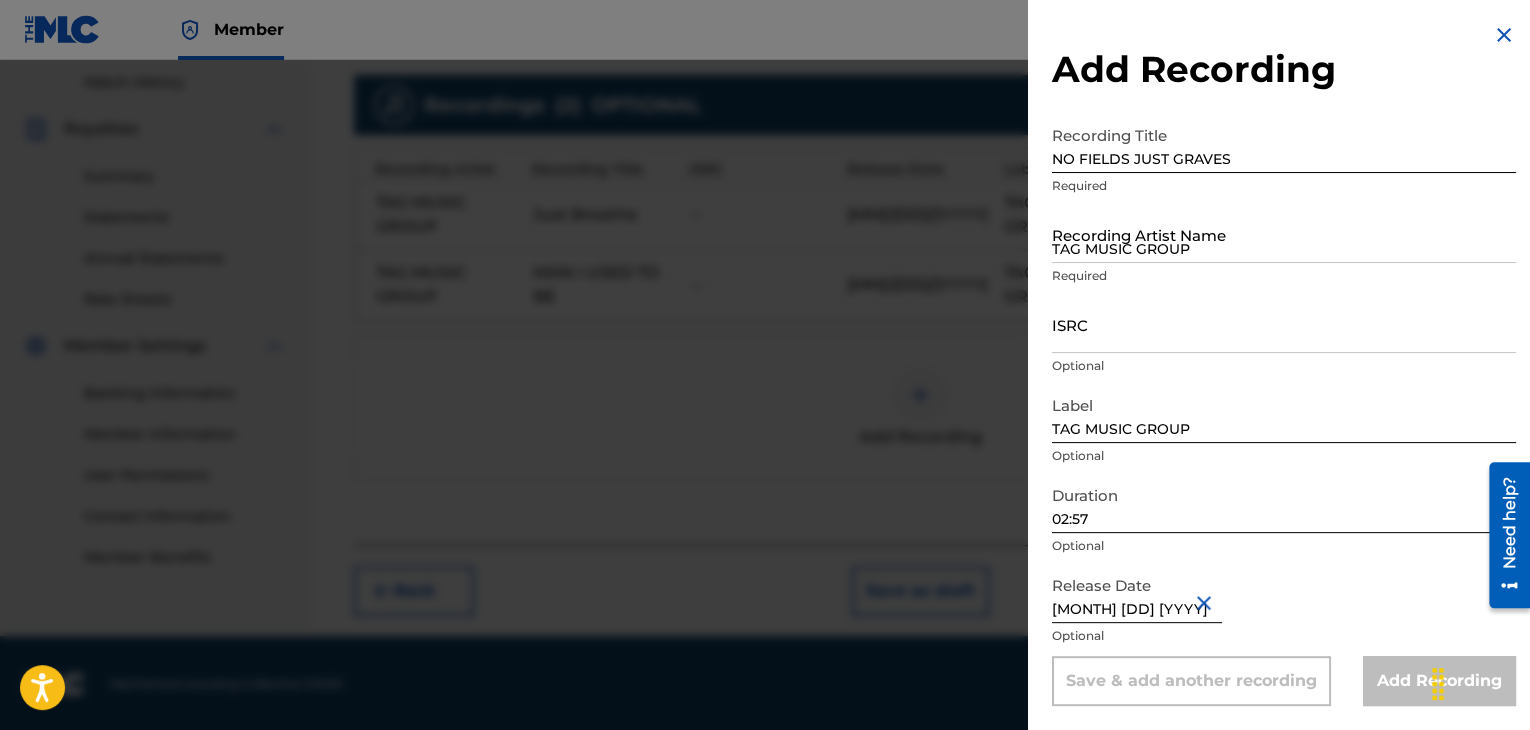 click on "Release Date September 3 2025 Optional" at bounding box center (1284, 611) 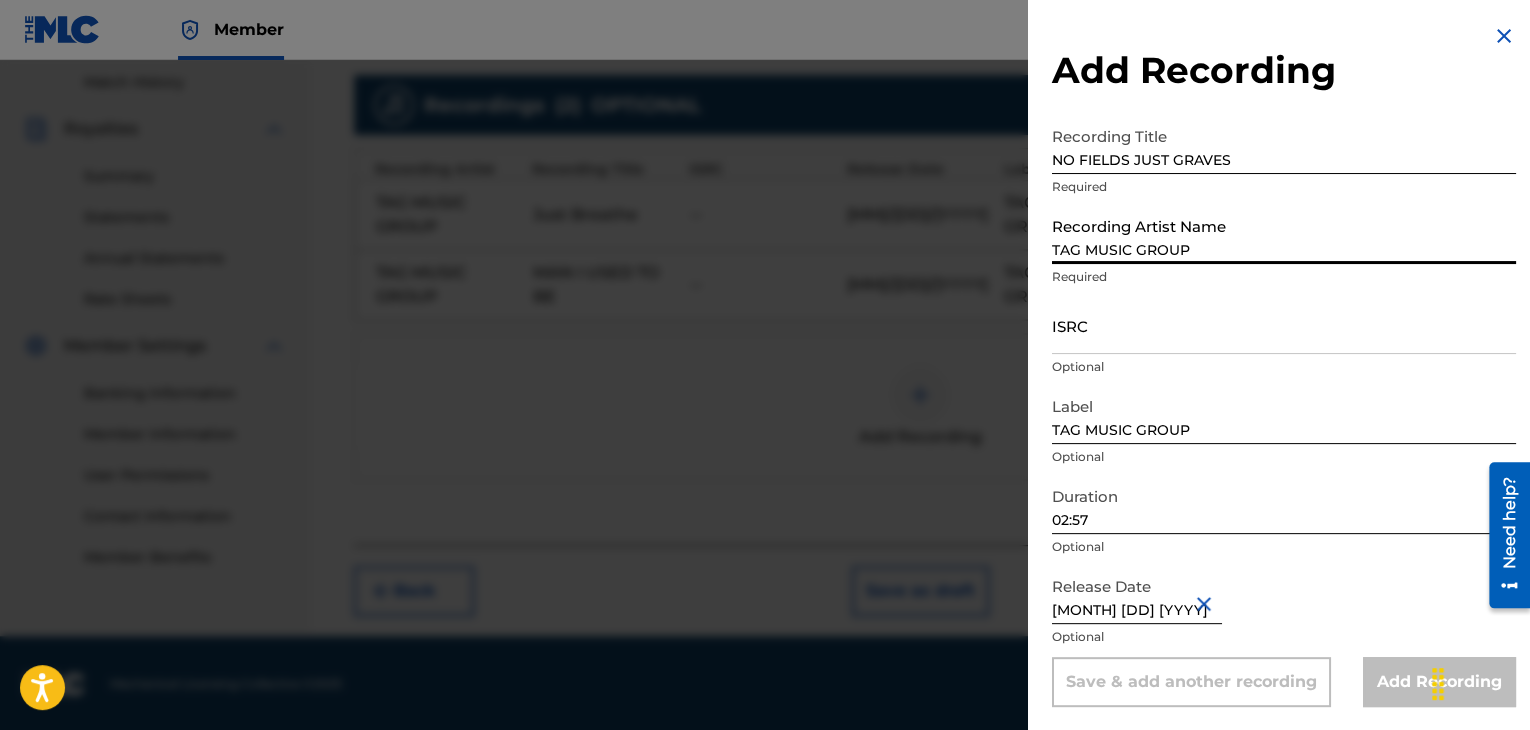 click on "TAG MUSIC GROUP" at bounding box center [1284, 235] 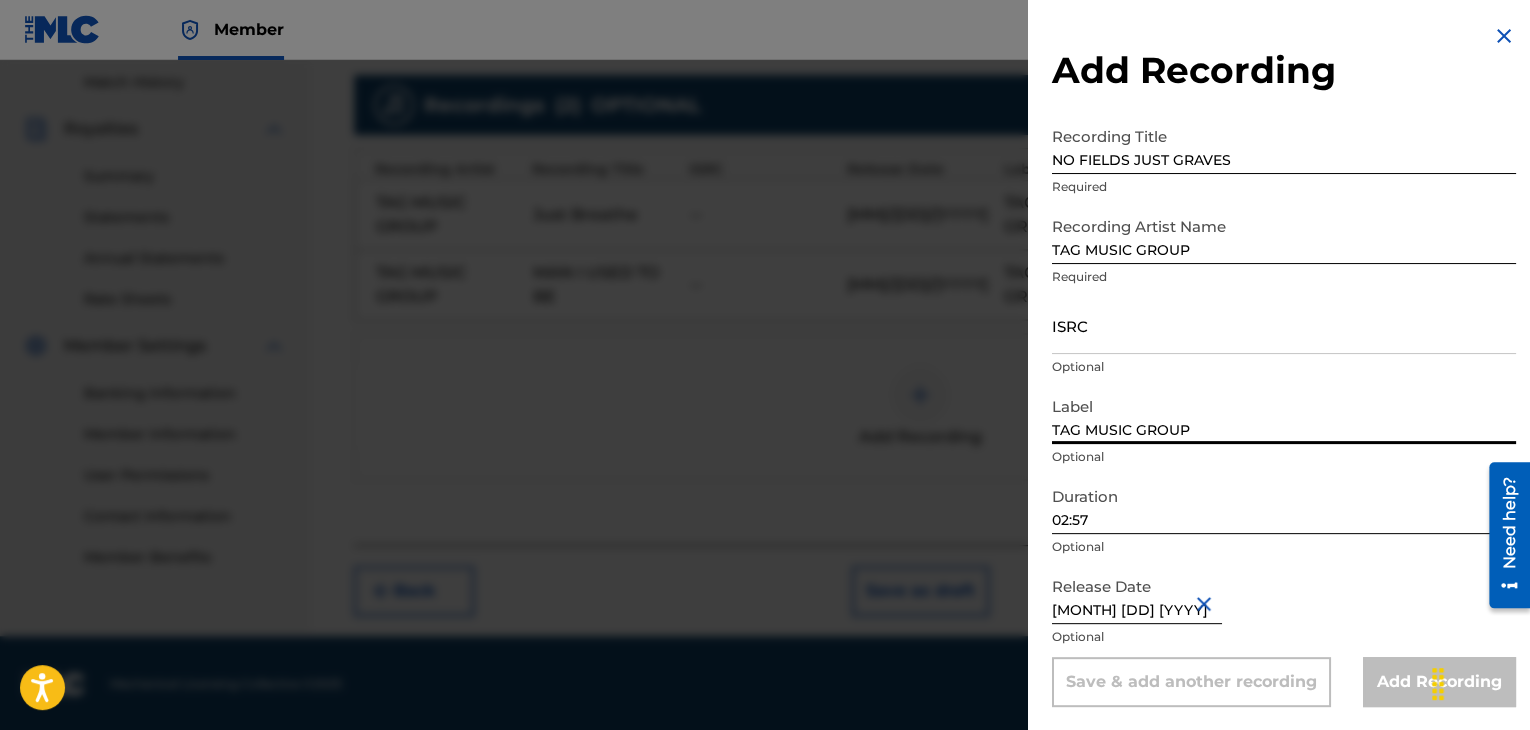 click on "TAG MUSIC GROUP" at bounding box center (1284, 415) 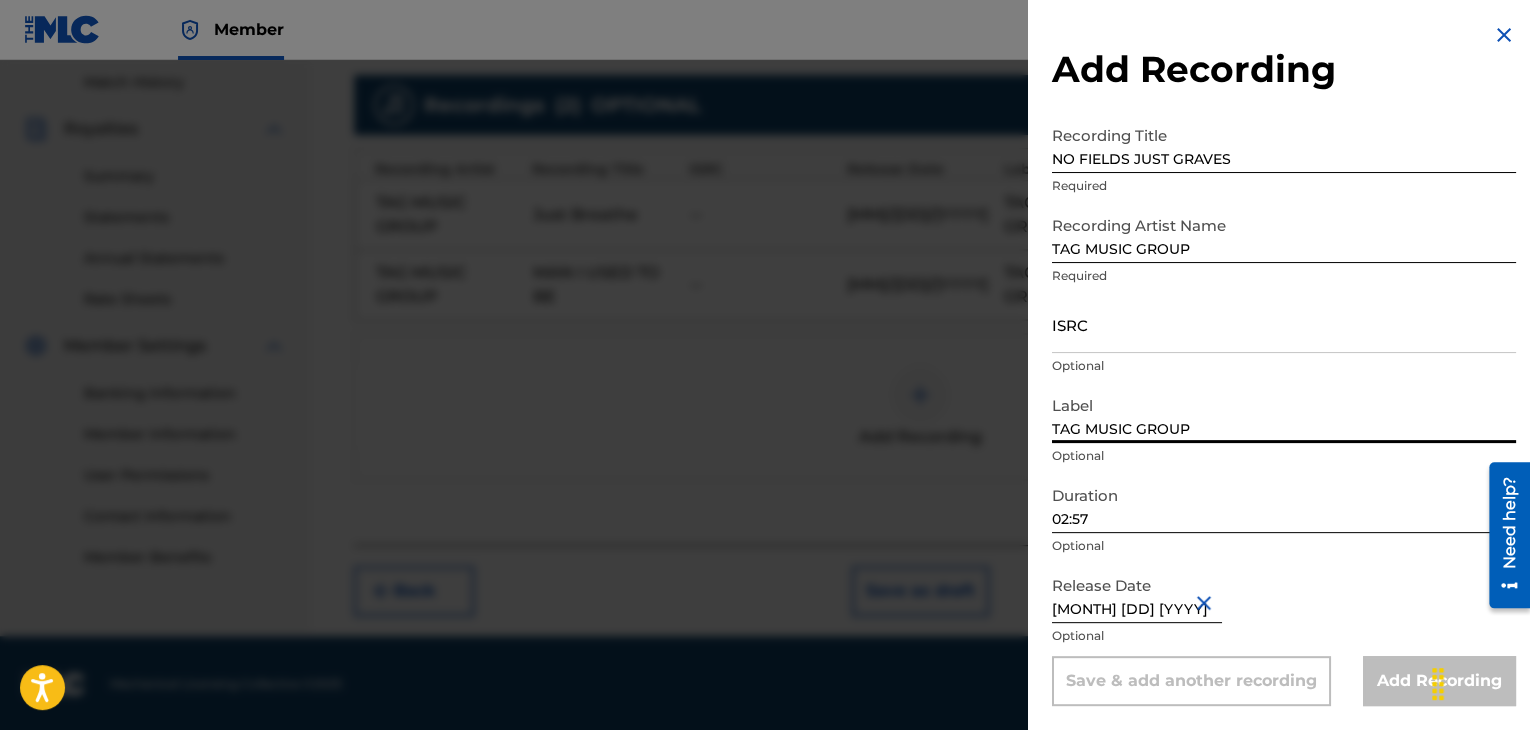 select on "8" 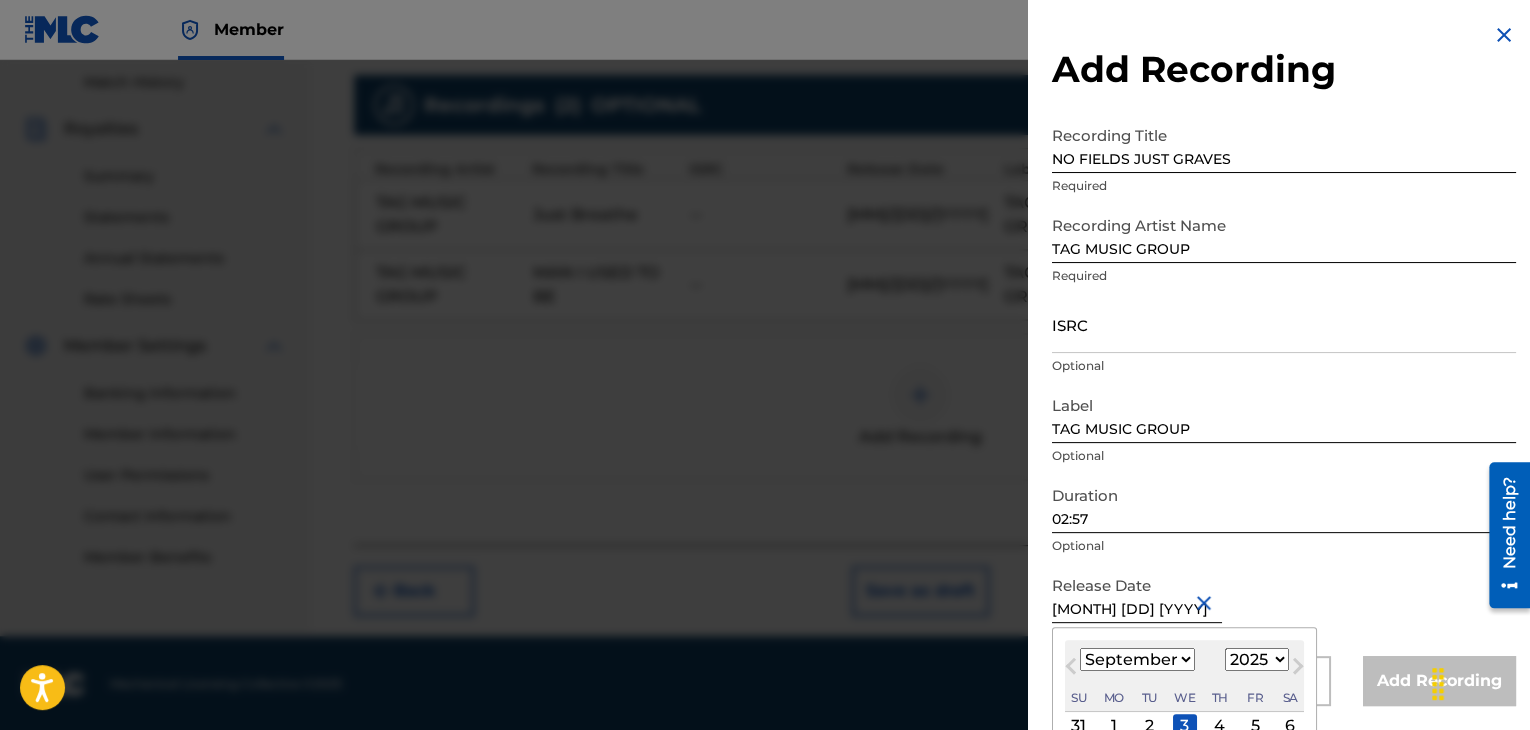 click on "September 3 2025" at bounding box center (1137, 594) 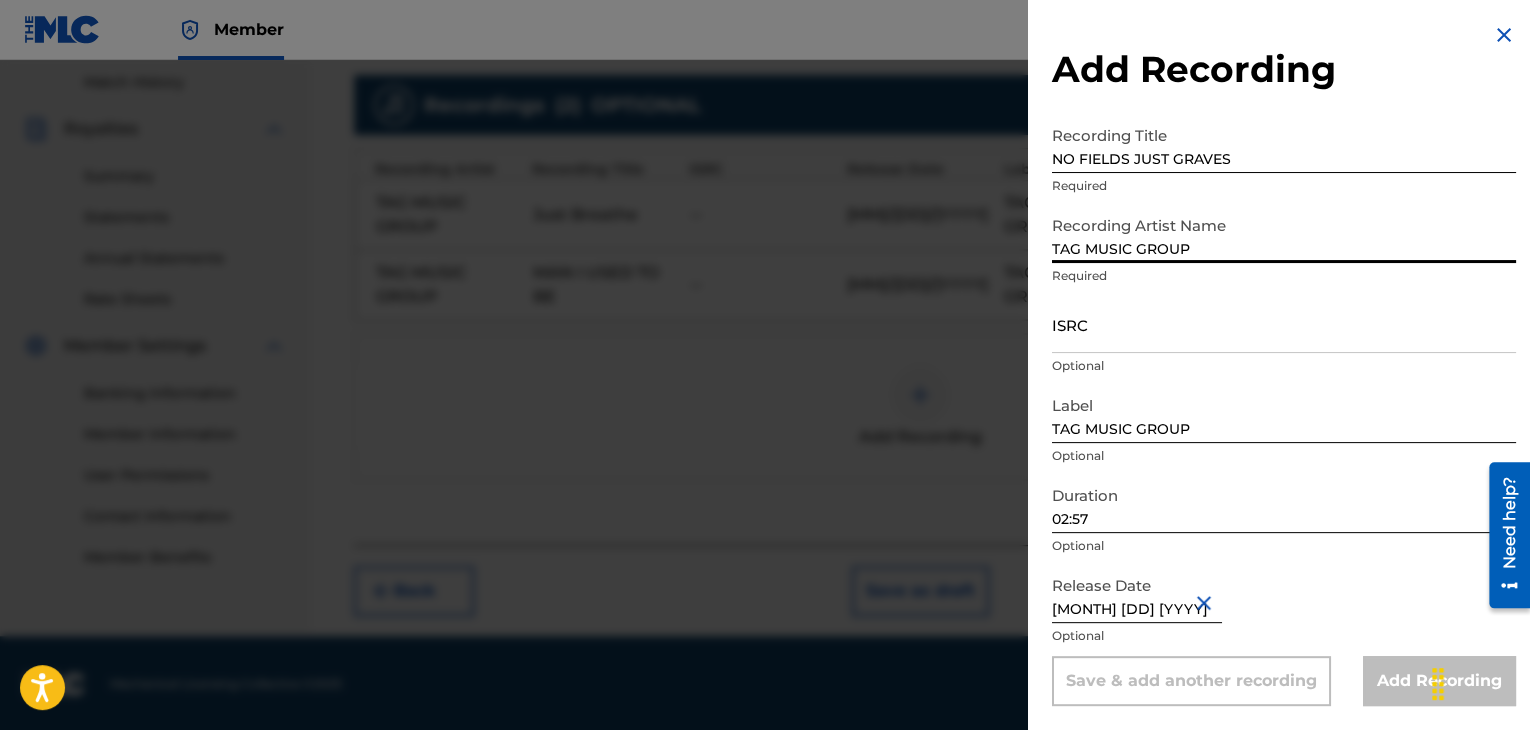 click on "TAG MUSIC GROUP" at bounding box center [1284, 234] 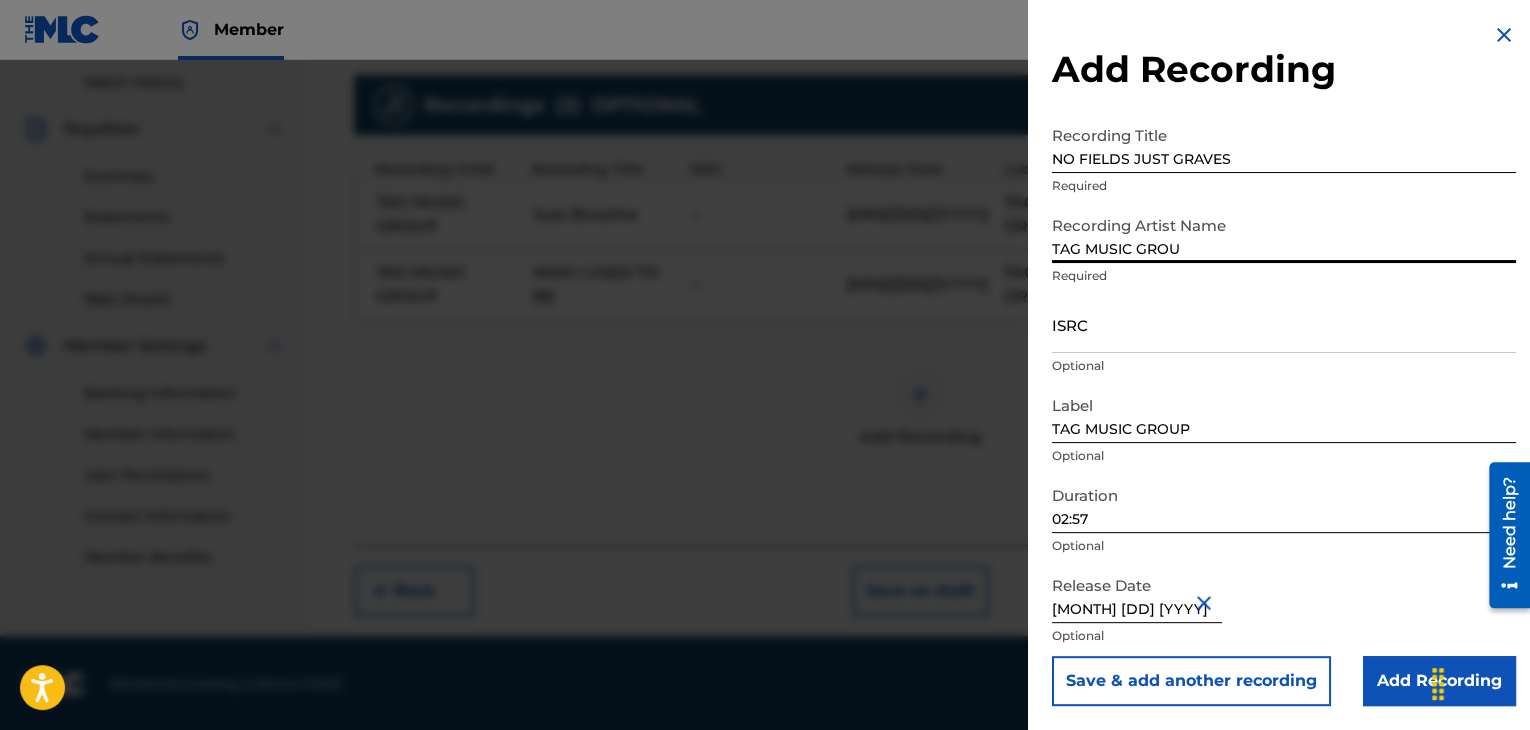 type on "TAG MUSIC GROUP" 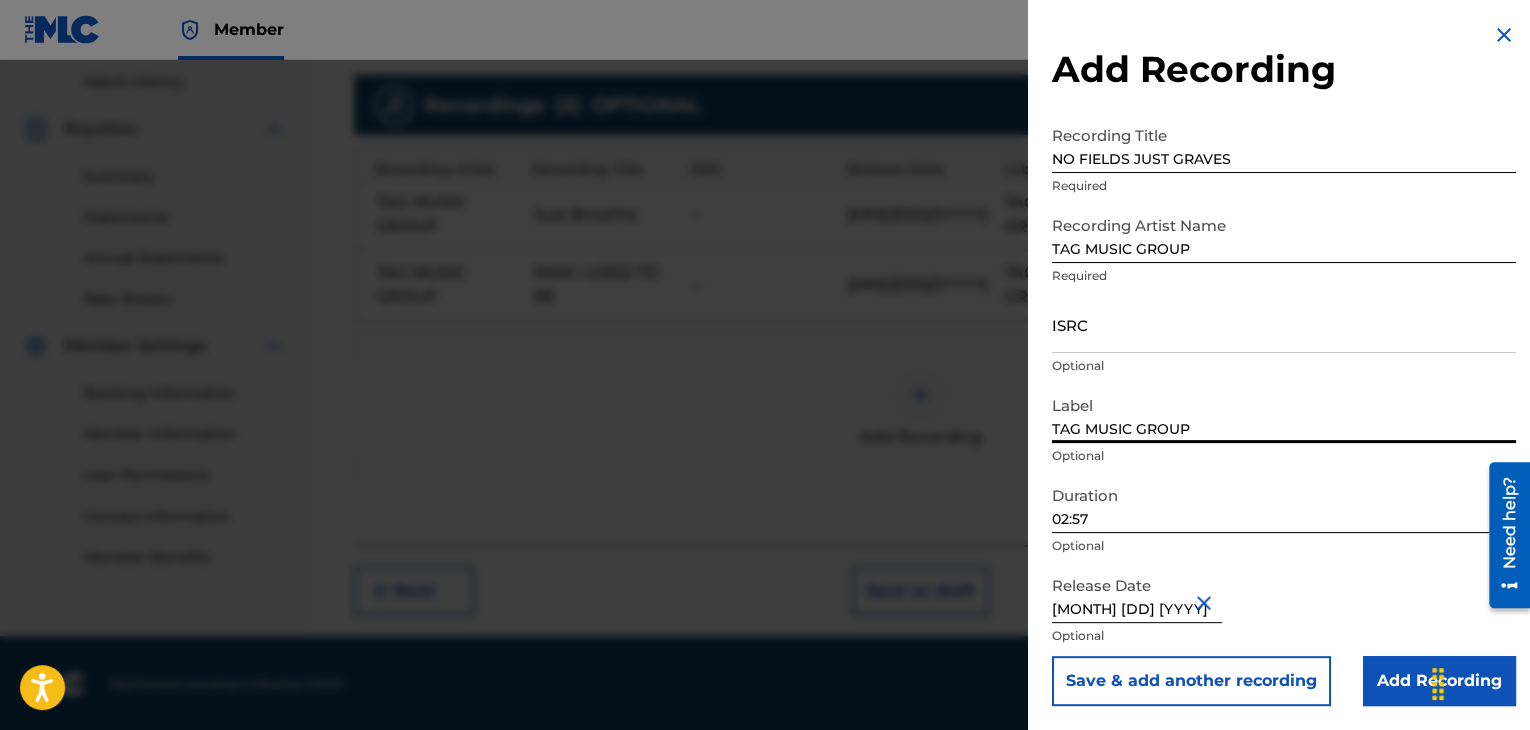 click on "TAG MUSIC GROUP" at bounding box center (1284, 414) 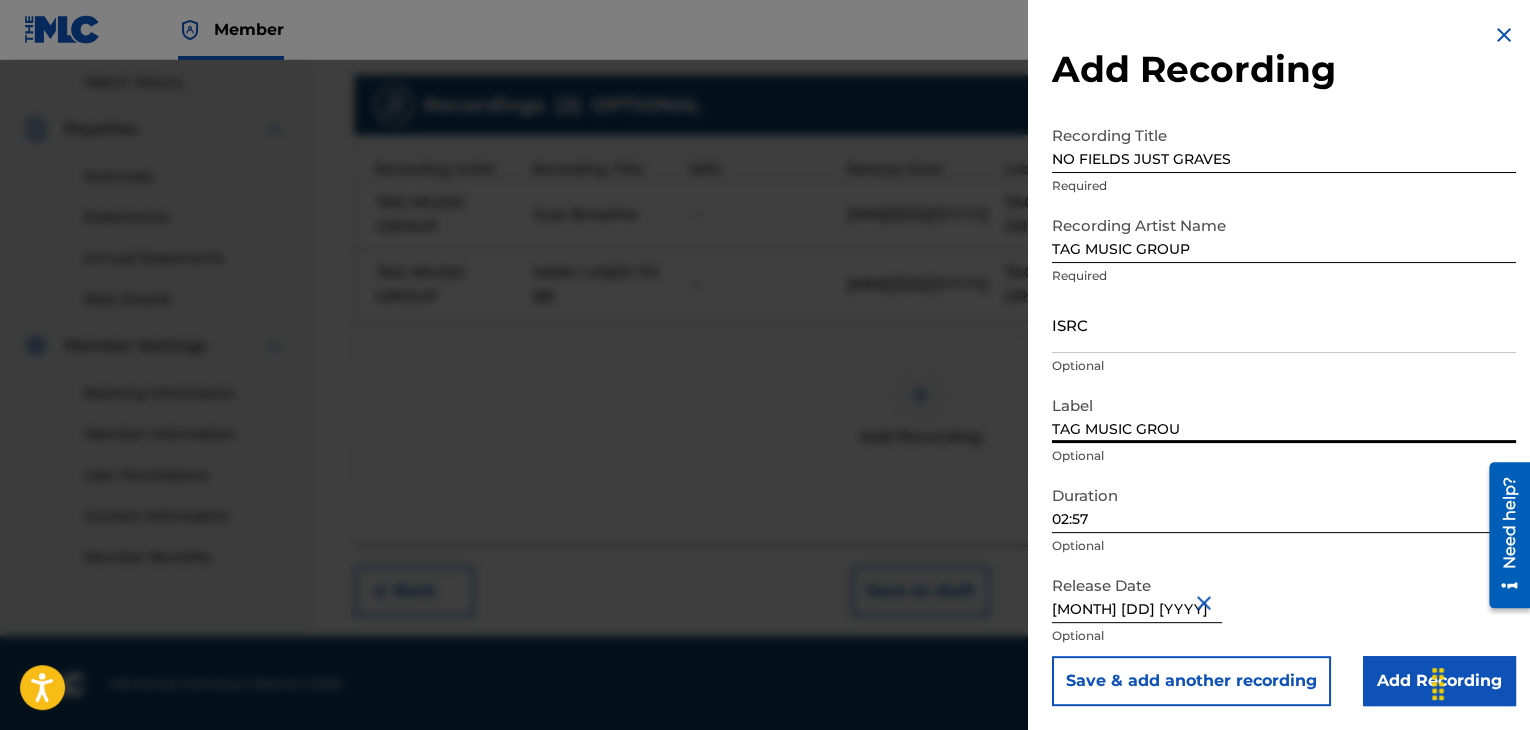 type on "TAG MUSIC GROUP" 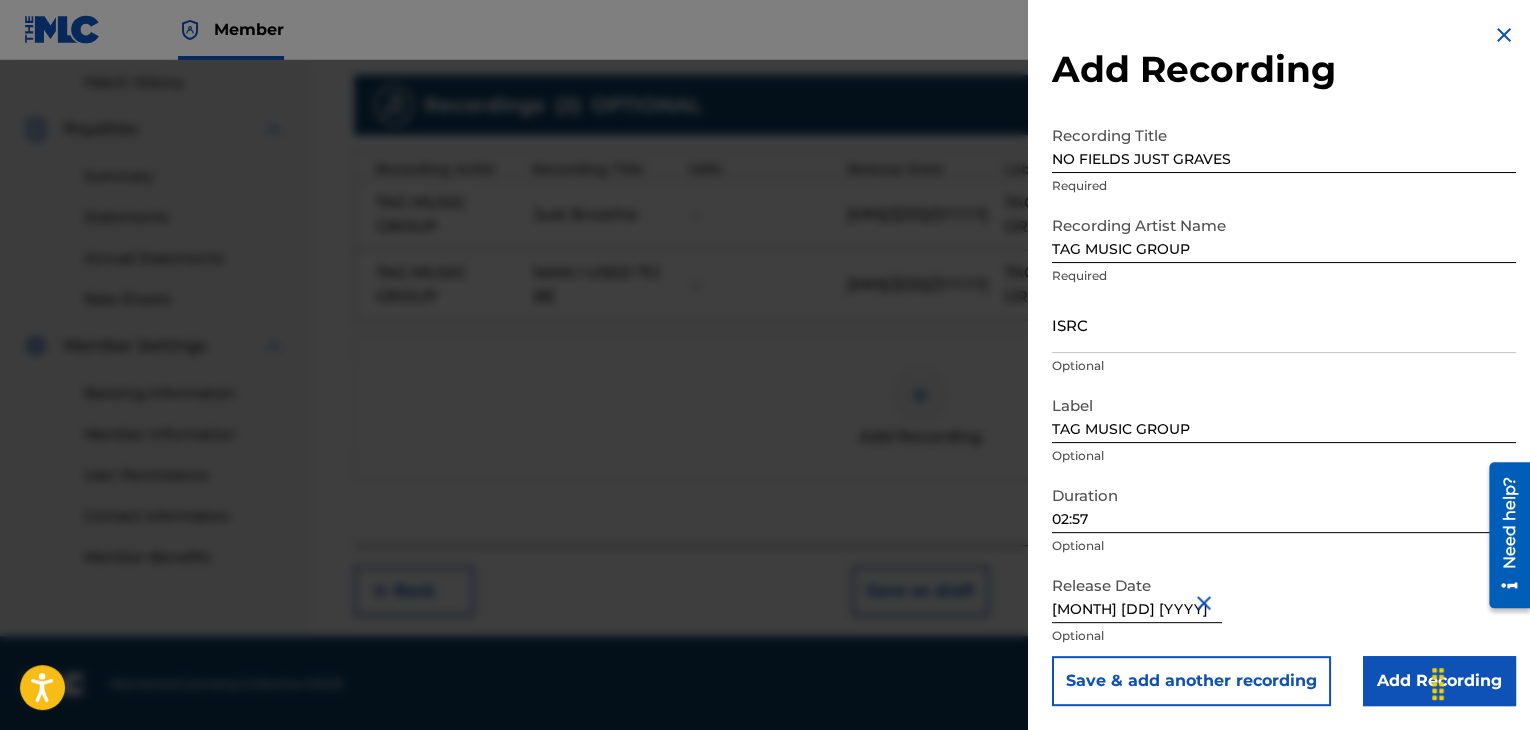 click on "Save & add another recording" at bounding box center (1191, 681) 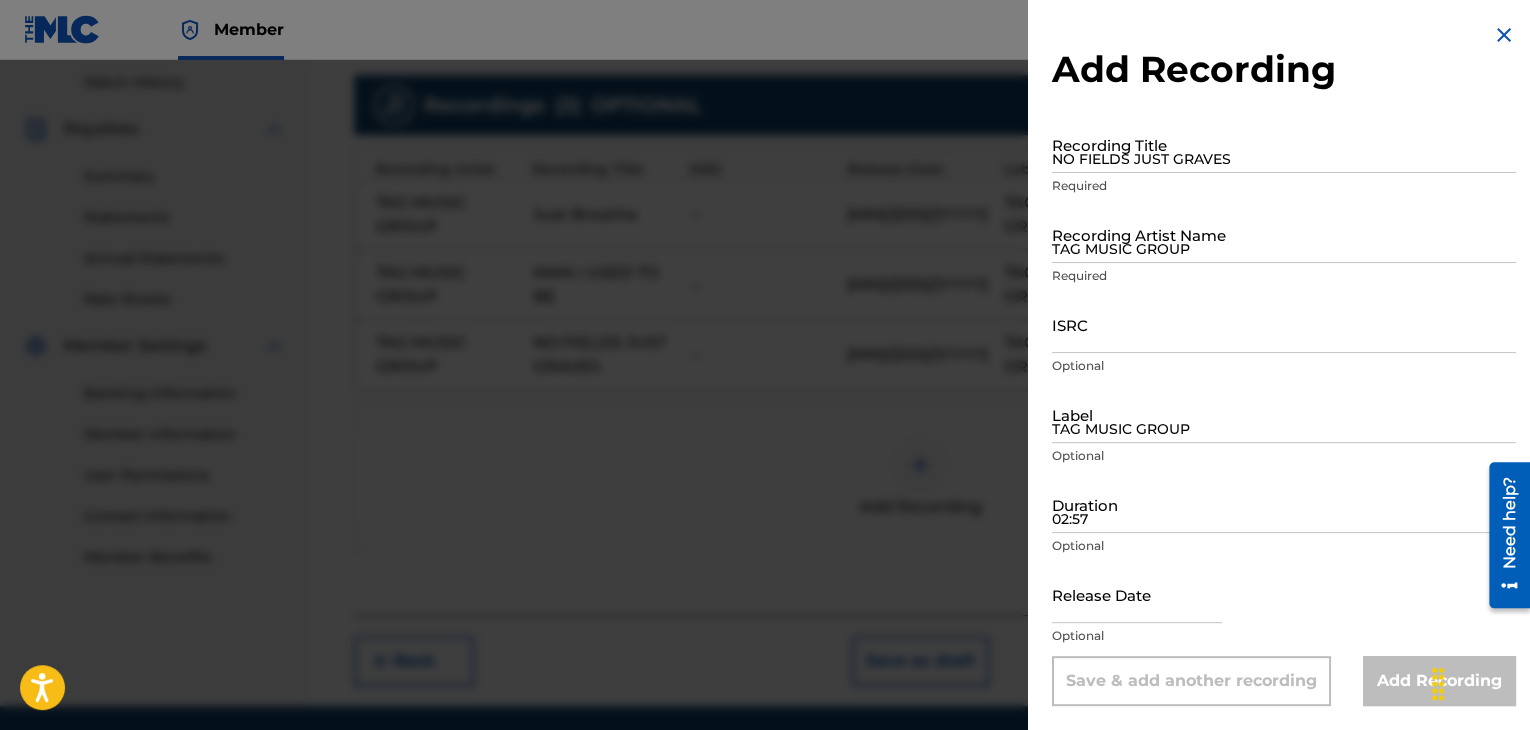 click on "Save & add another recording" at bounding box center [1191, 681] 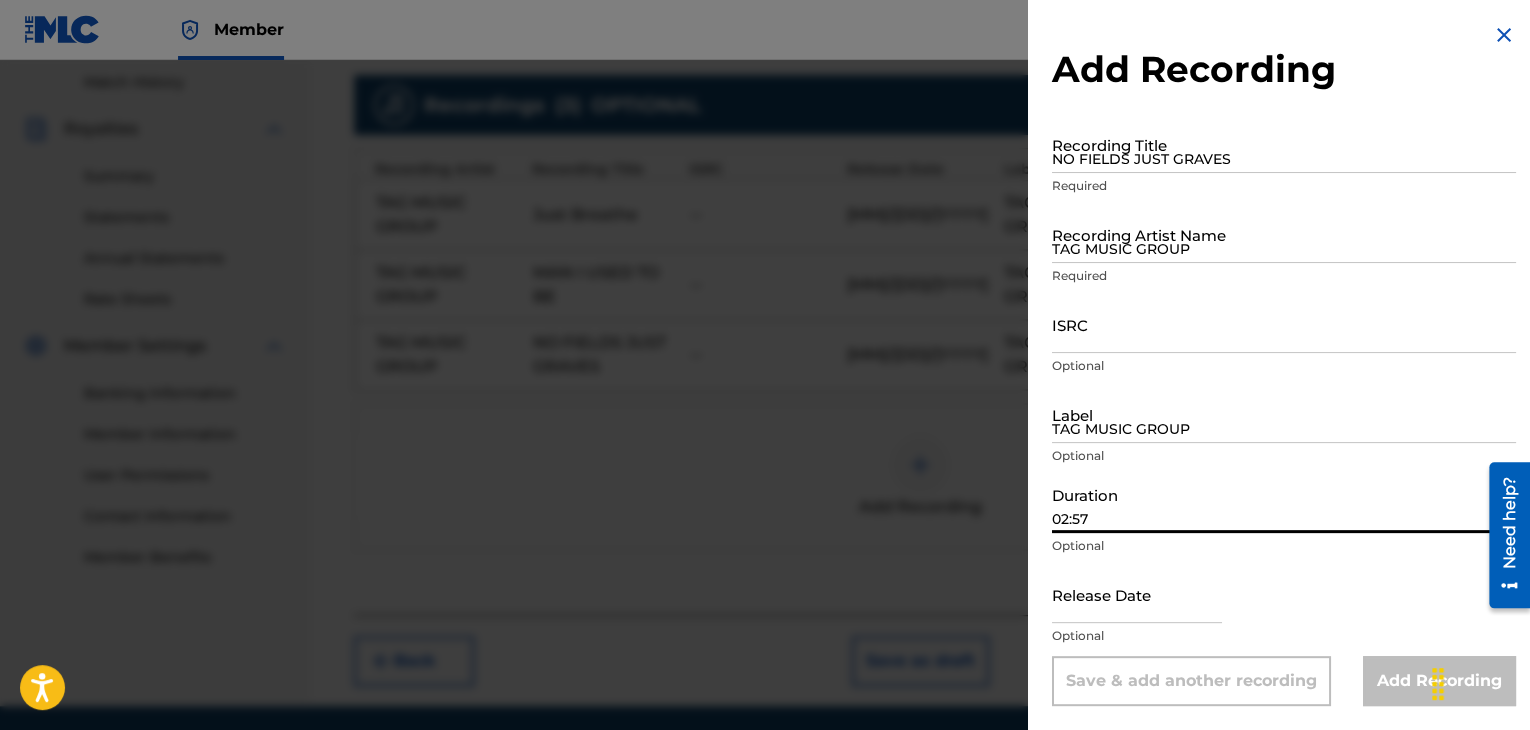 click on "02:57" at bounding box center (1284, 504) 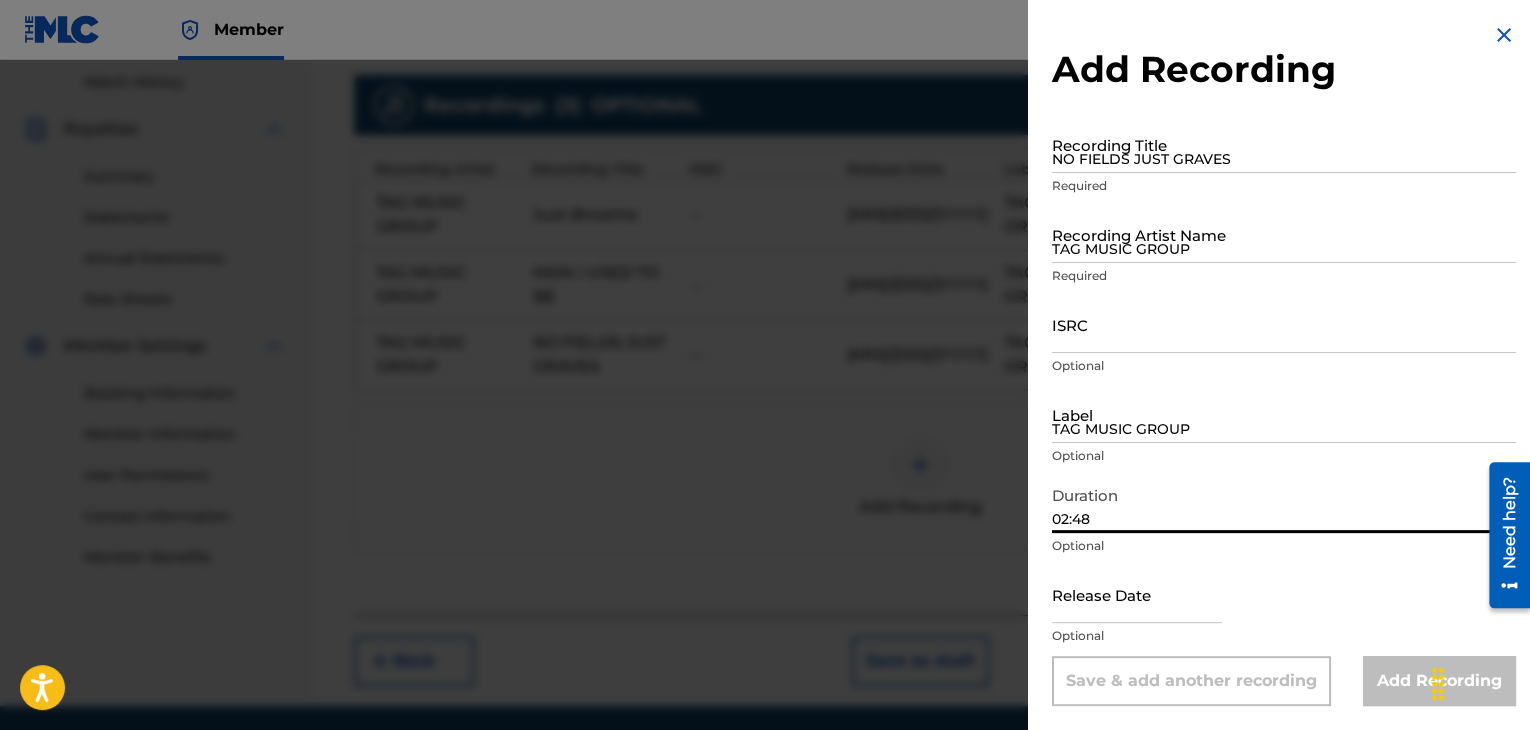 type on "02:48" 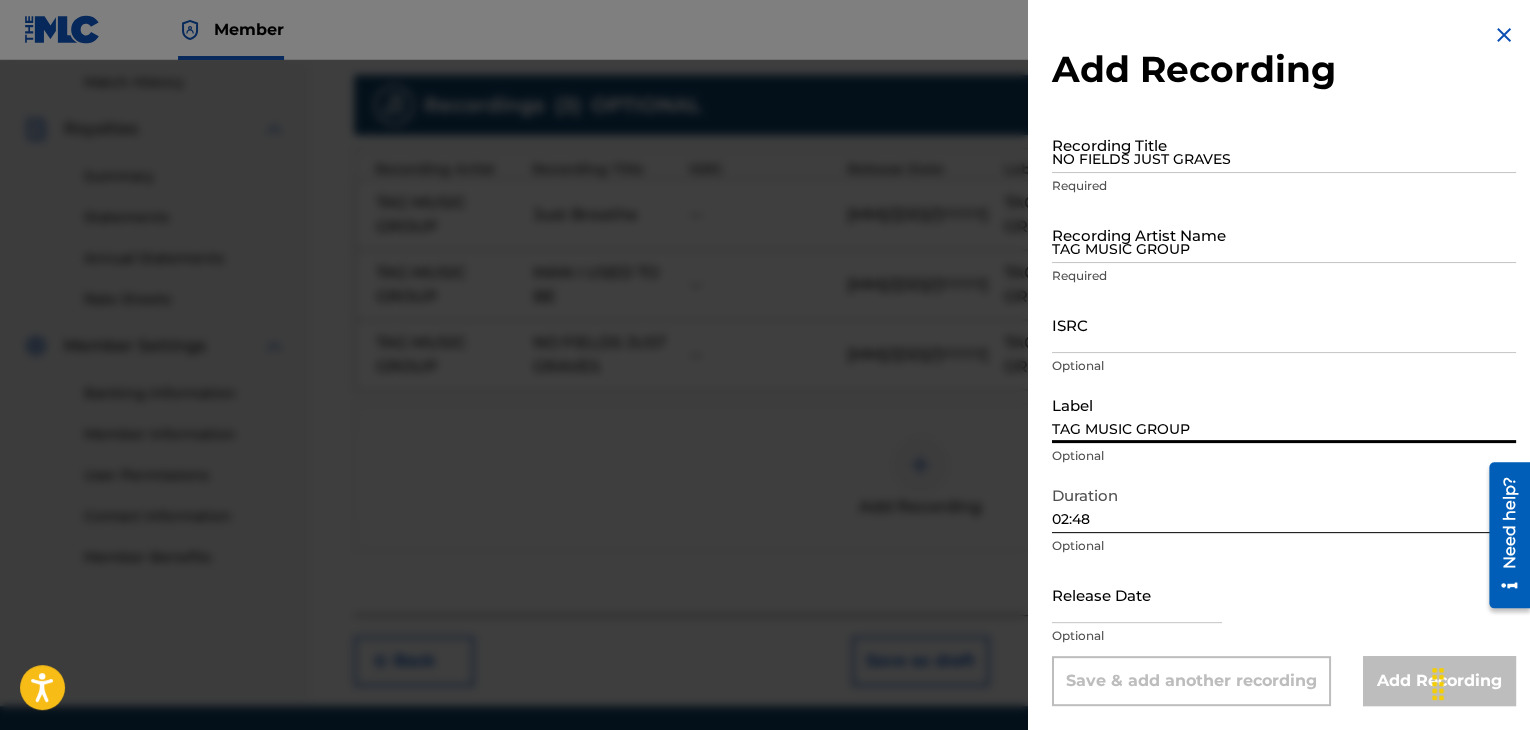 click on "TAG MUSIC GROUP" at bounding box center [1284, 414] 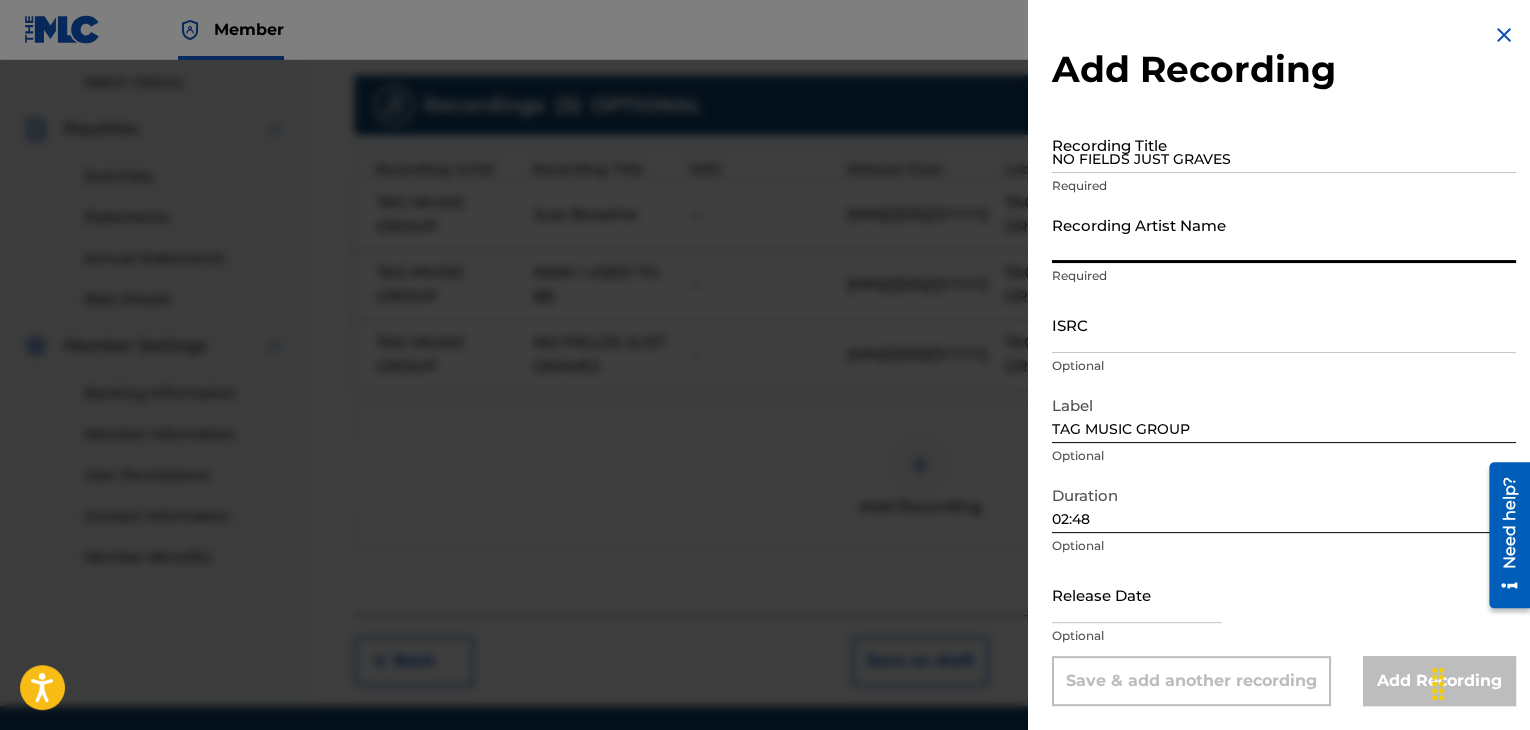 type on "TAG MUSIC GROUP" 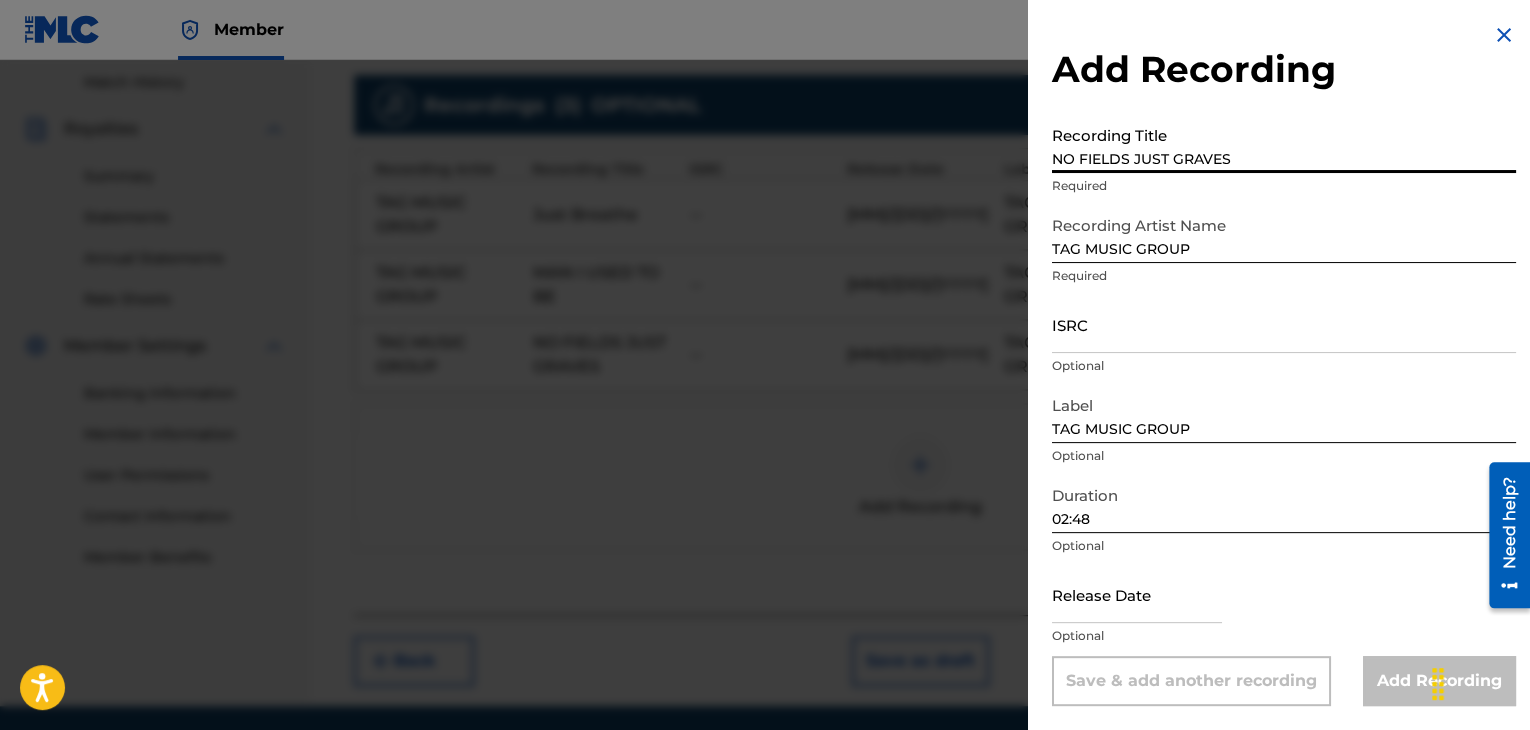 click on "NO FIELDS JUST GRAVES" at bounding box center (1284, 144) 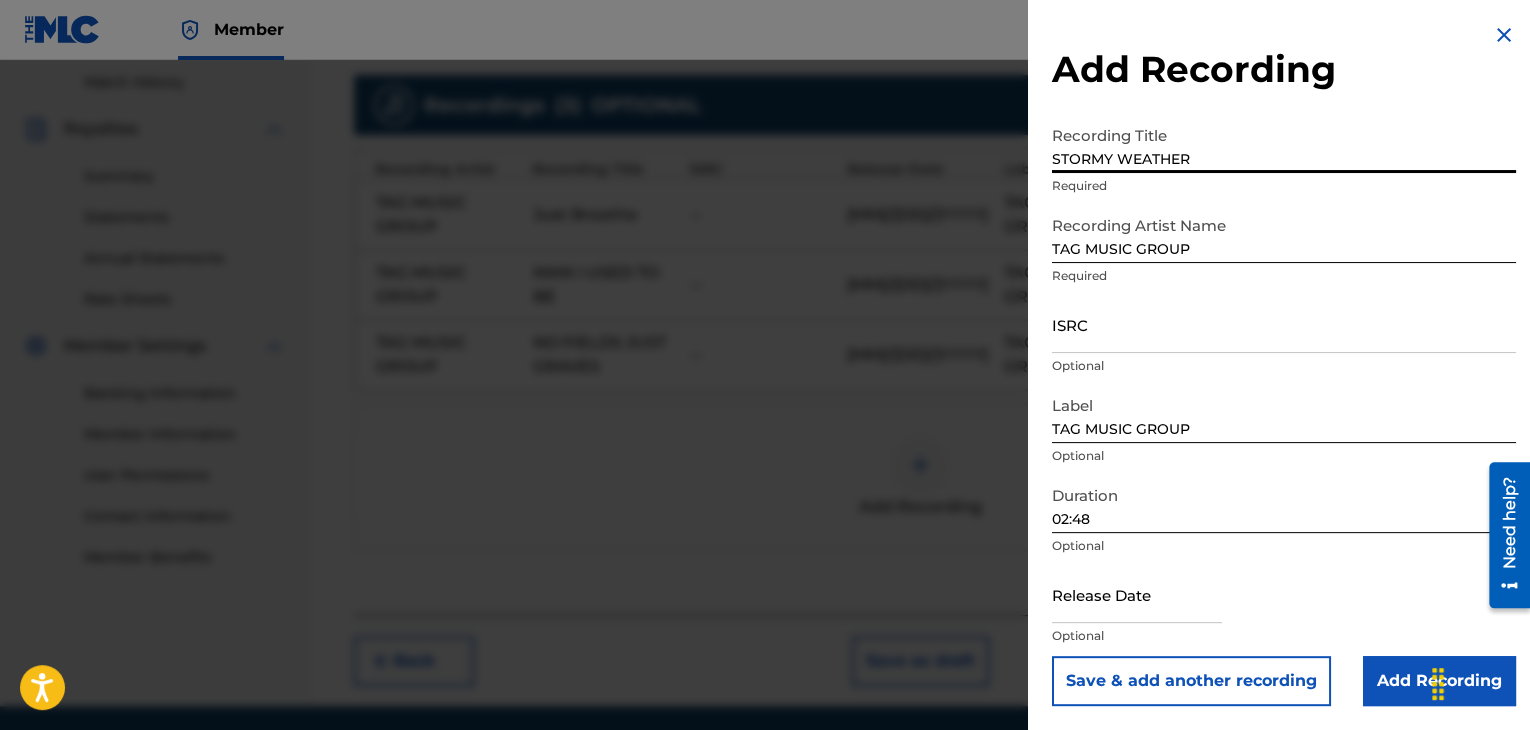 scroll, scrollTop: 621, scrollLeft: 0, axis: vertical 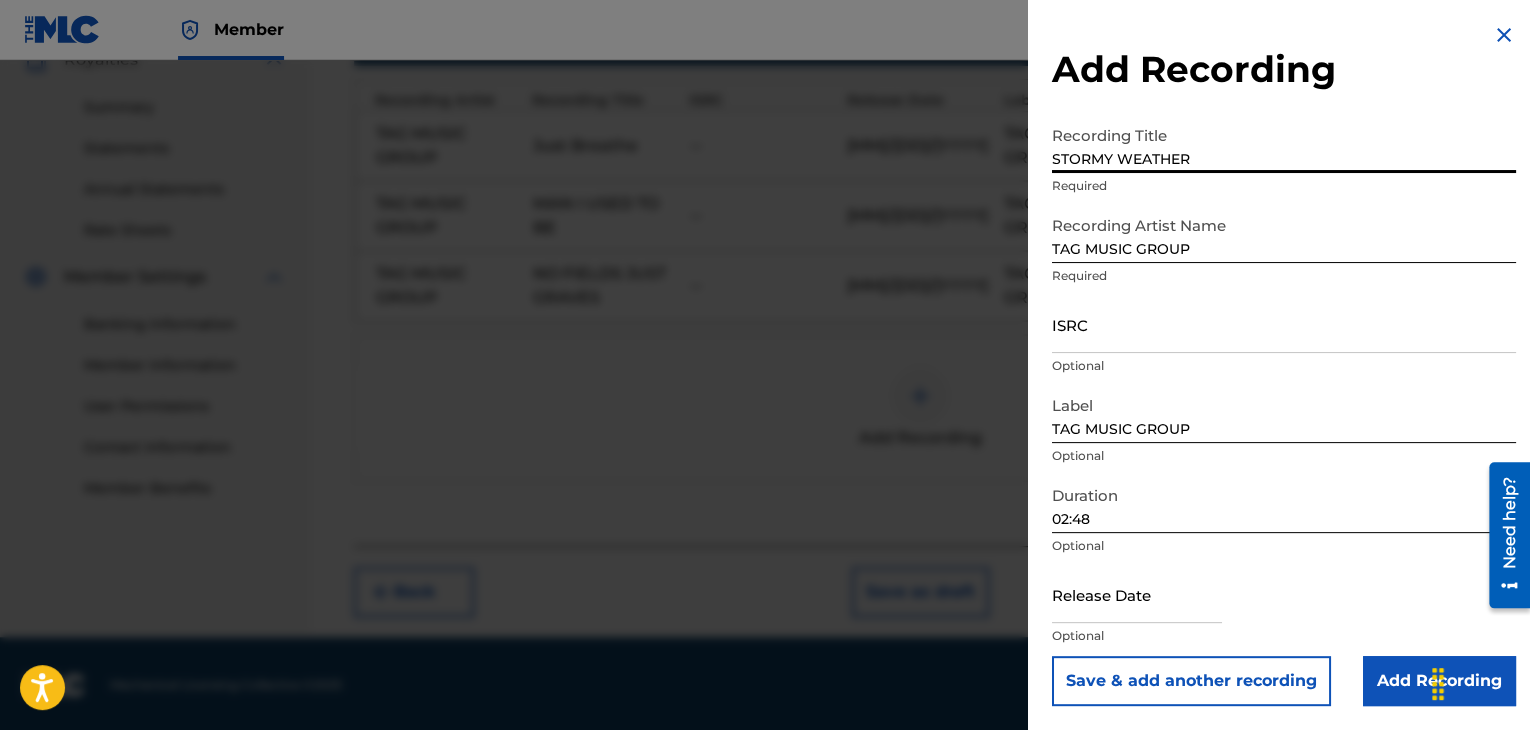 type on "STORMY WEATHER" 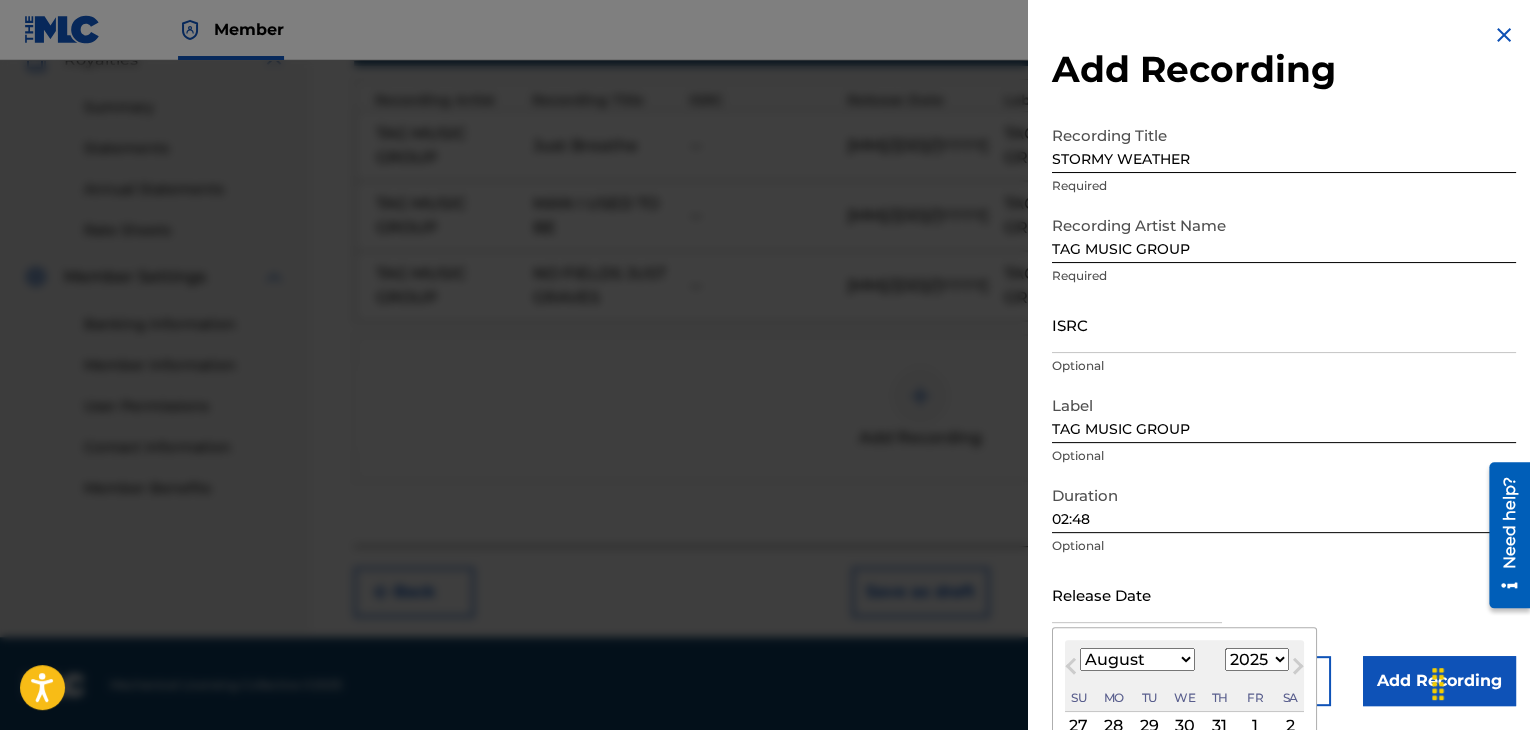 click at bounding box center [1137, 594] 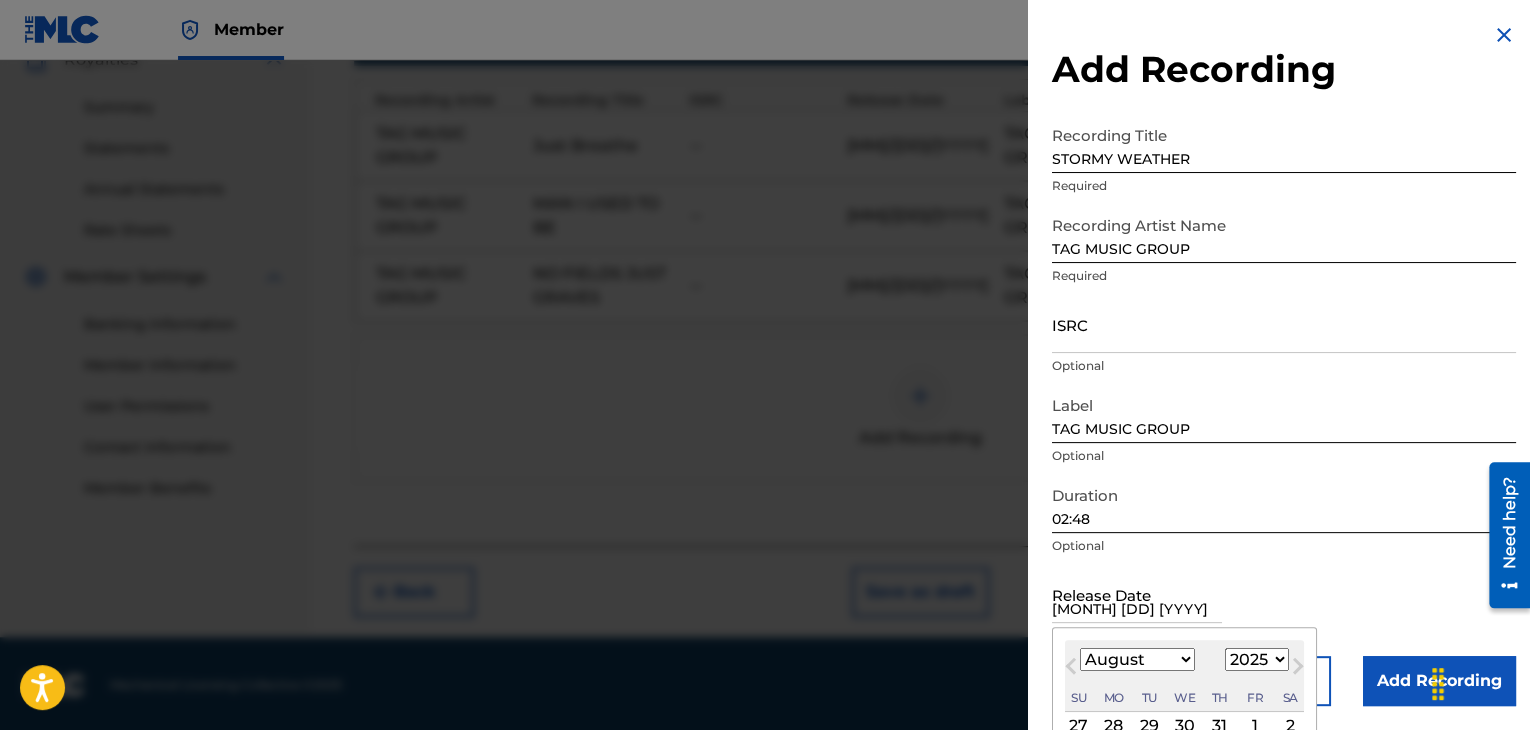 select on "8" 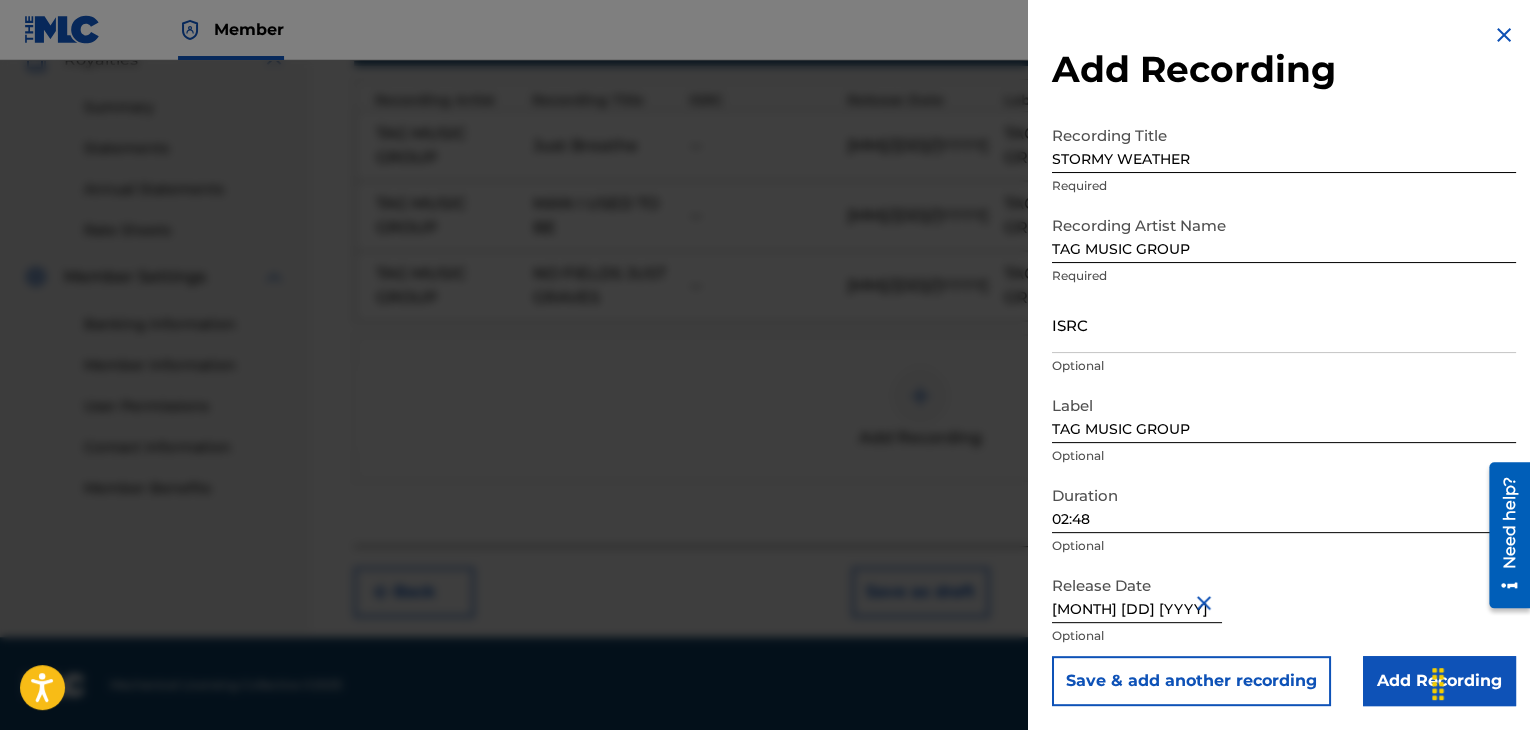 click on "Release Date September 3 2025 Optional" at bounding box center [1284, 611] 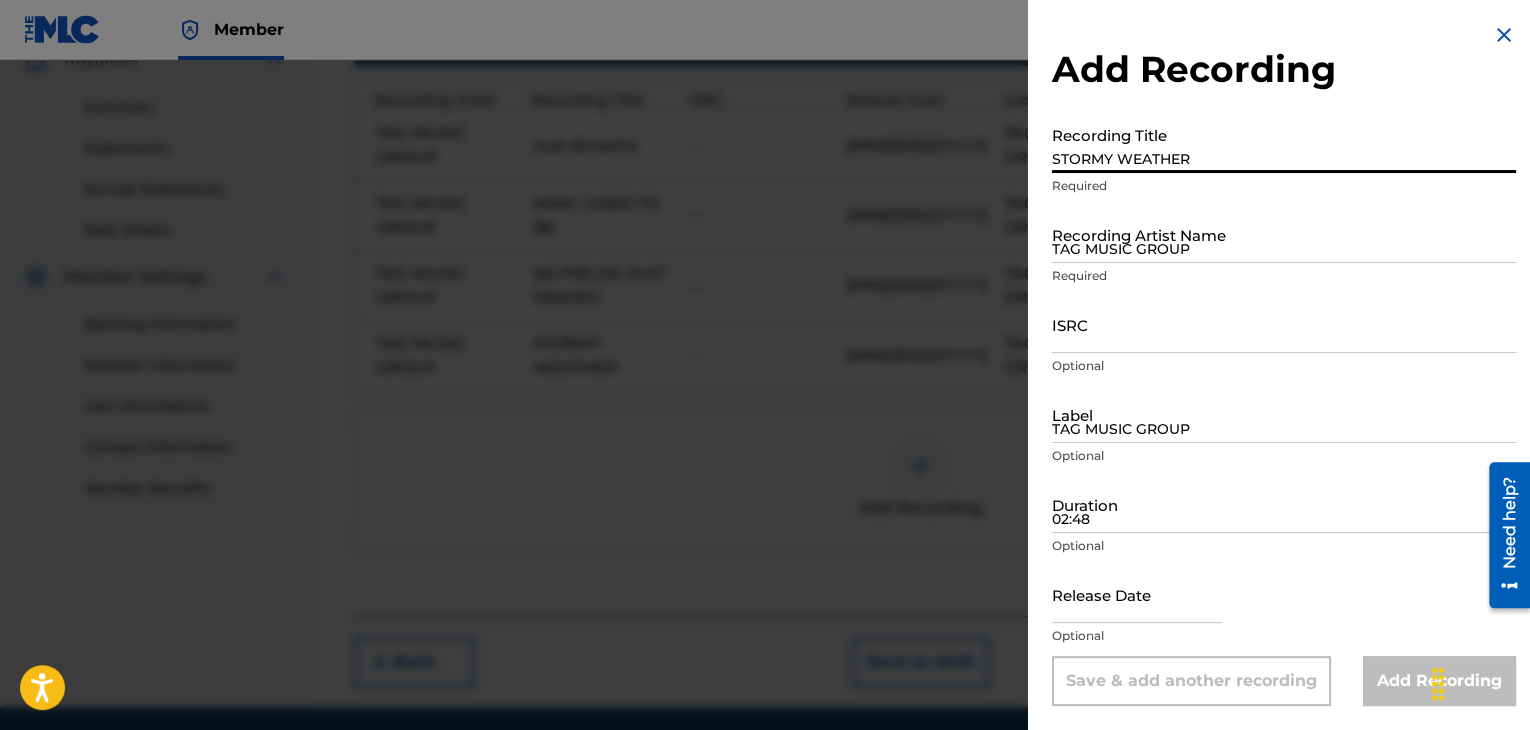 click on "STORMY WEATHER" at bounding box center (1284, 144) 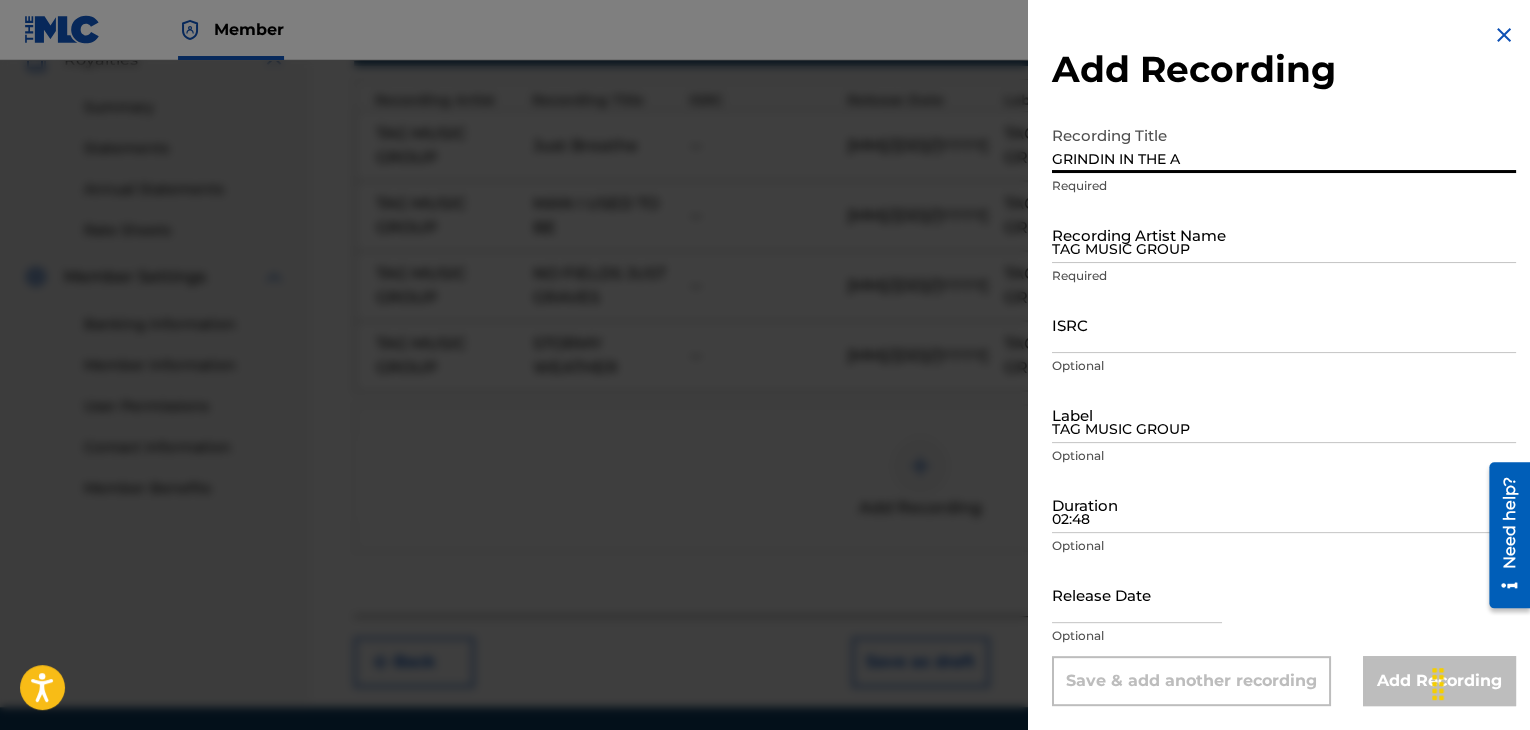 type on "GRINDIN IN THE A" 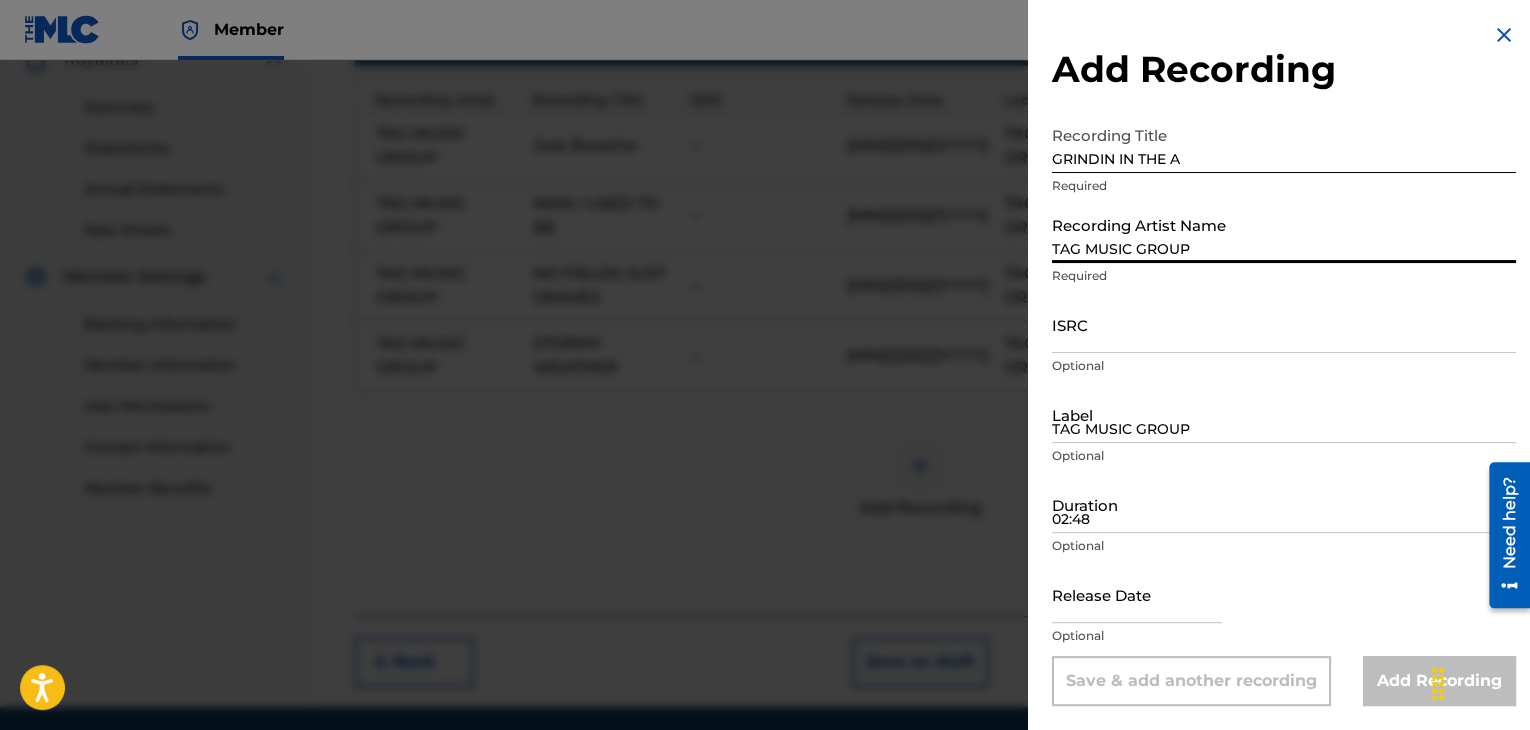 click on "TAG MUSIC GROUP" at bounding box center (1284, 234) 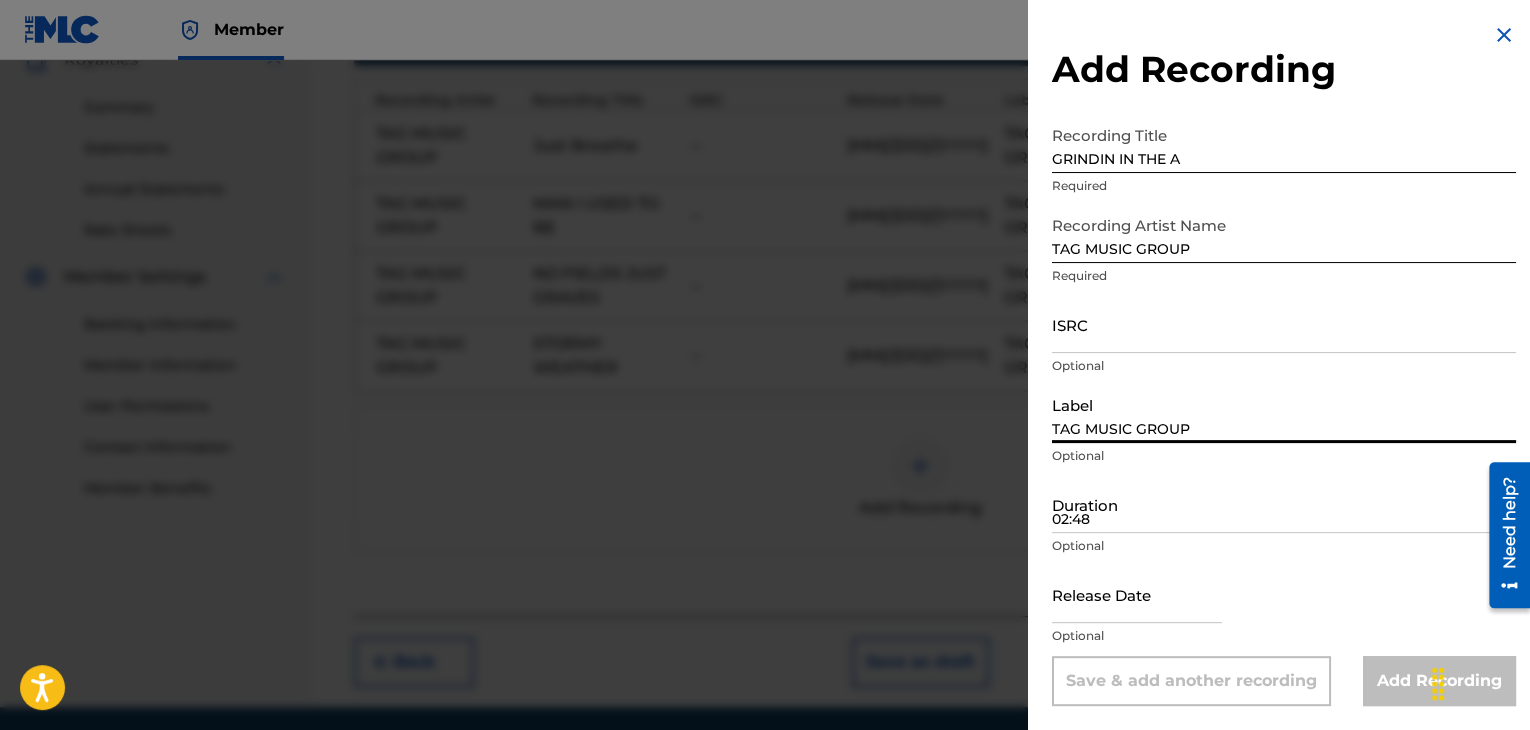 click on "TAG MUSIC GROUP" at bounding box center [1284, 414] 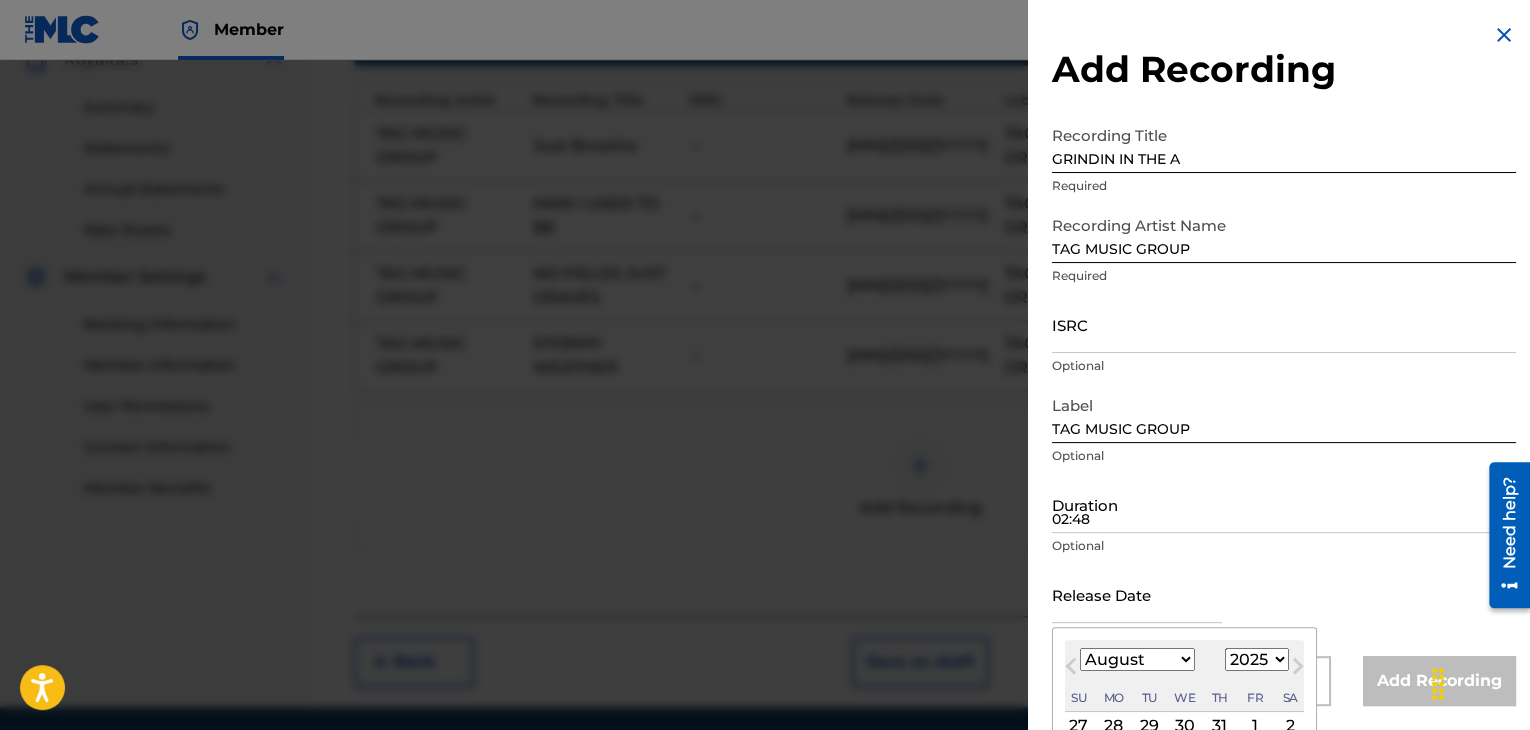 click at bounding box center [1137, 594] 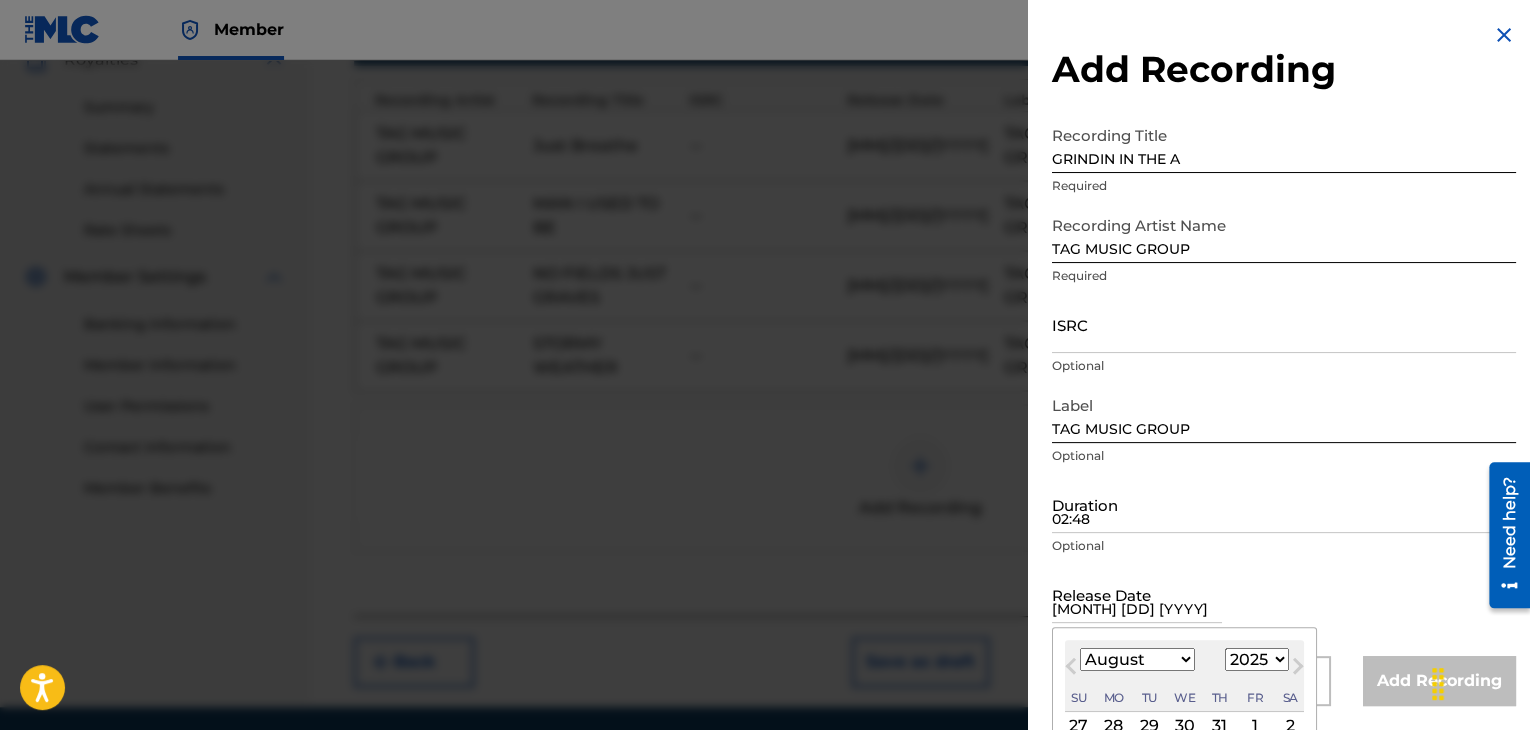 select on "8" 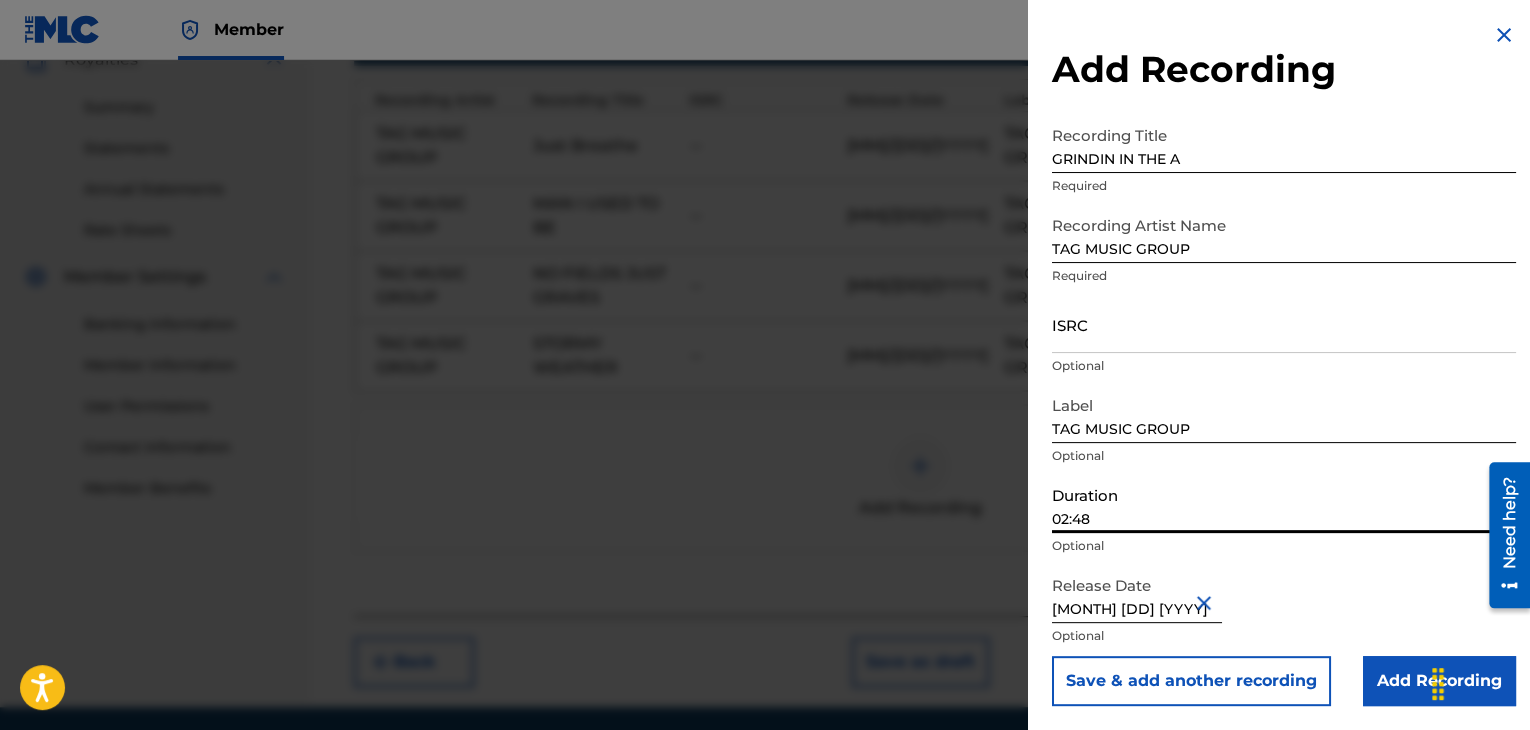 click on "02:48" at bounding box center (1284, 504) 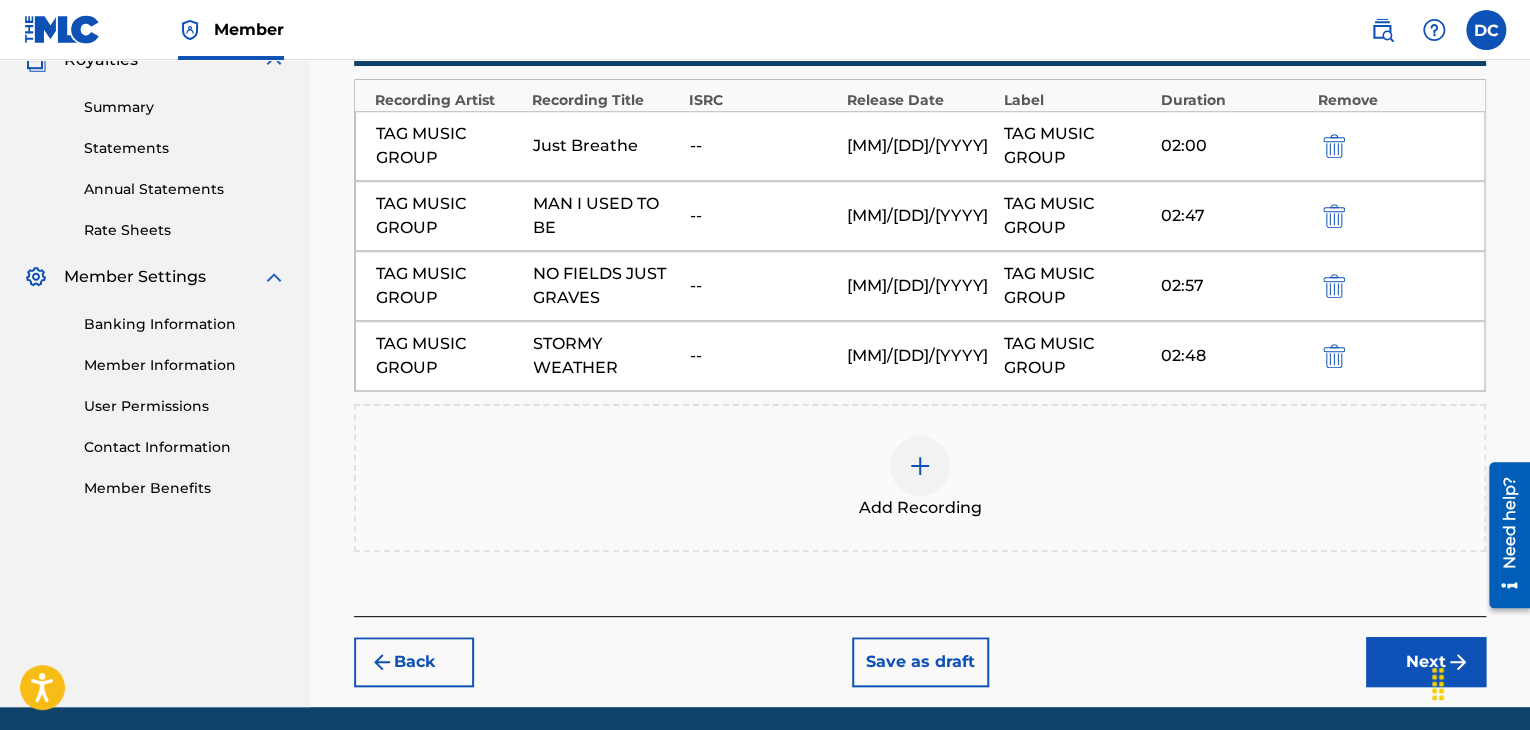 click at bounding box center (920, 466) 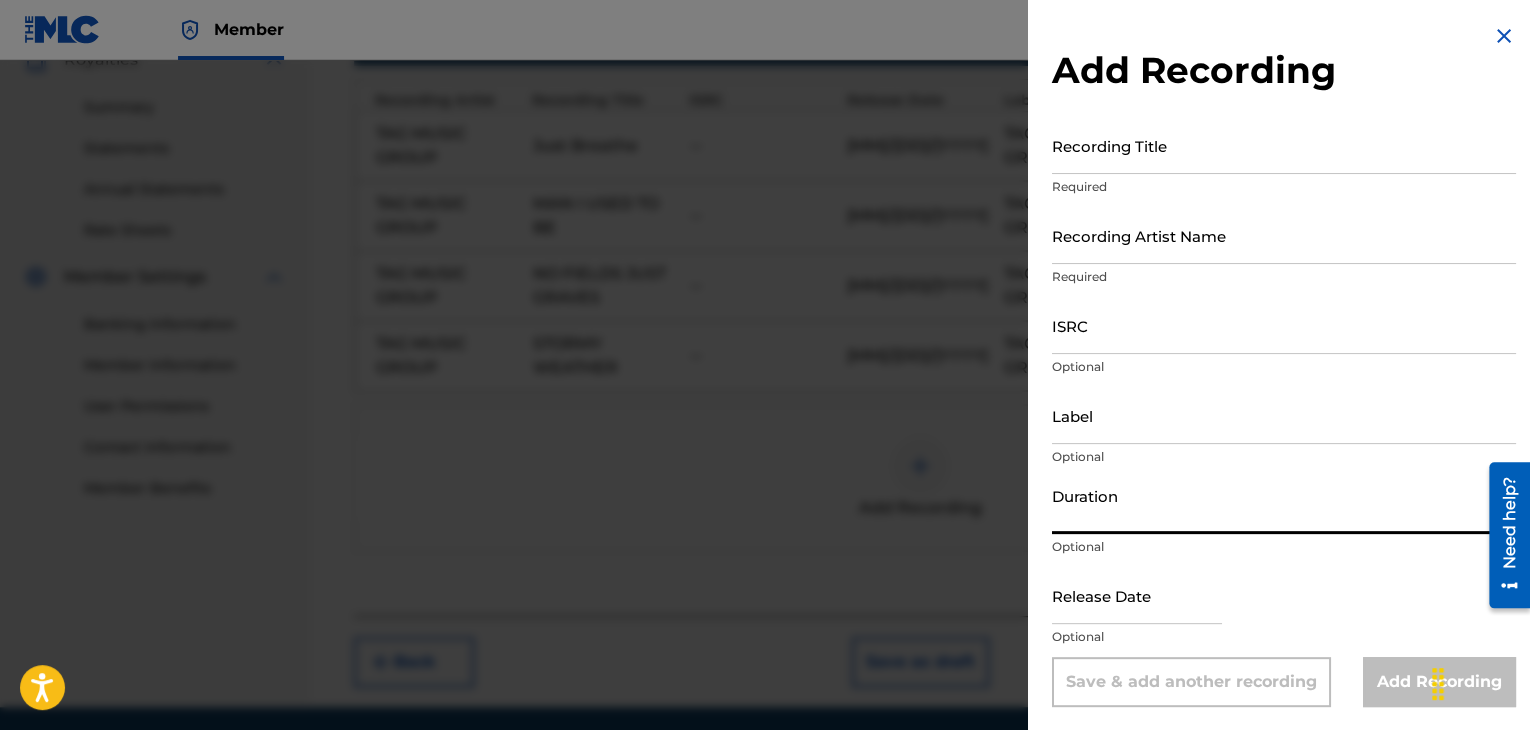 click on "Duration" at bounding box center (1284, 505) 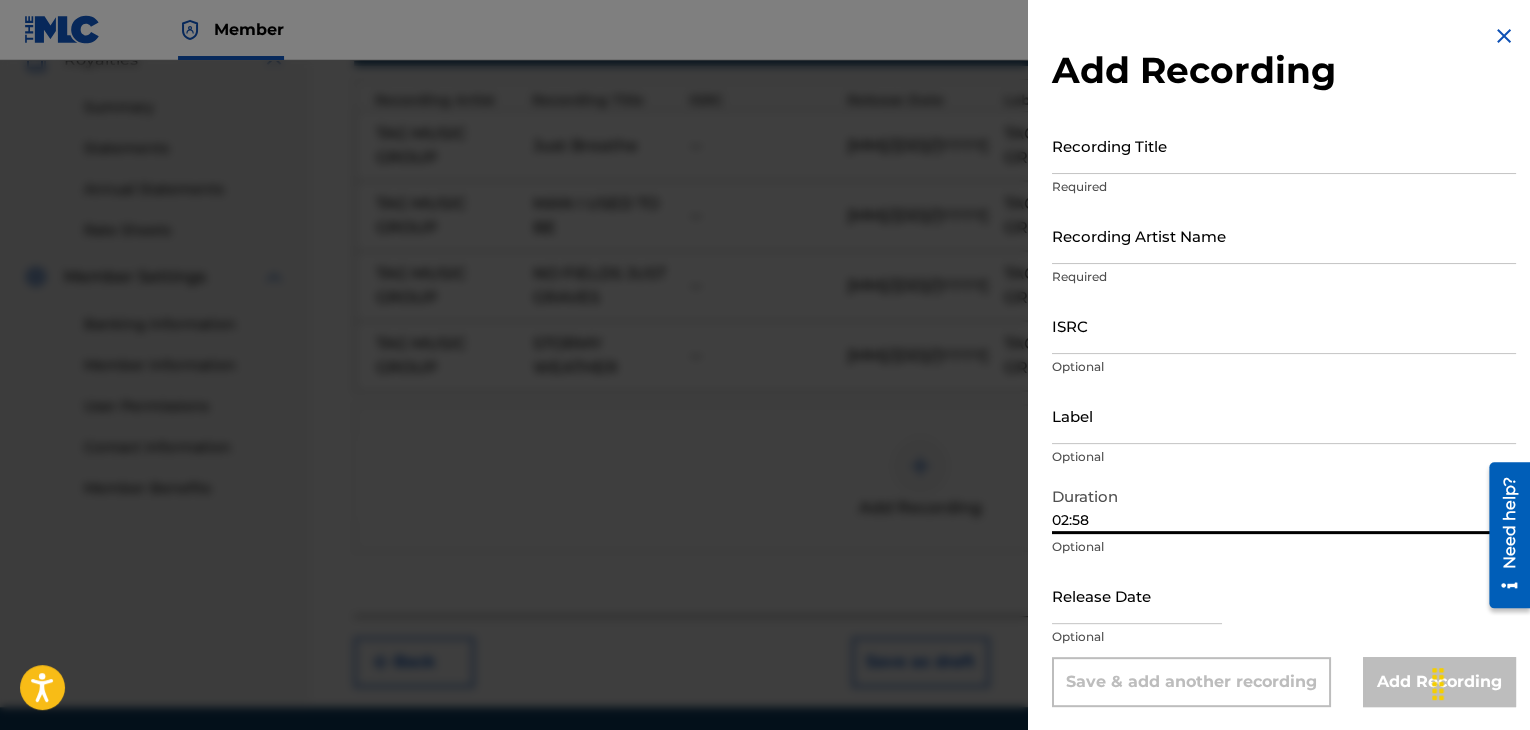 type on "02:58" 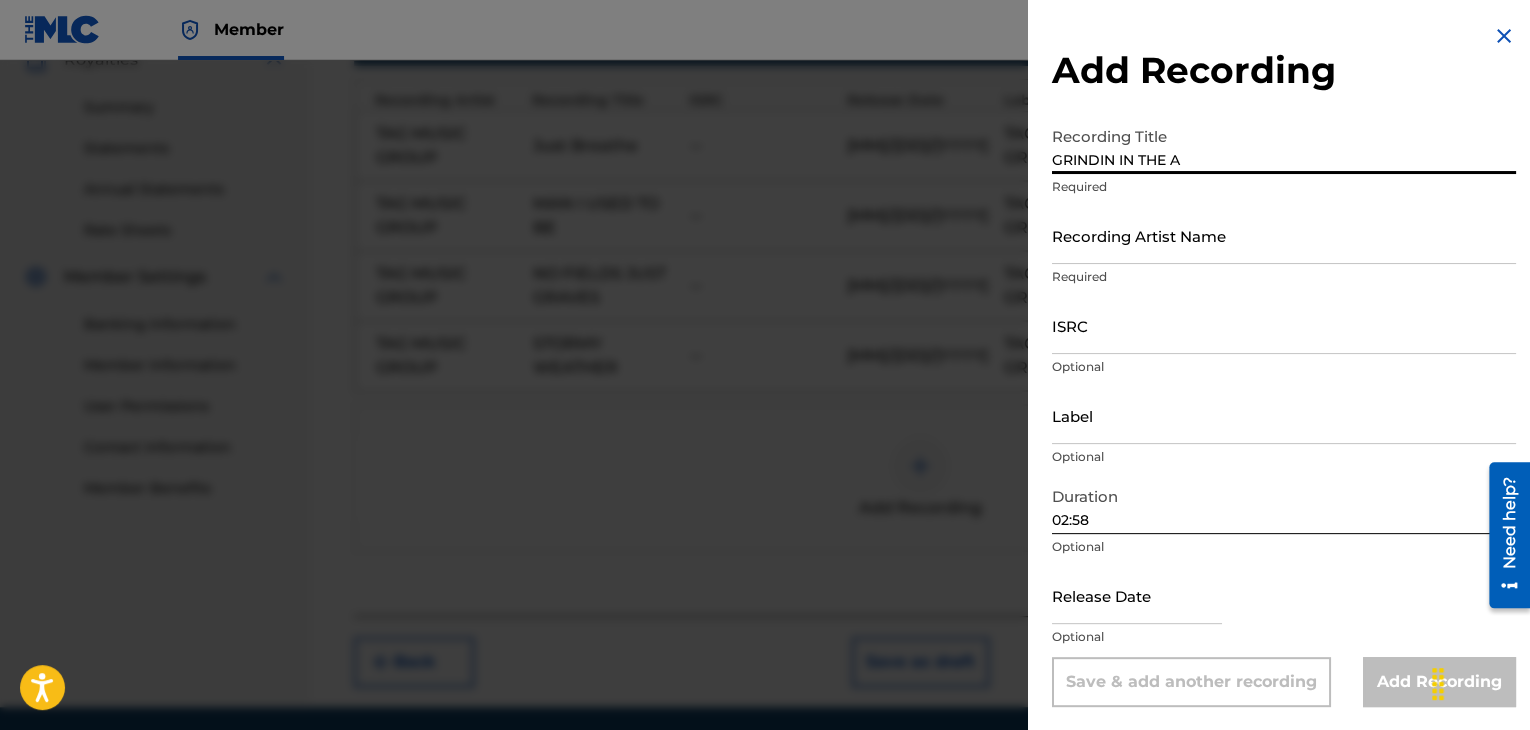 type on "GRINDIN IN THE A" 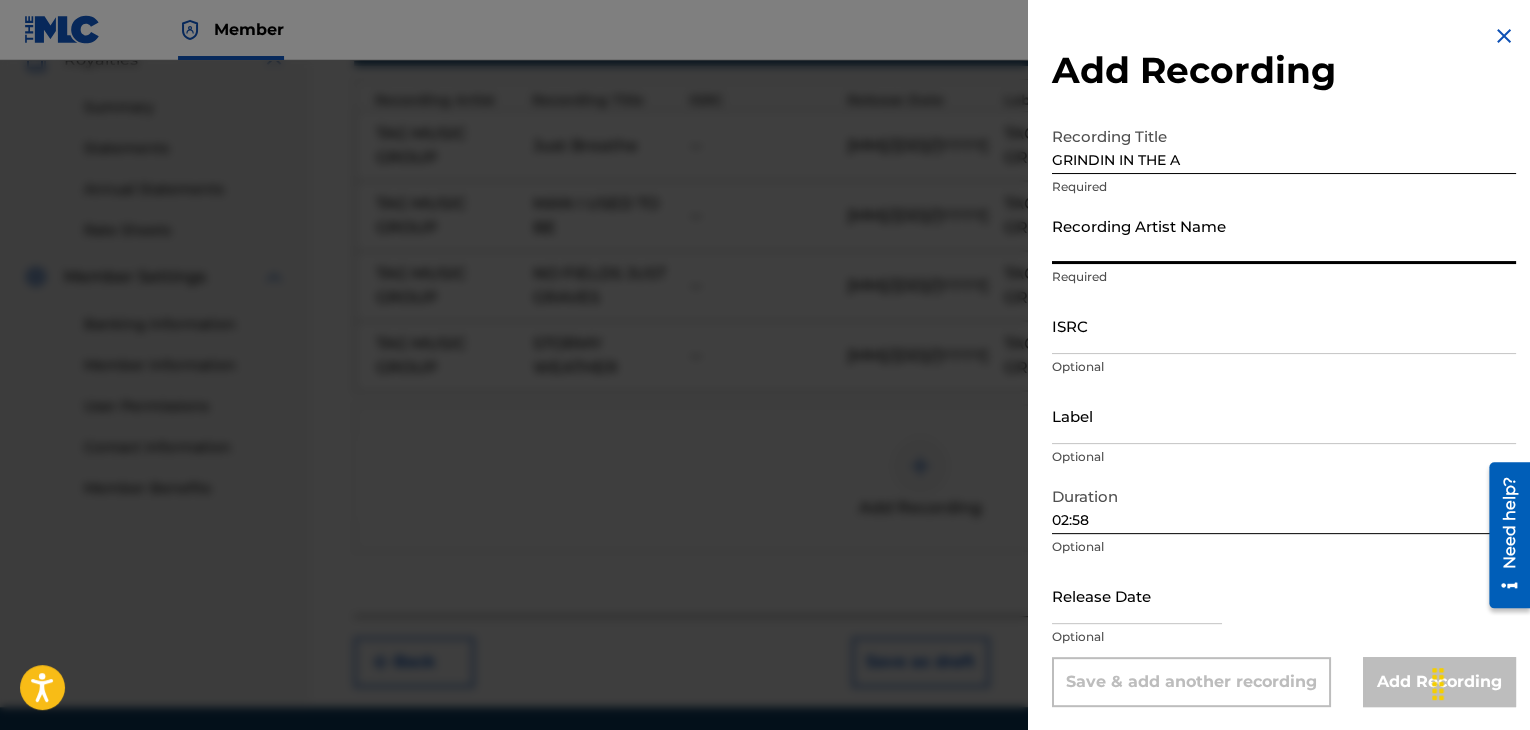 click on "Recording Artist Name" at bounding box center [1284, 235] 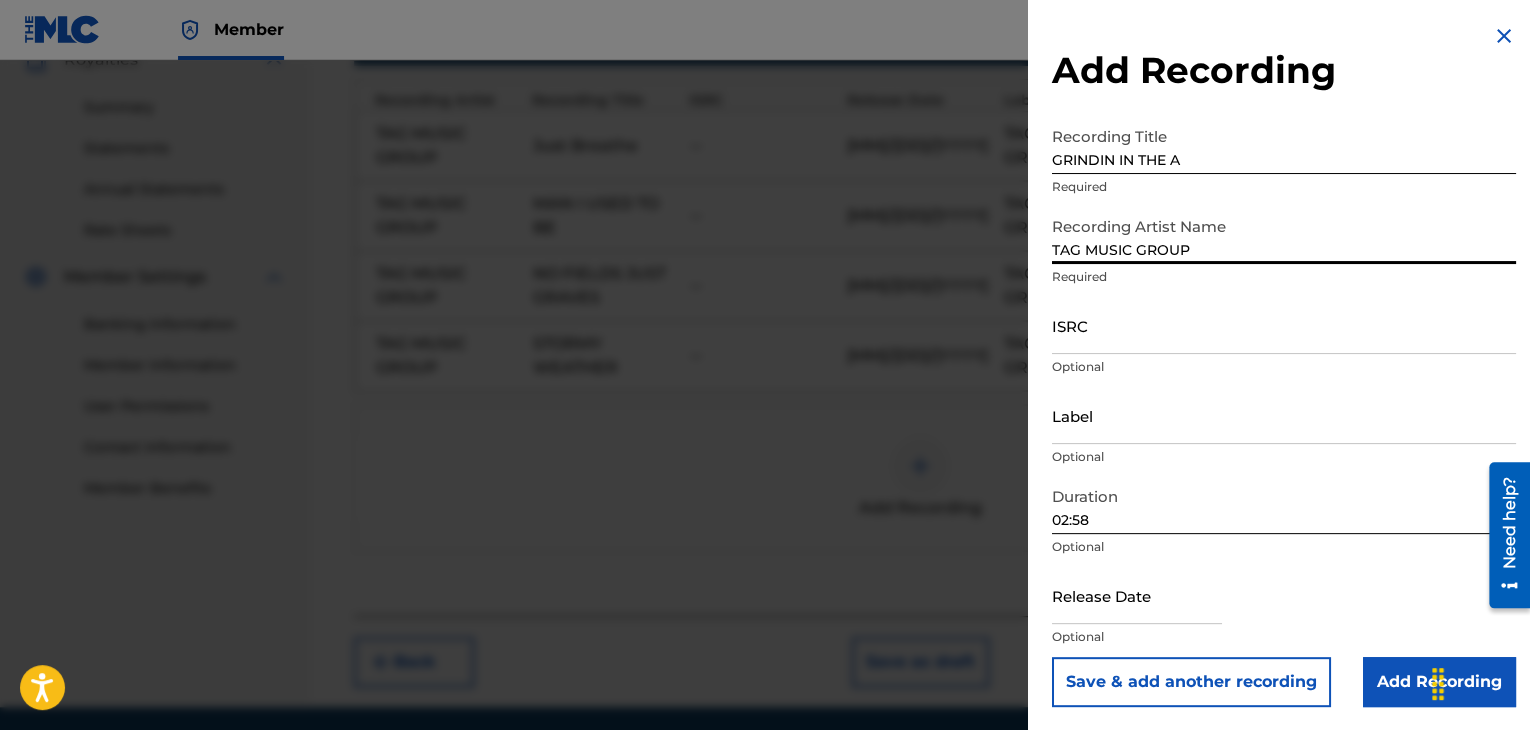 click on "Label" at bounding box center (1284, 415) 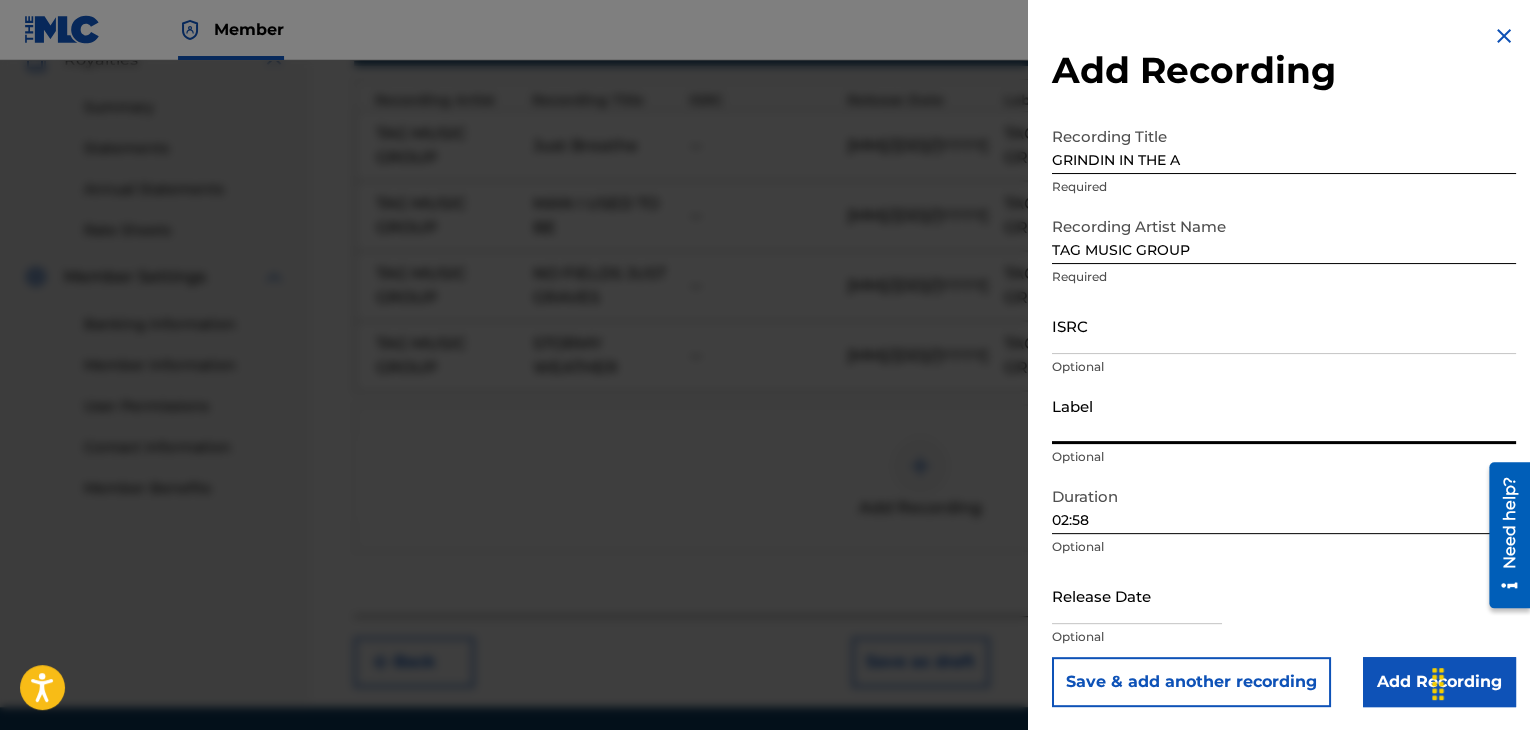type on "TAG MUSIC GROUP" 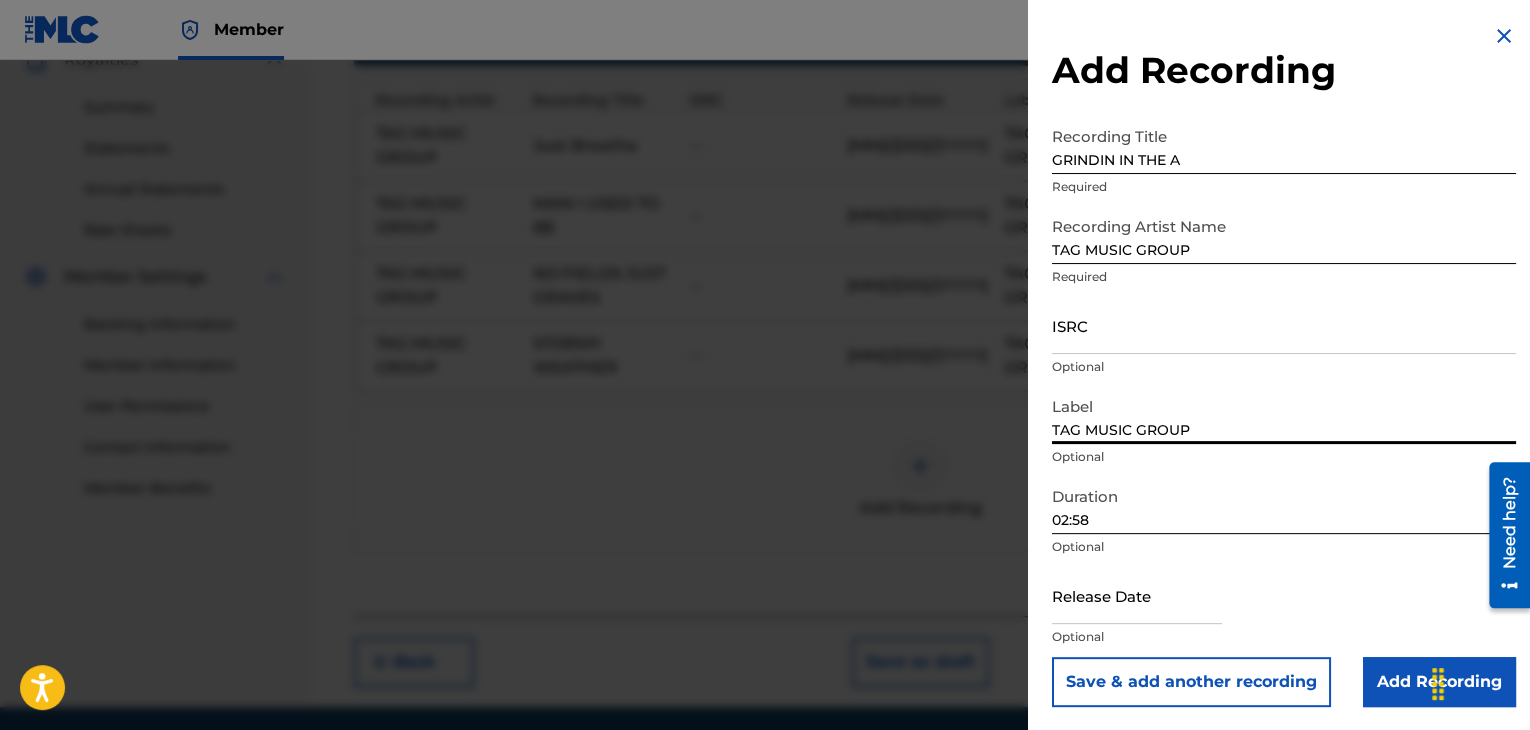 select on "7" 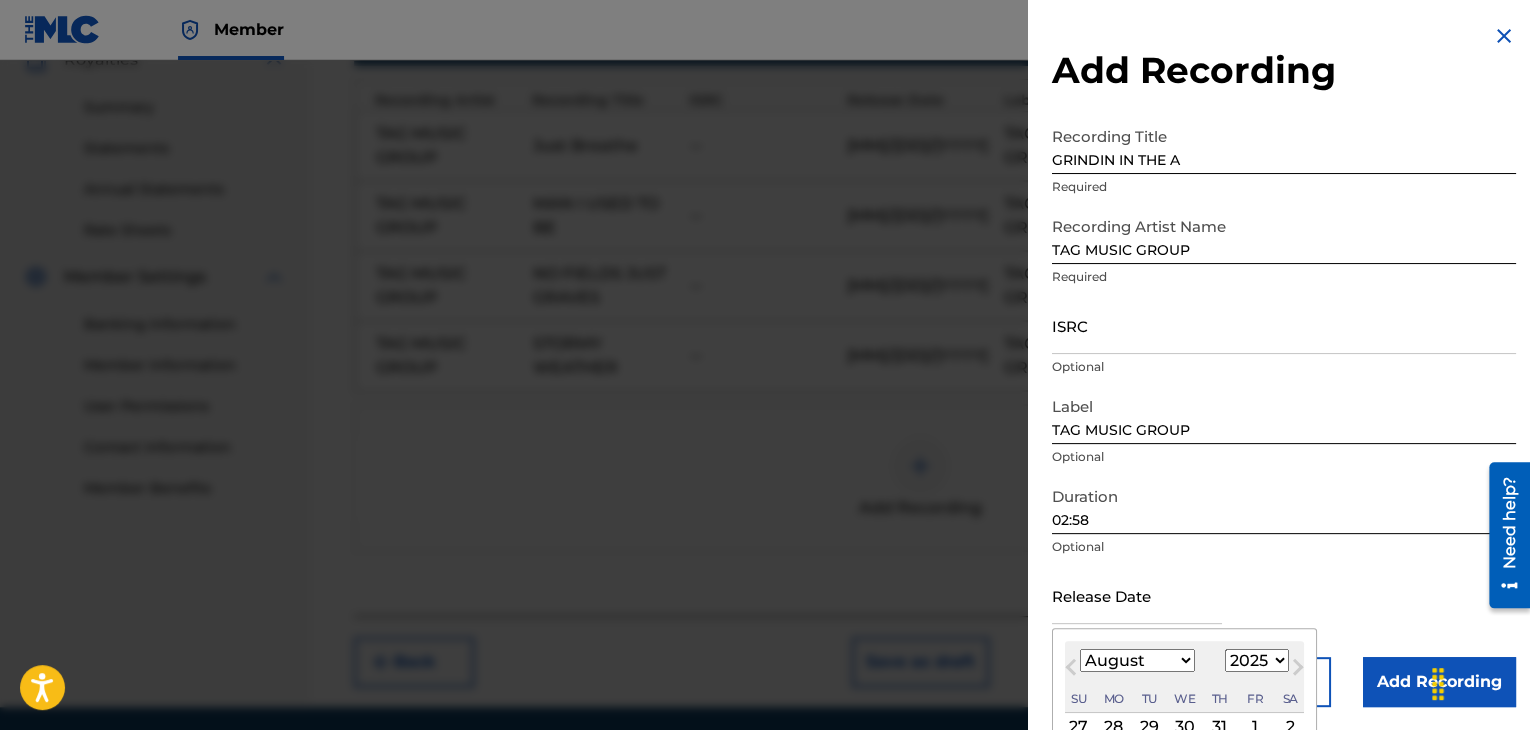 click at bounding box center (1137, 595) 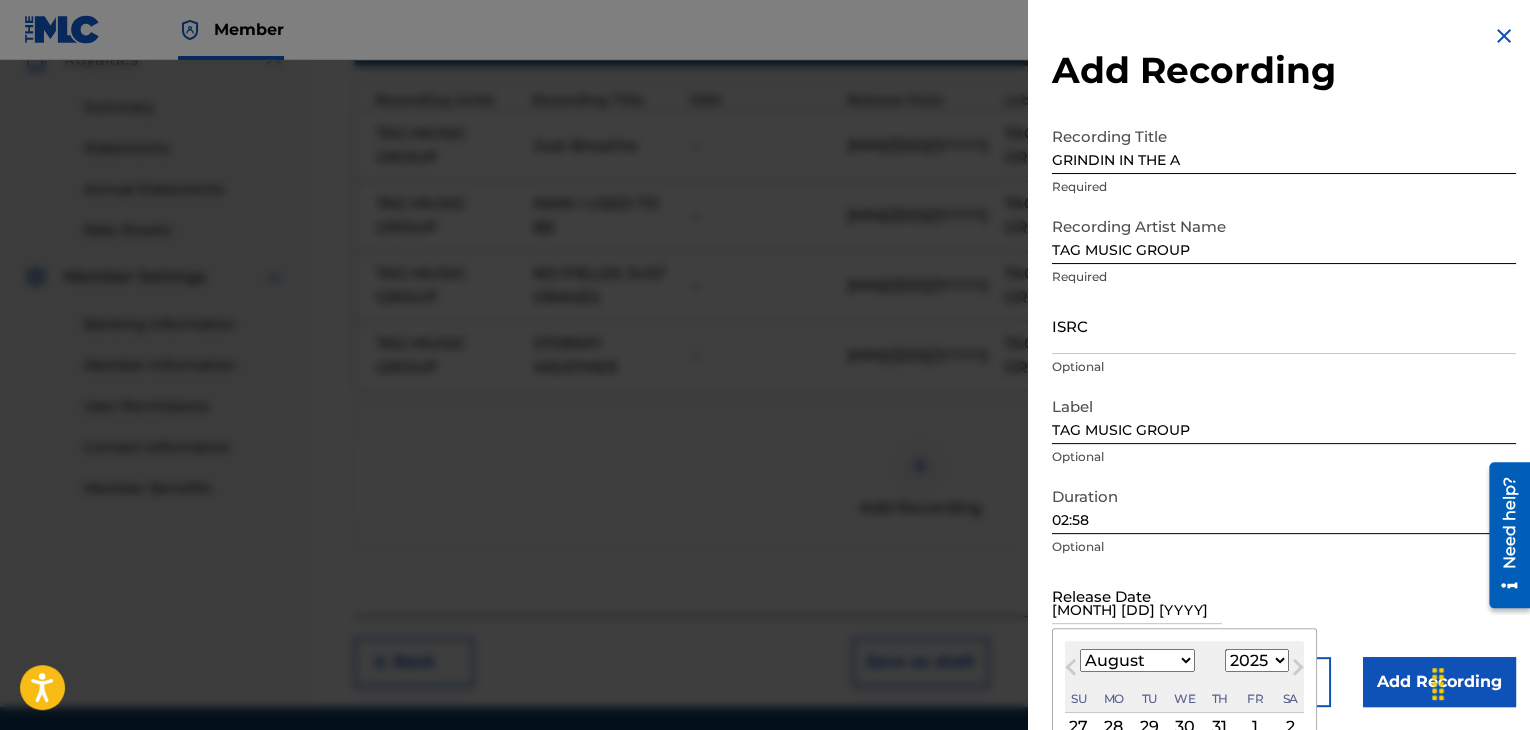select on "8" 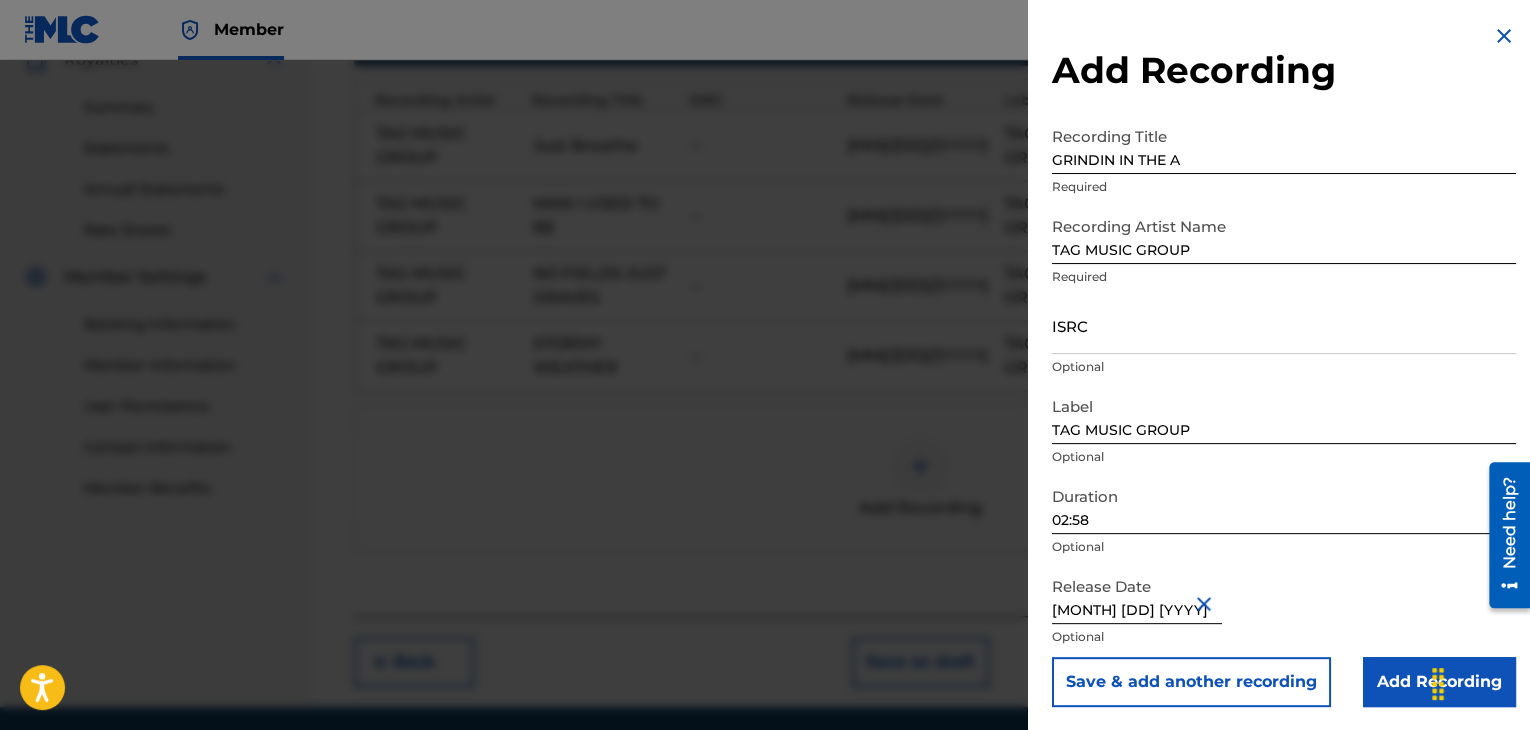 click on "Release Date September 3 2025 Optional" at bounding box center [1284, 612] 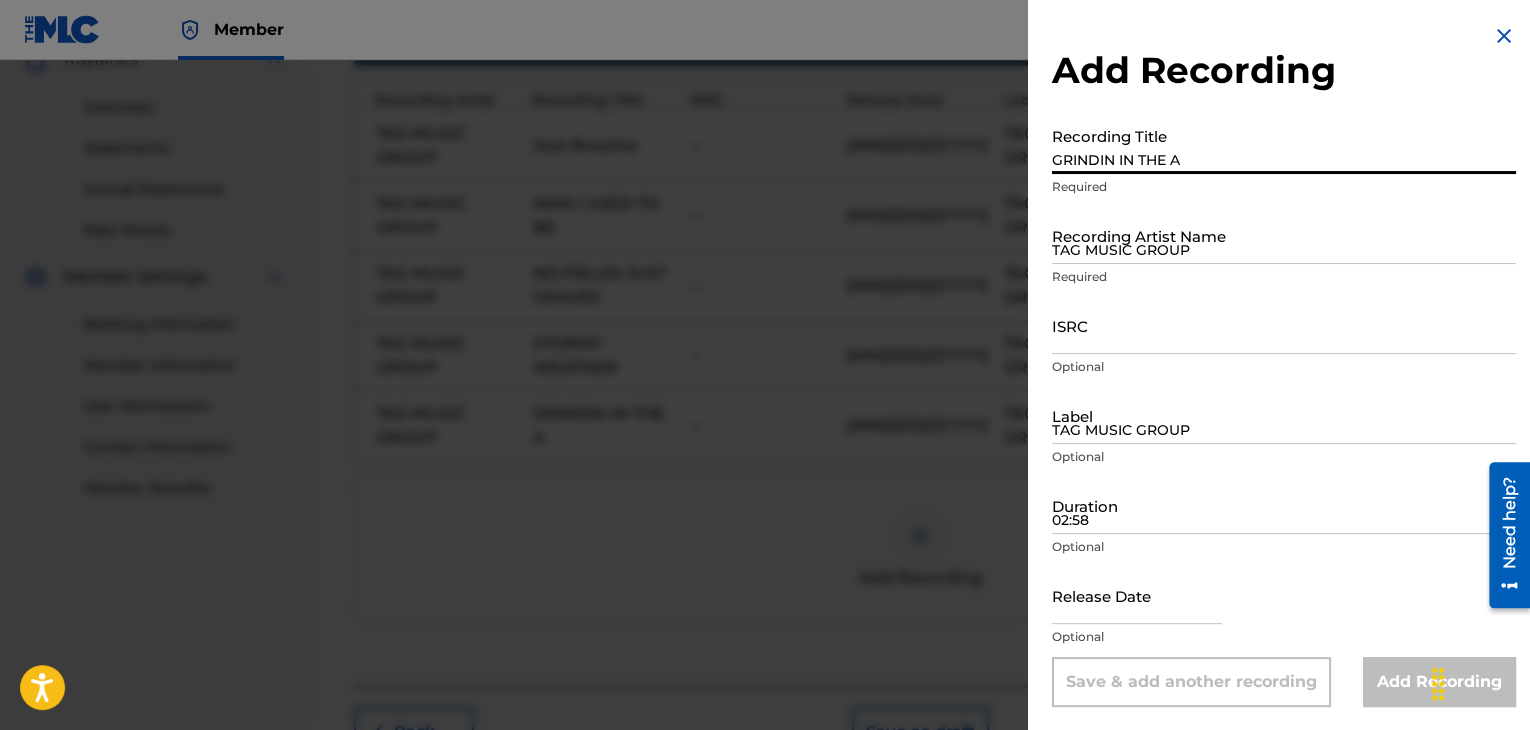click on "GRINDIN IN THE A" at bounding box center (1284, 145) 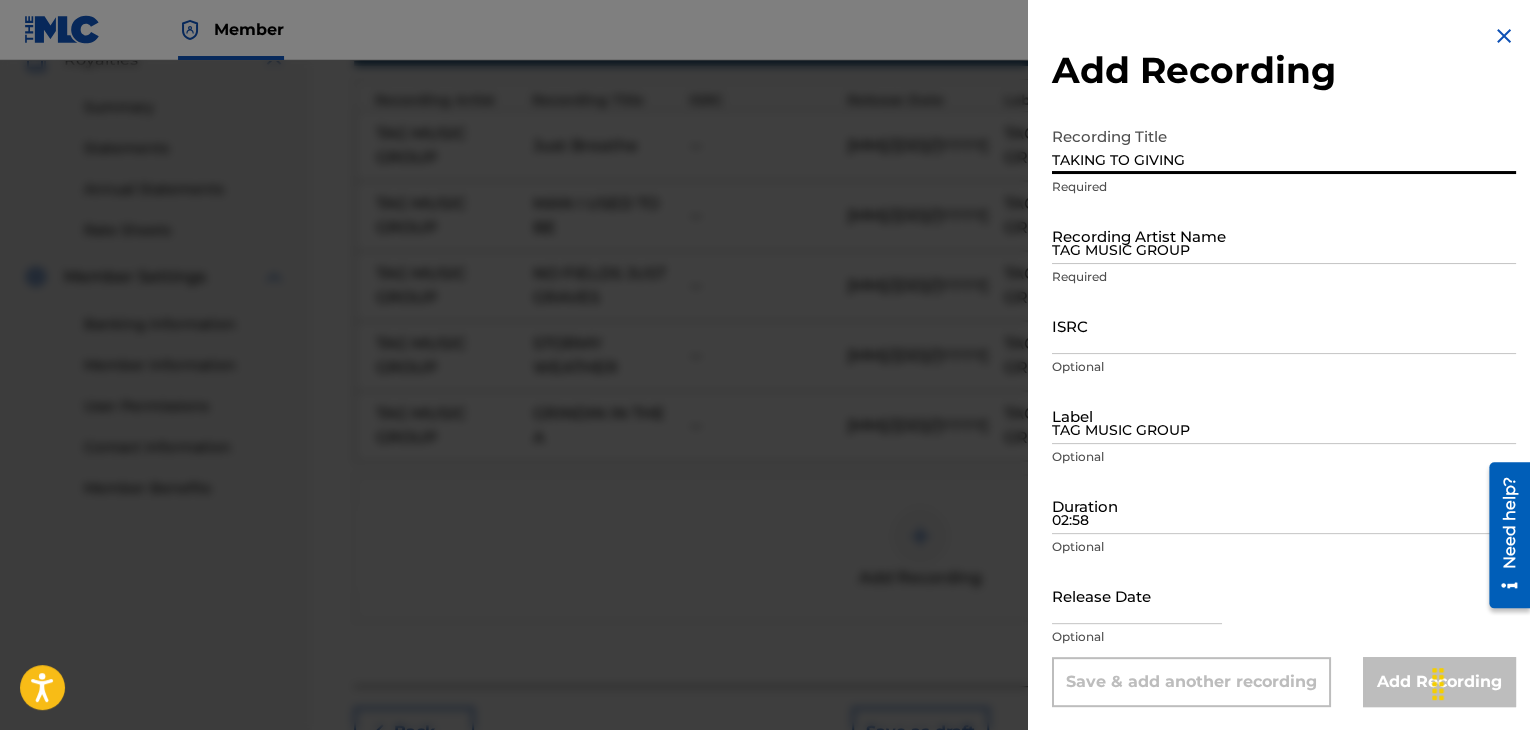type on "TAKING TO GIVING" 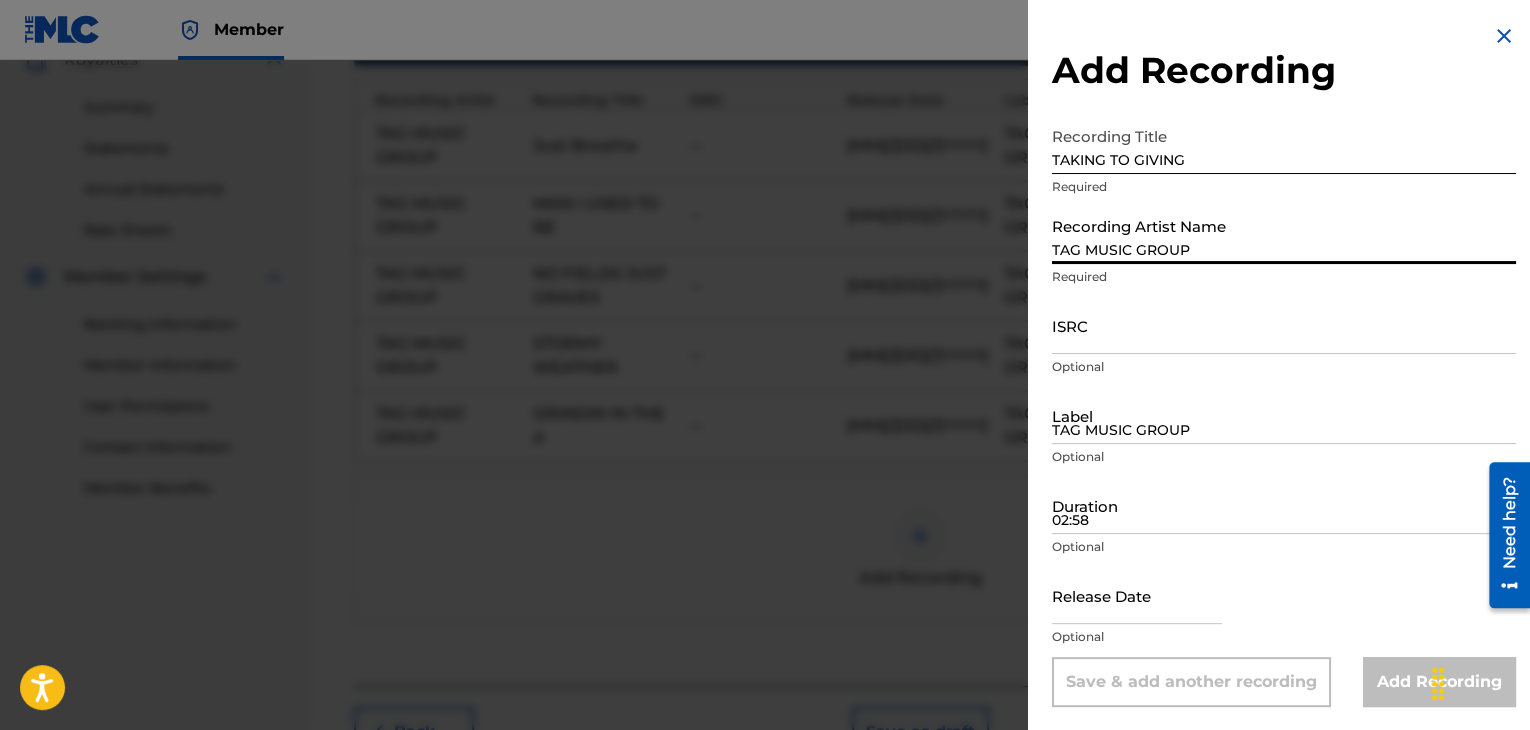 click on "TAG MUSIC GROUP" at bounding box center [1284, 235] 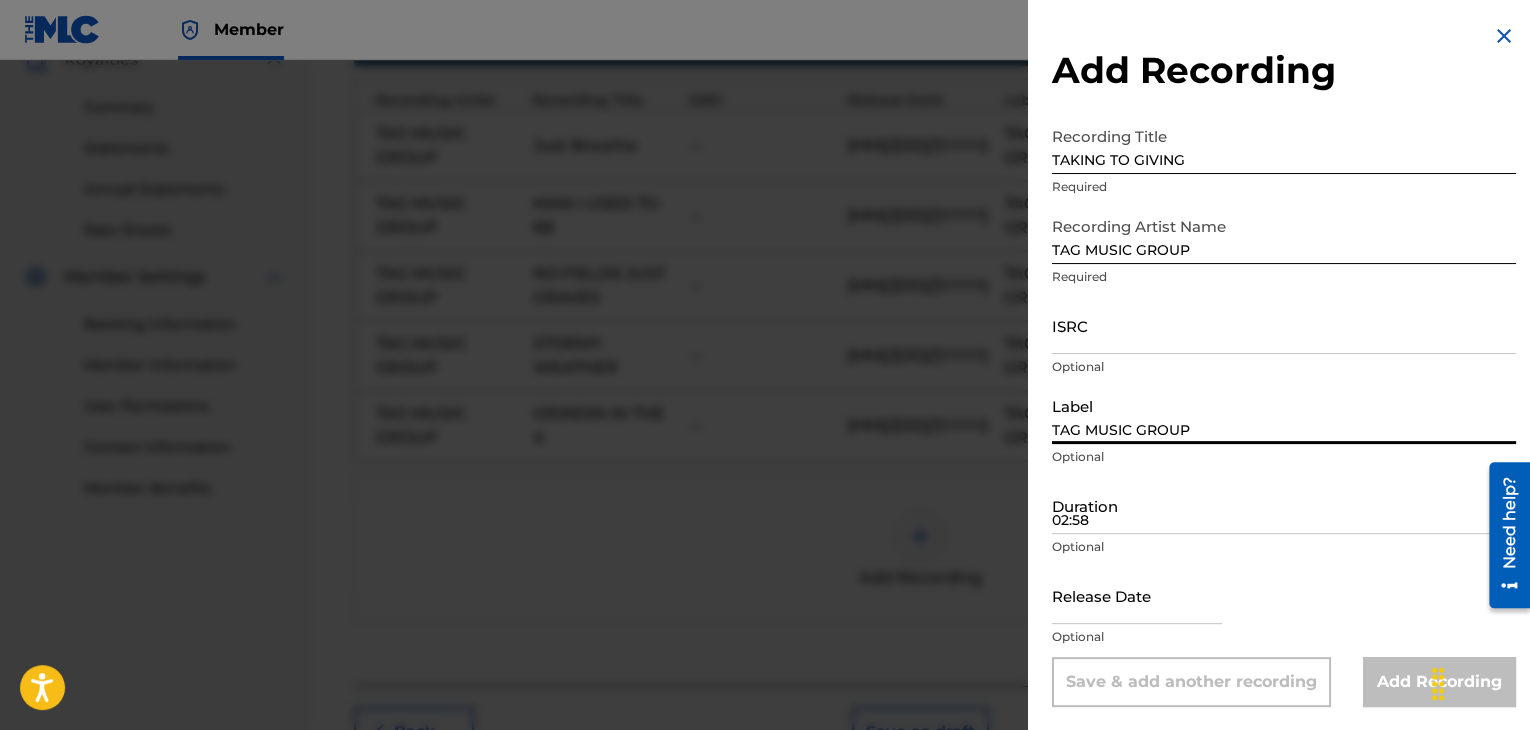 click on "TAG MUSIC GROUP" at bounding box center (1284, 415) 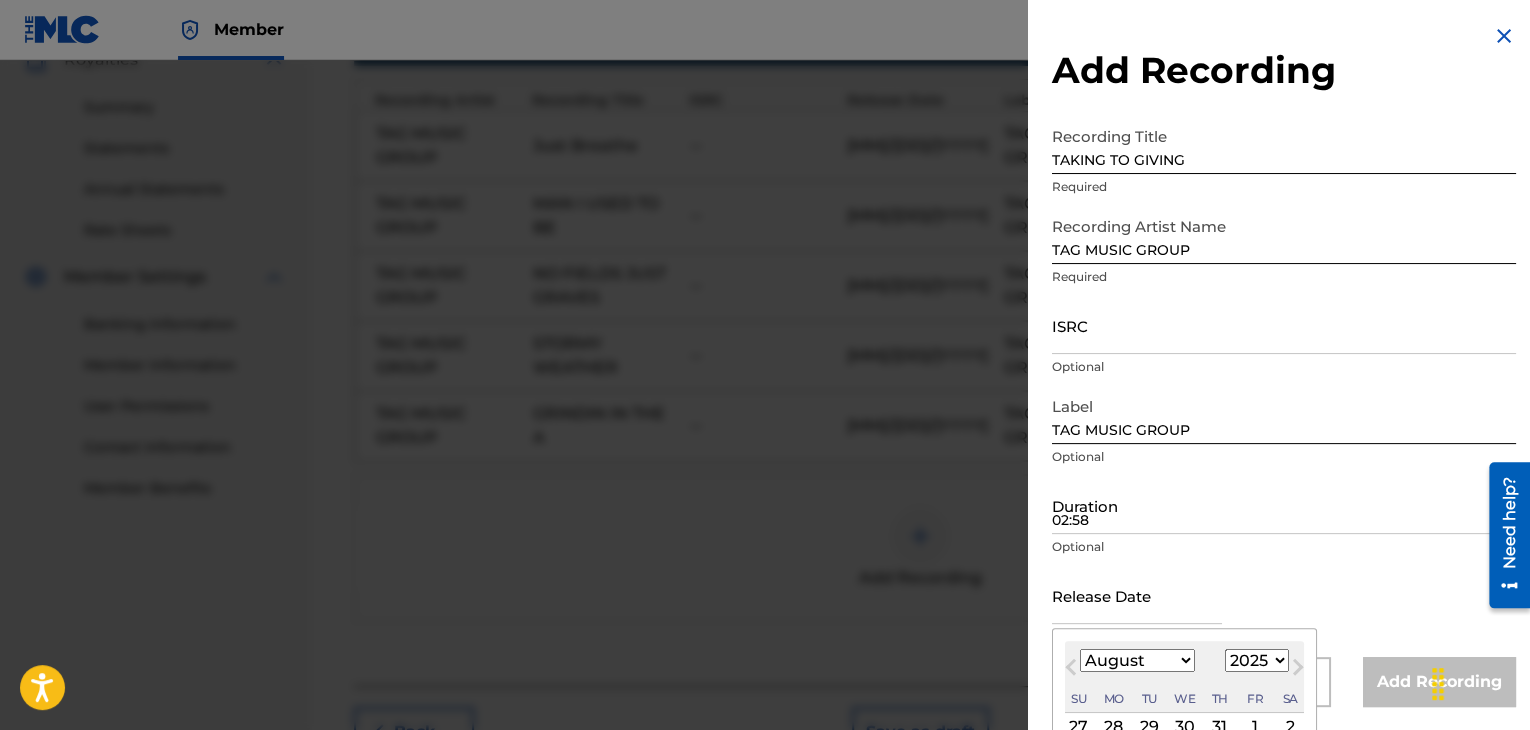 click at bounding box center (1137, 595) 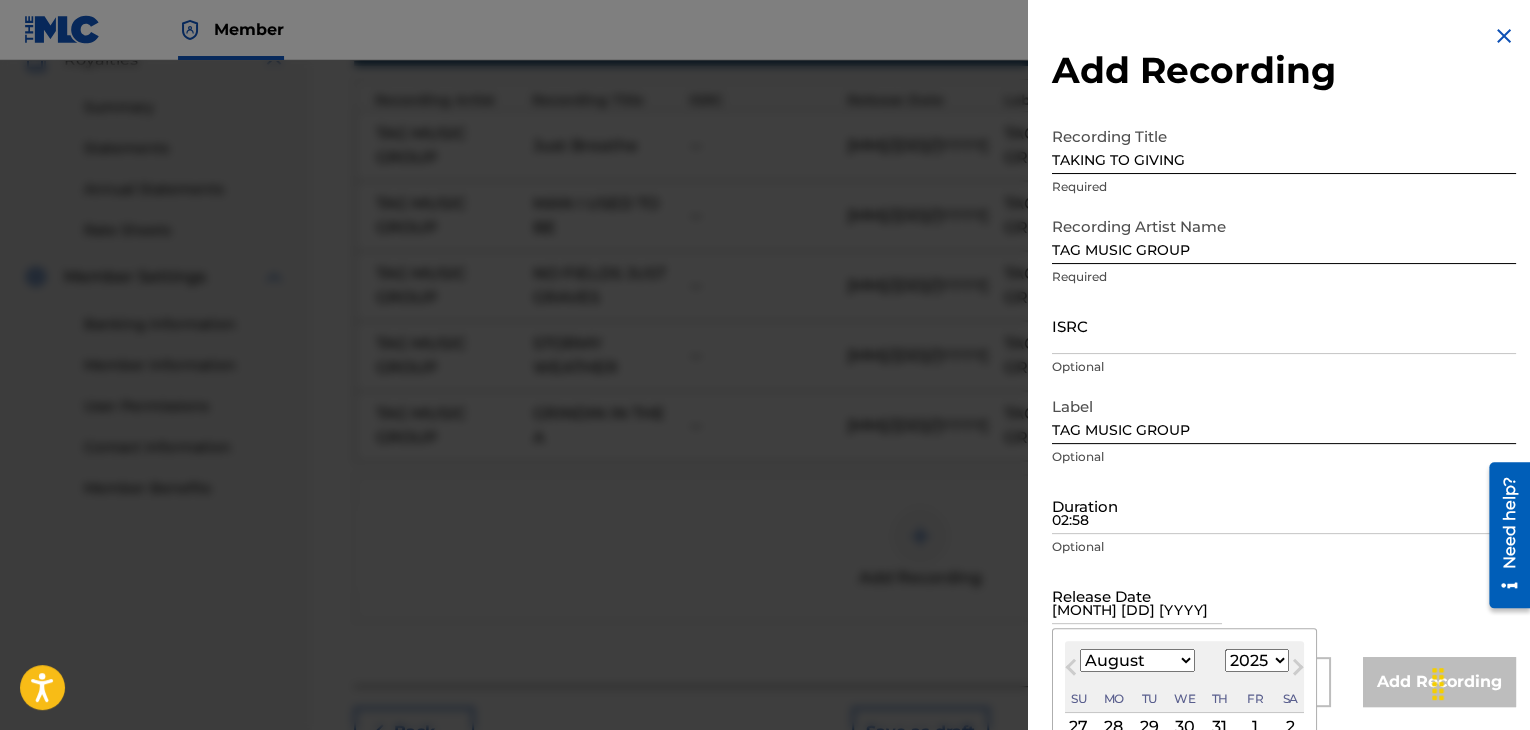 select on "8" 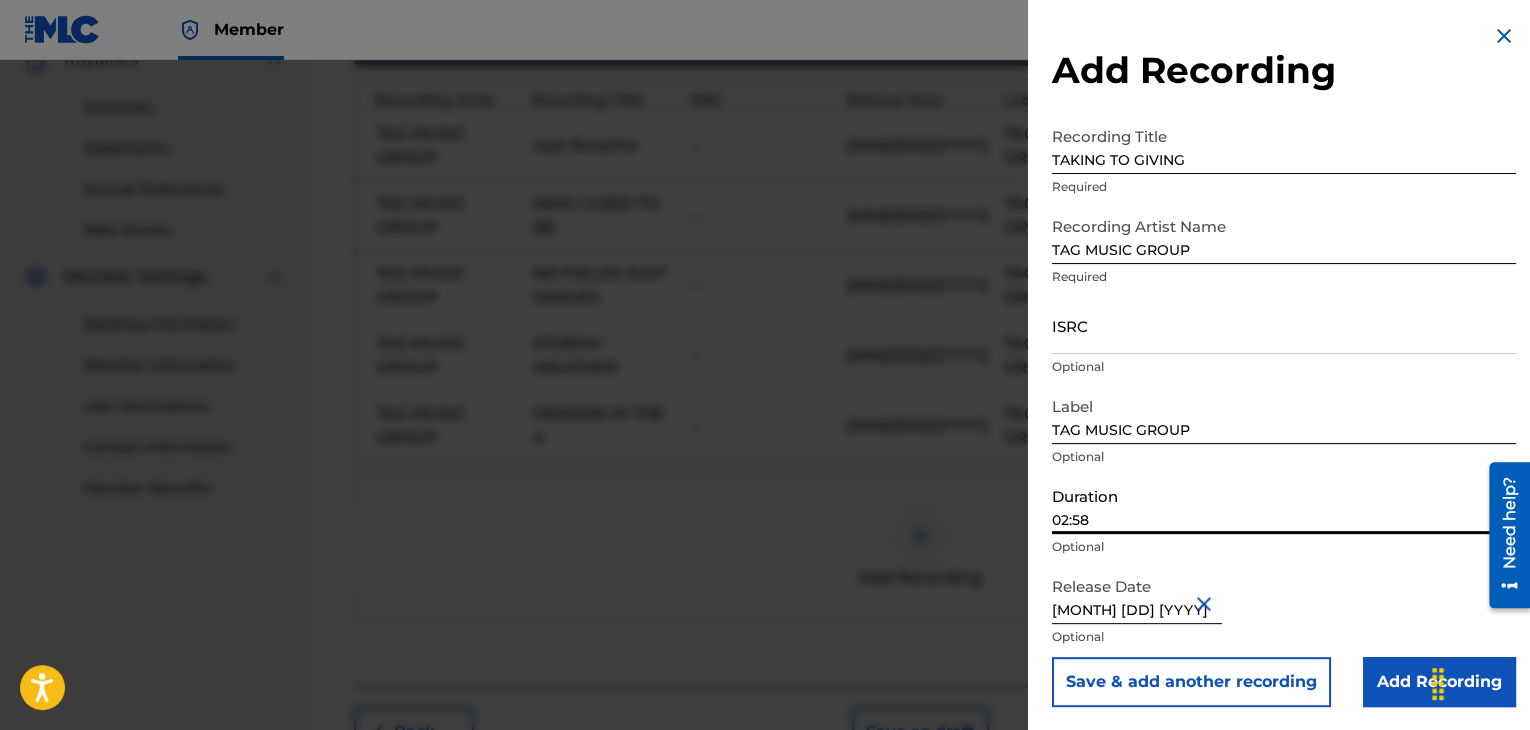 click on "02:58" at bounding box center (1284, 505) 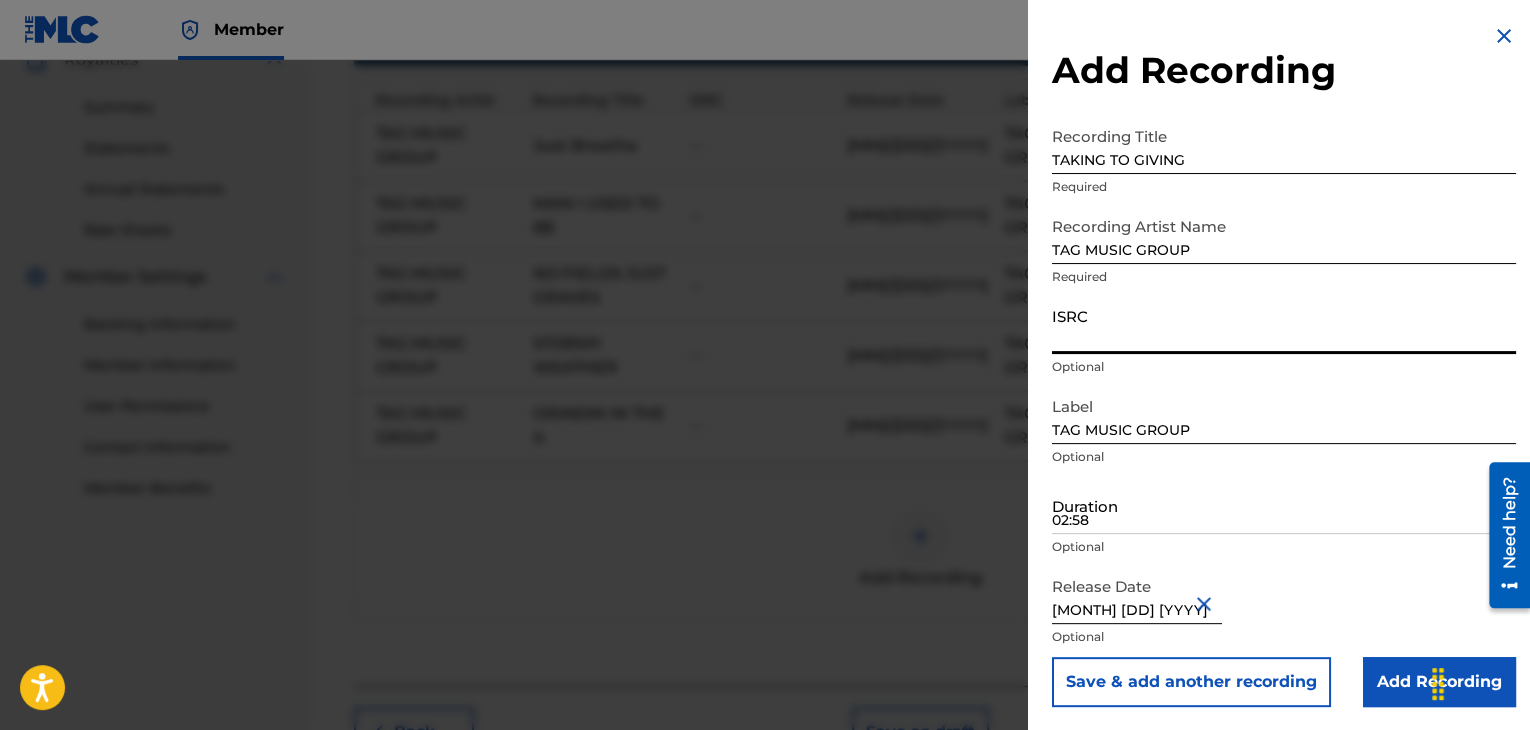 click on "ISRC" at bounding box center (1284, 325) 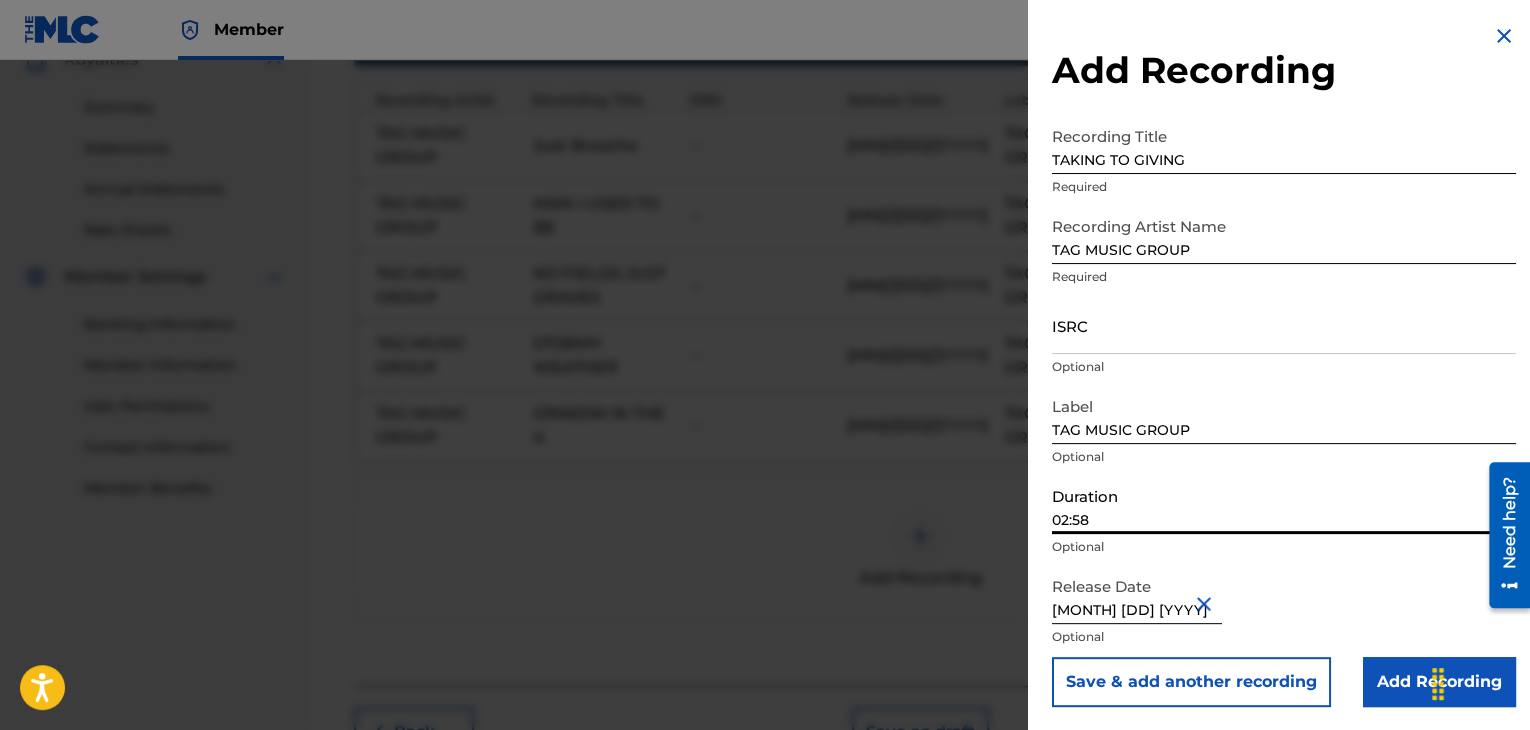 click on "02:58" at bounding box center [1284, 505] 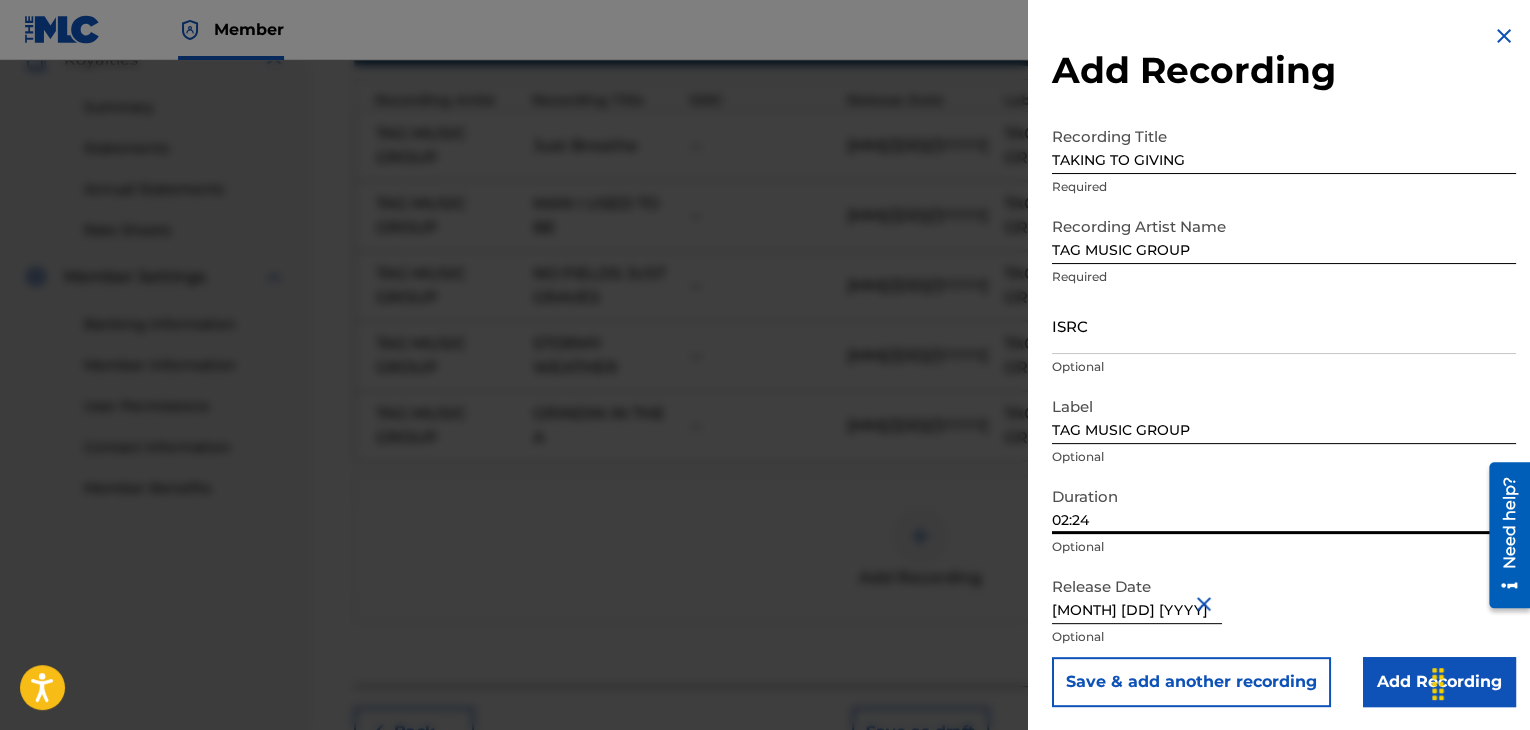 type on "02:24" 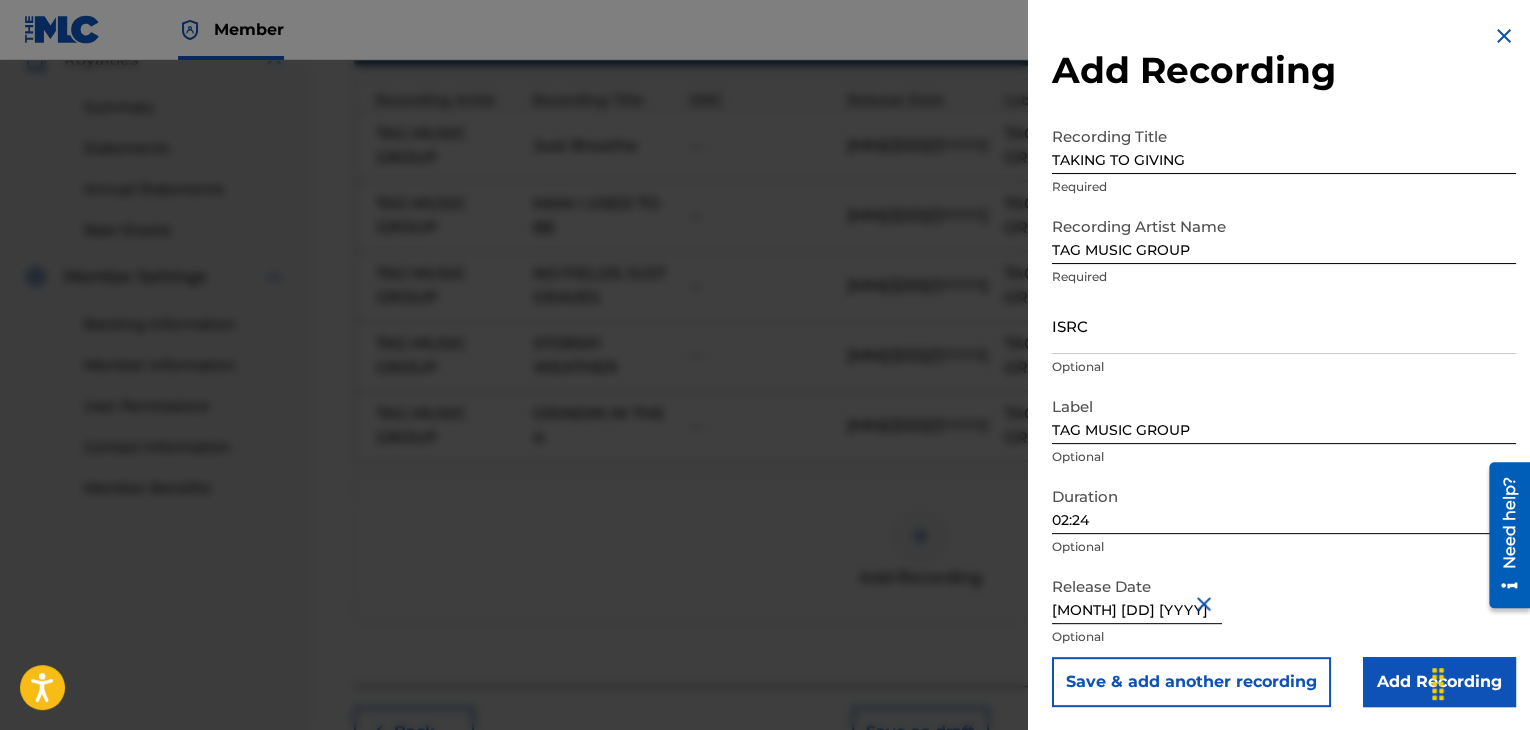 click on "Save & add another recording" at bounding box center [1191, 682] 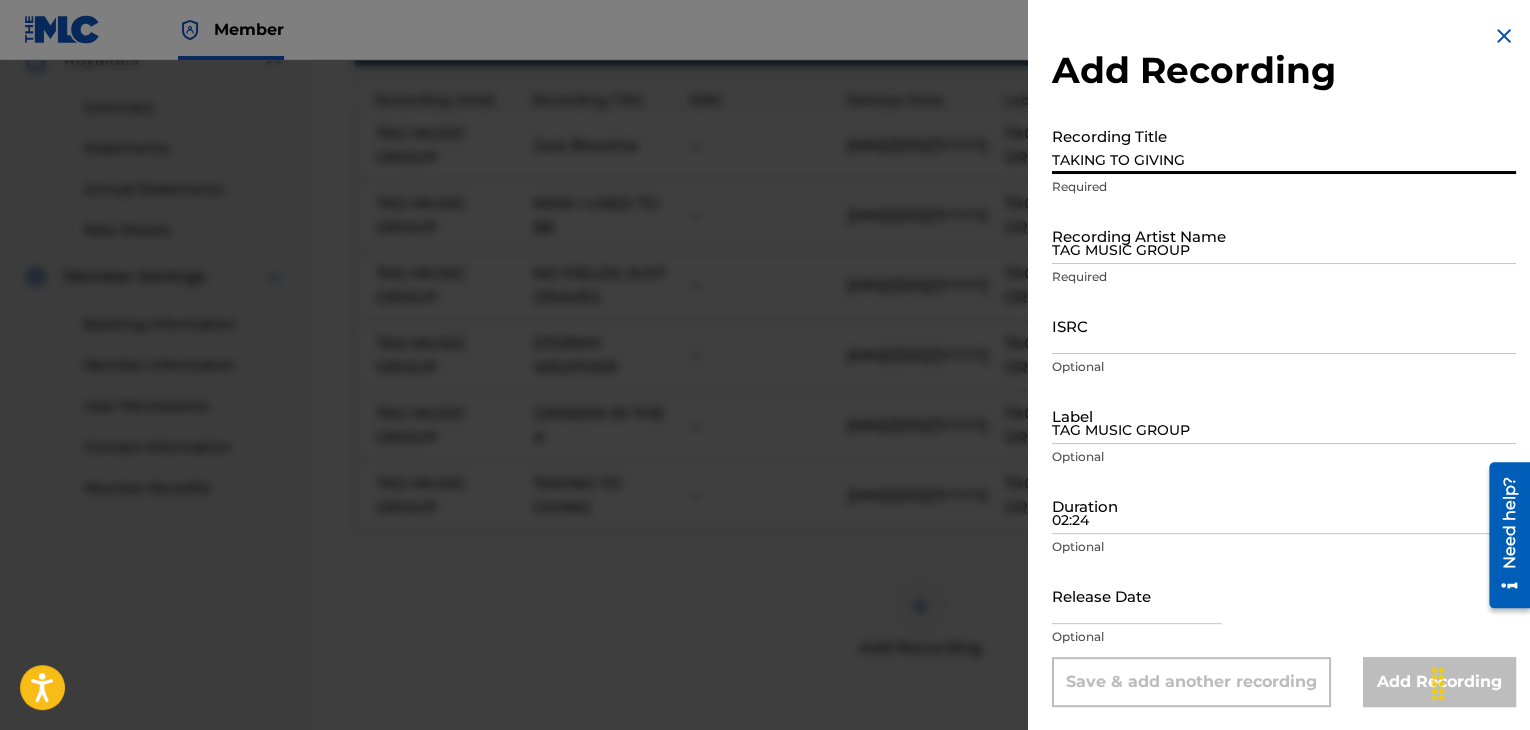 click on "TAKING TO GIVING" at bounding box center [1284, 145] 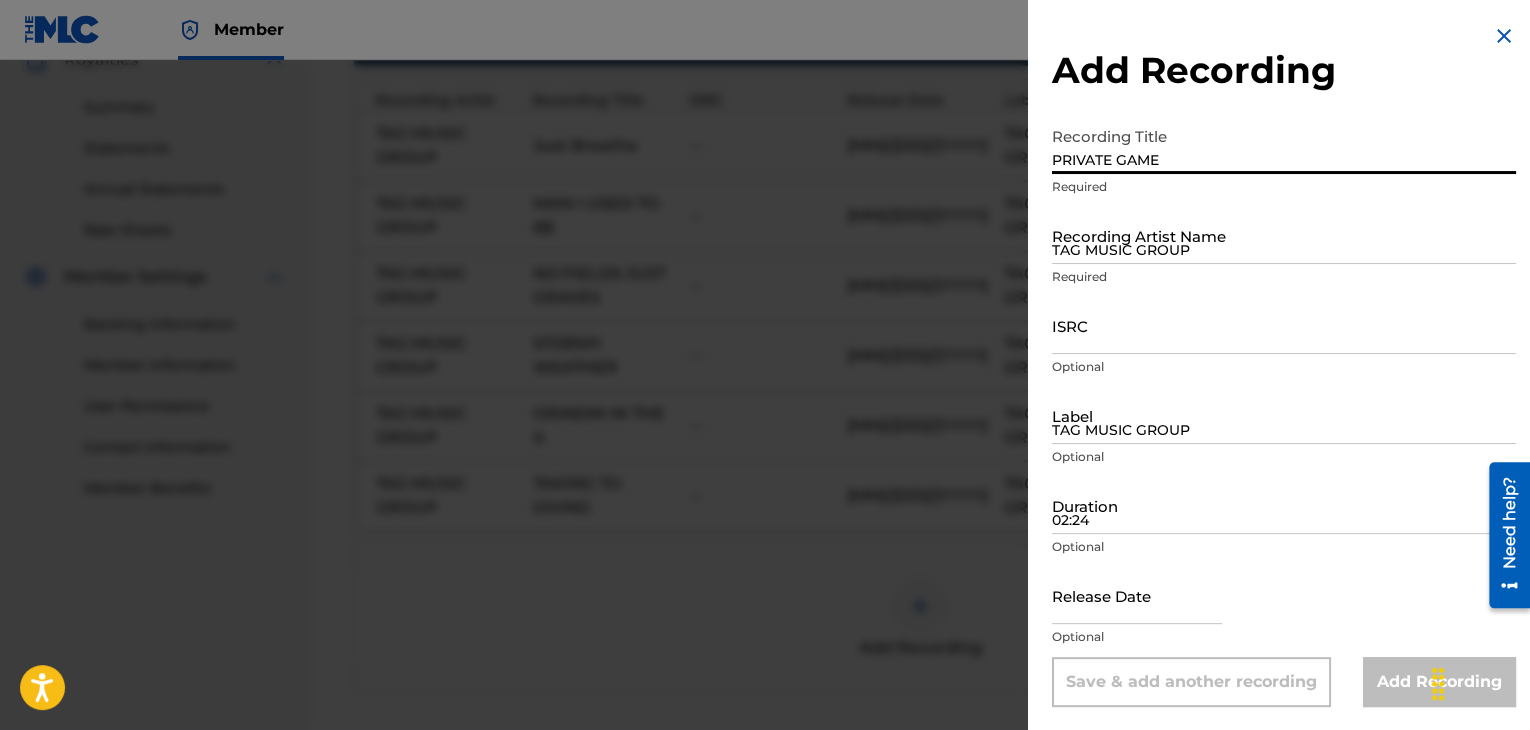 type on "PRIVATE GAME" 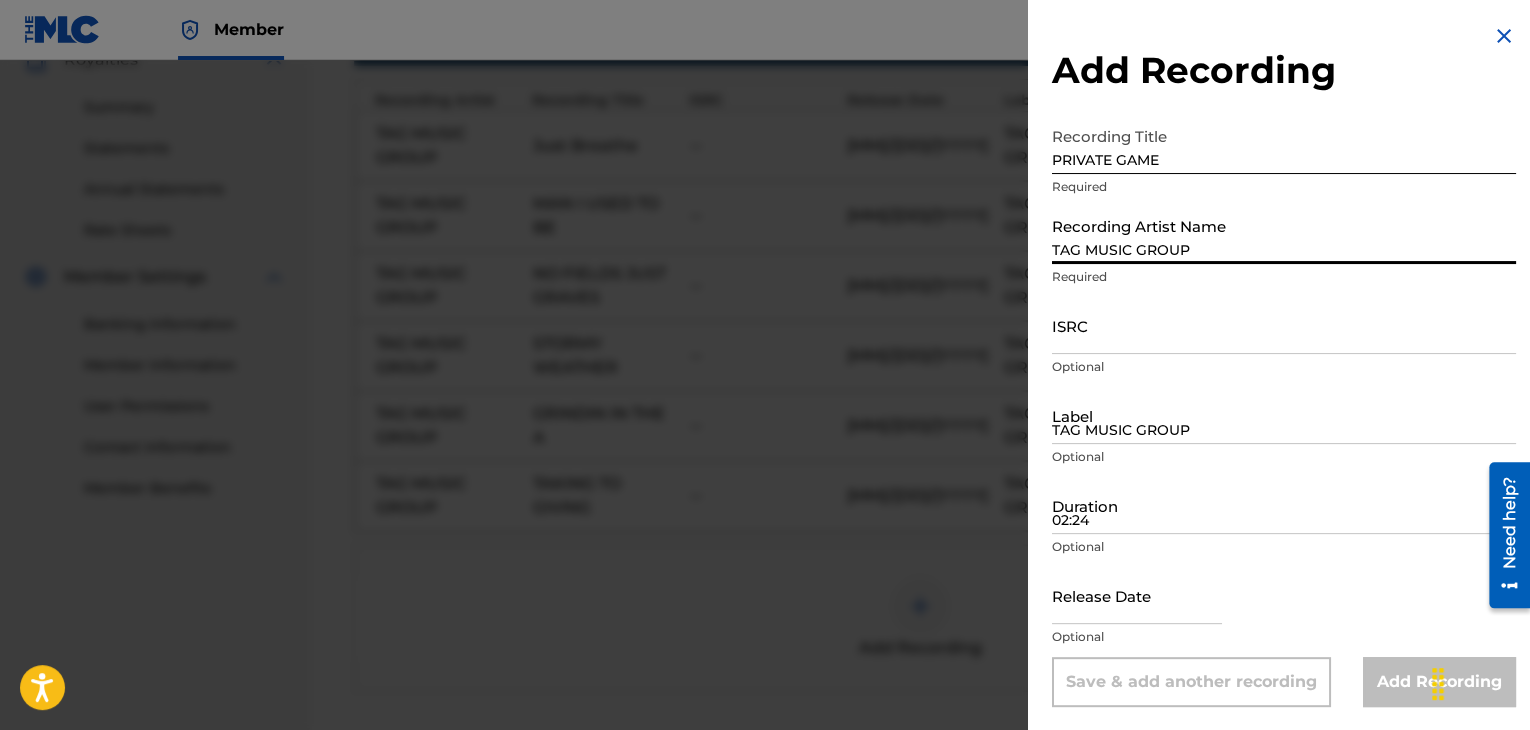 click on "TAG MUSIC GROUP" at bounding box center [1284, 235] 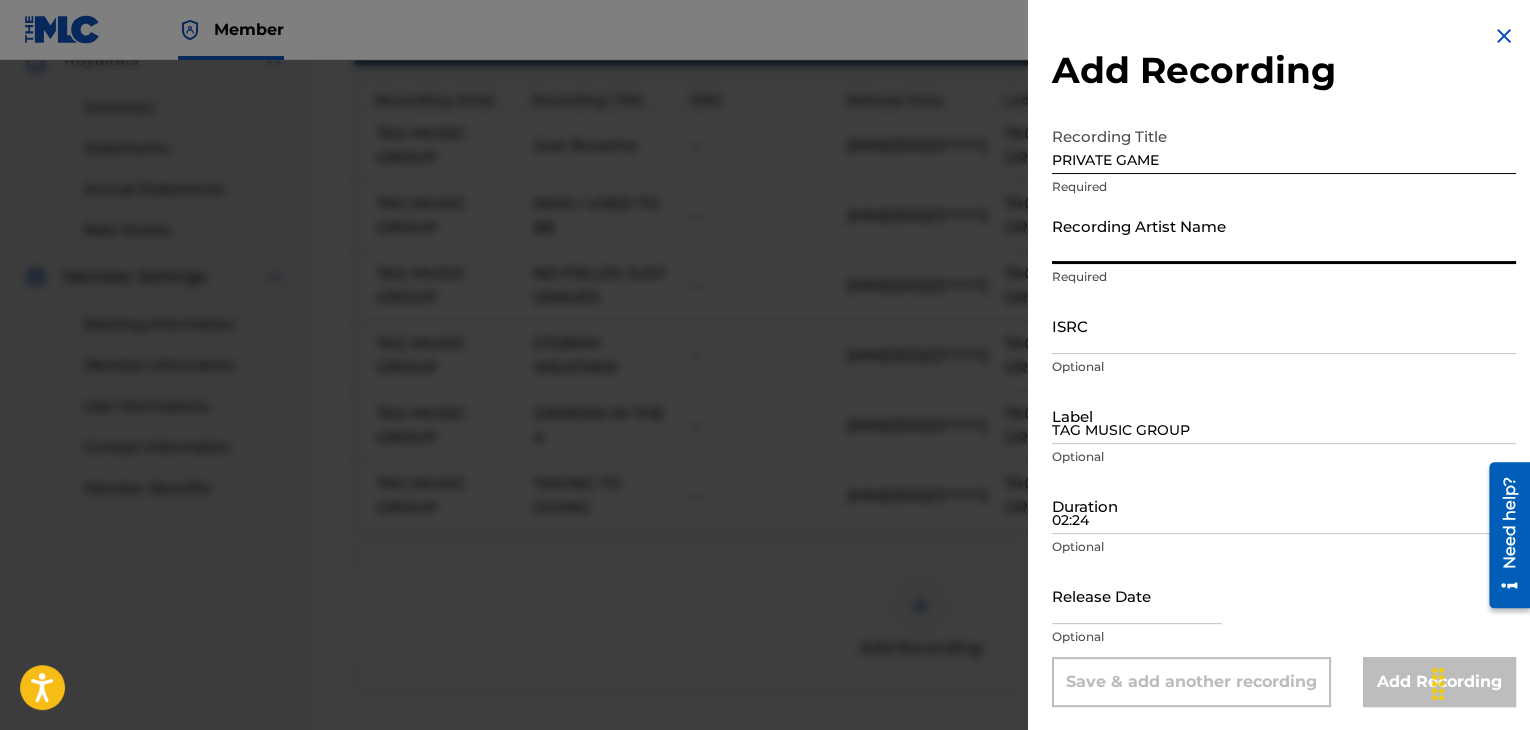type on "TAG MUSIC GROUP" 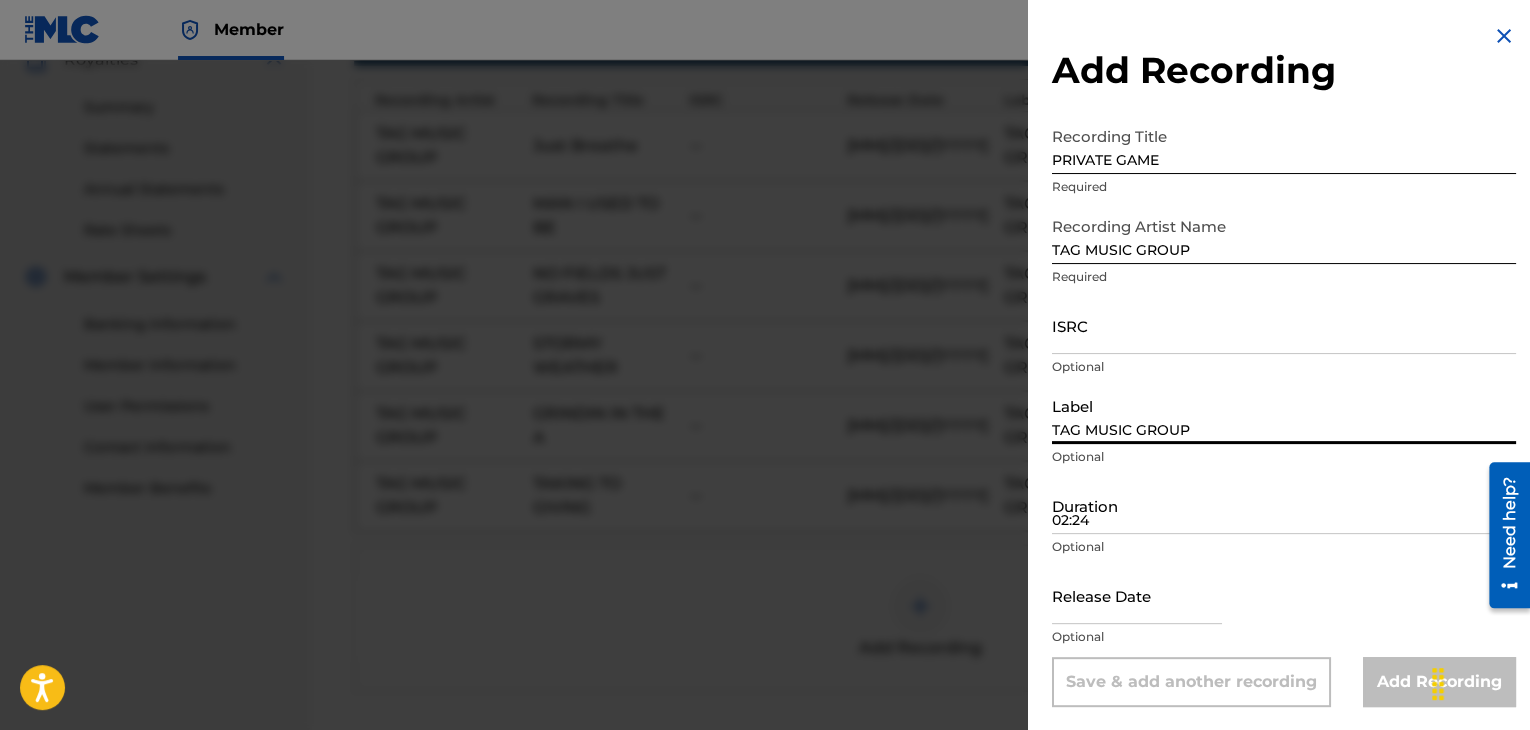 click on "TAG MUSIC GROUP" at bounding box center [1284, 415] 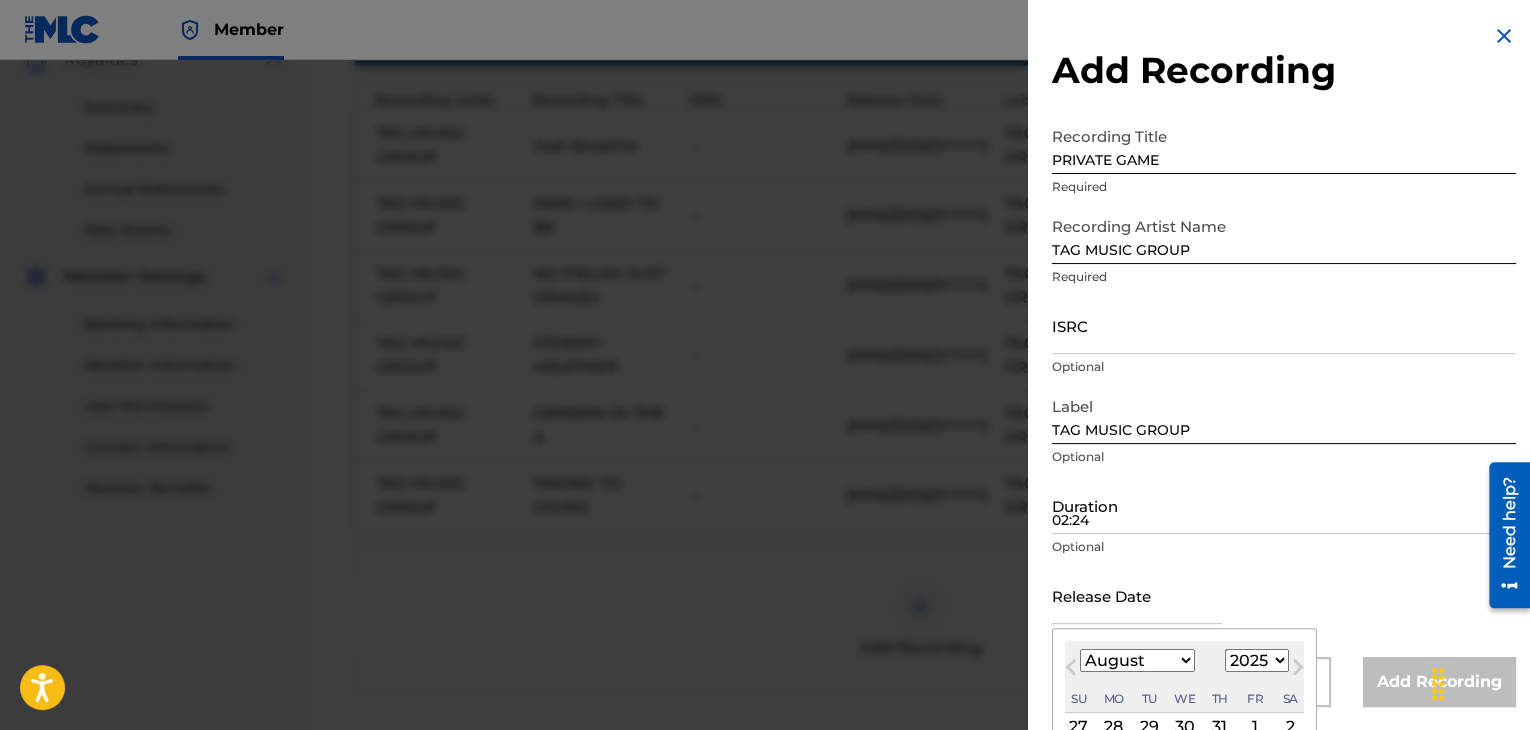 click at bounding box center [1137, 595] 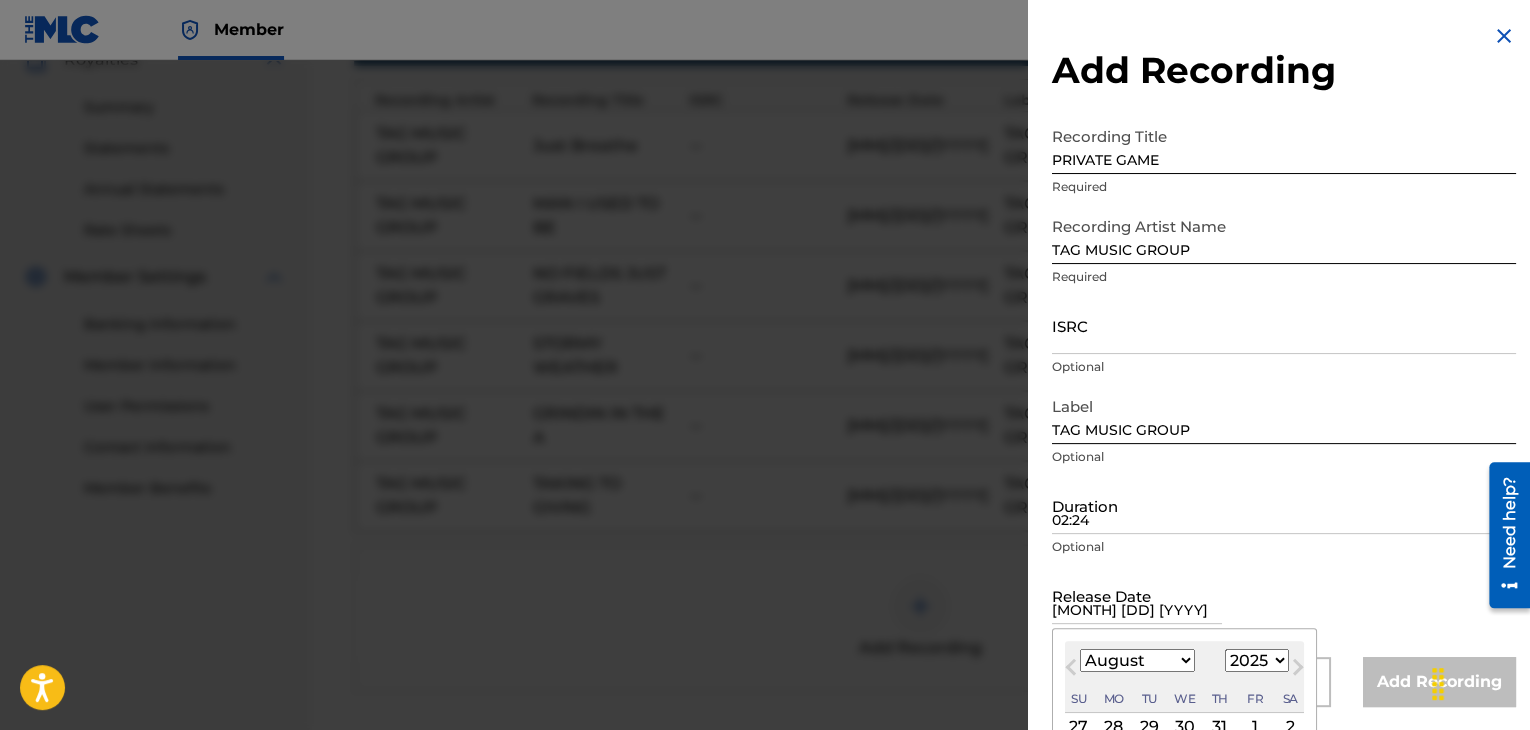 select on "8" 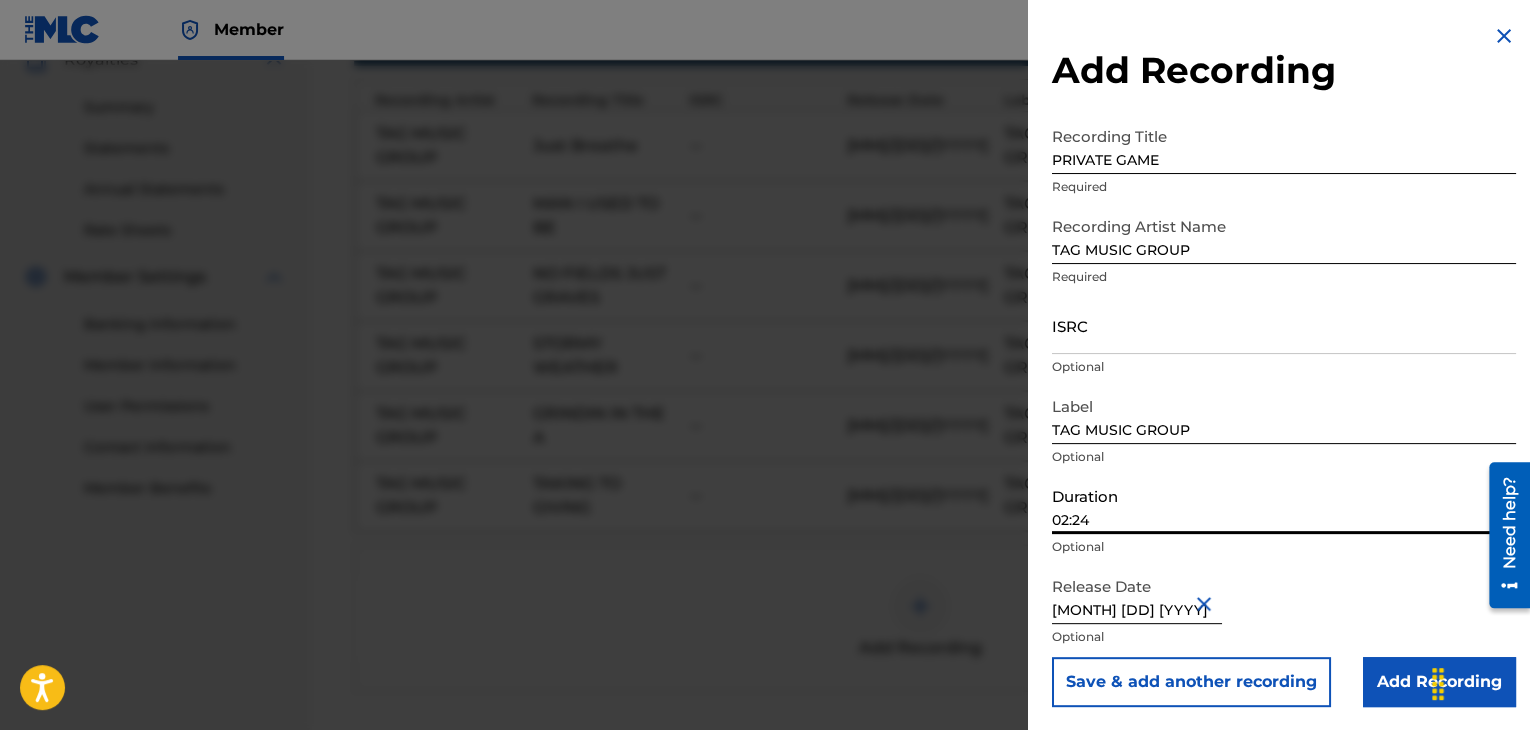 click on "02:24" at bounding box center [1284, 505] 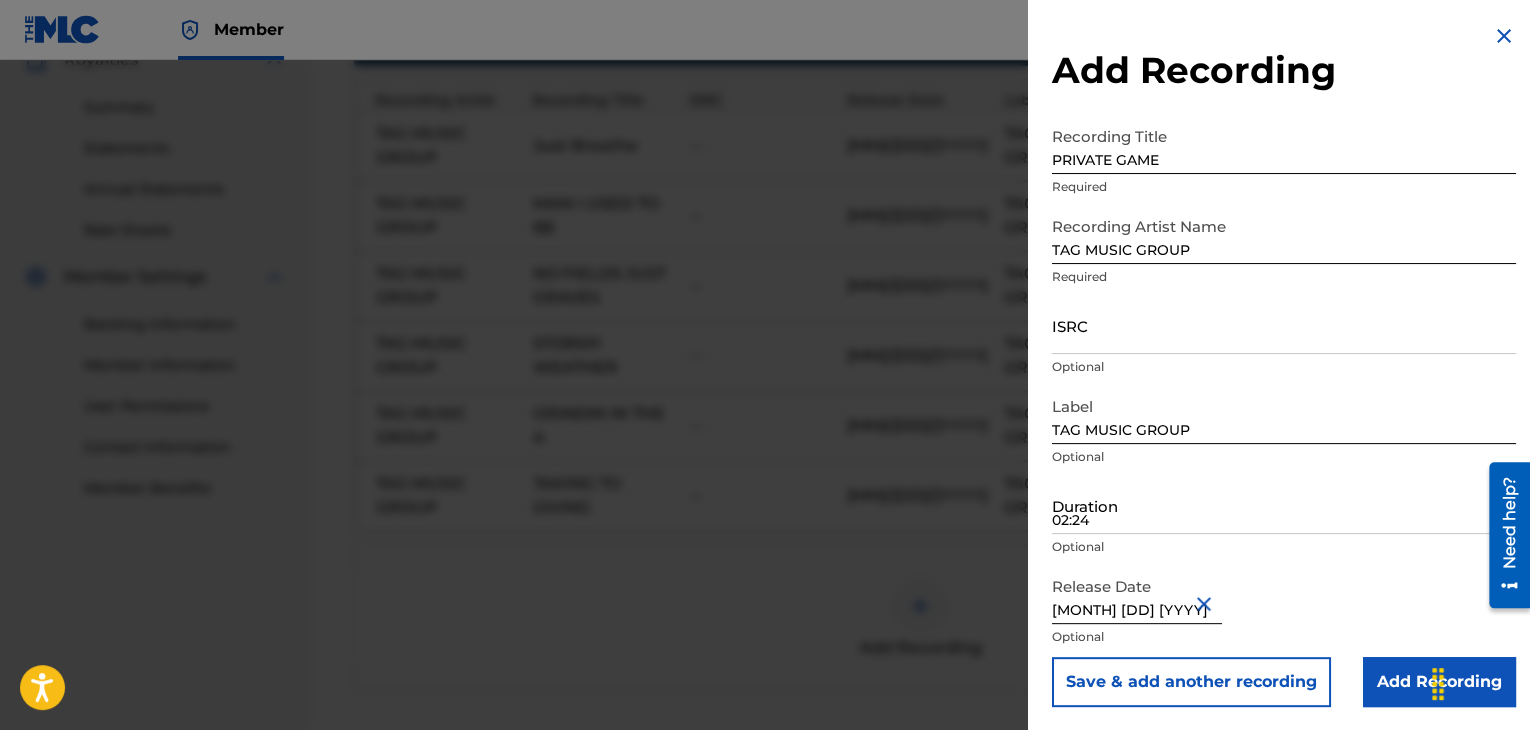 click on "Optional" at bounding box center (1284, 457) 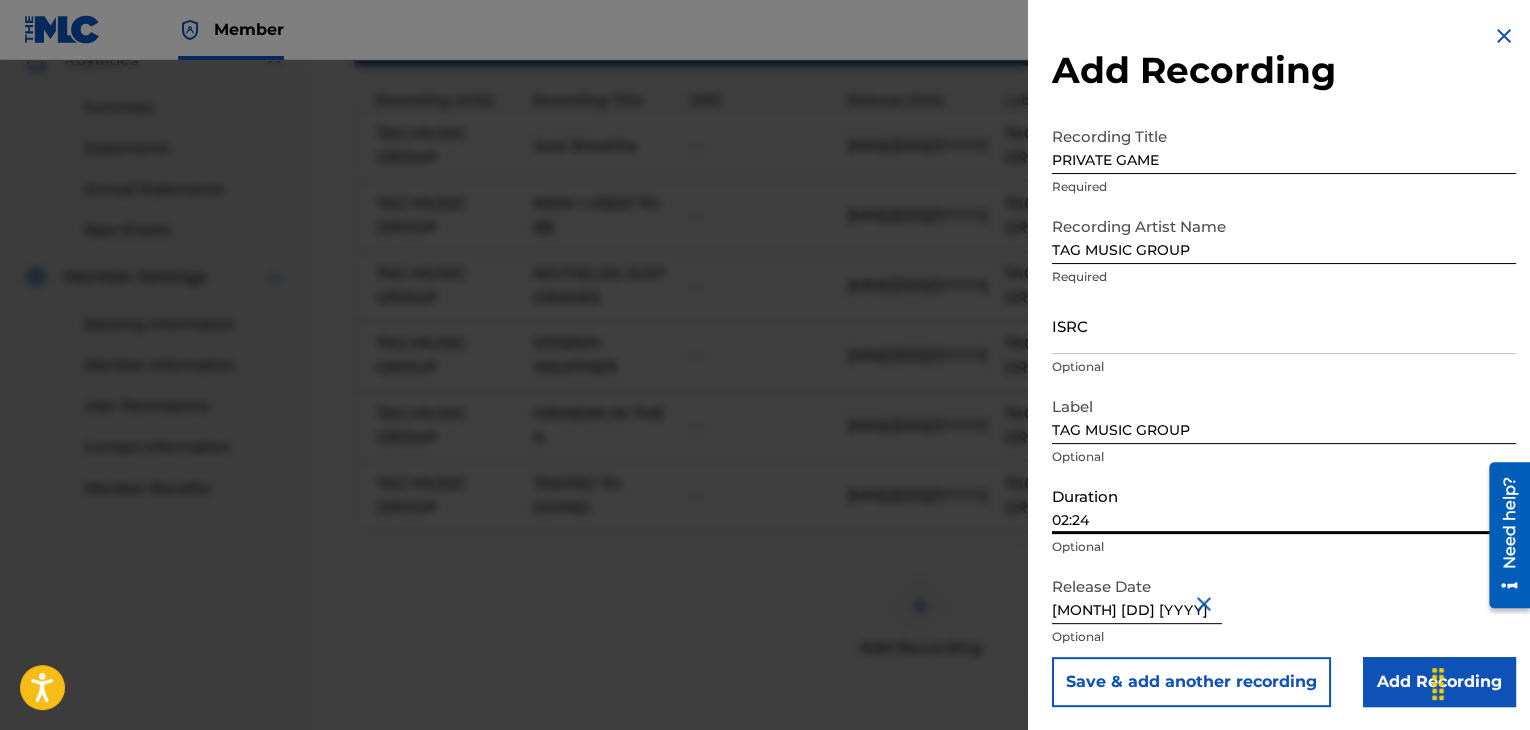 click on "02:24" at bounding box center (1284, 505) 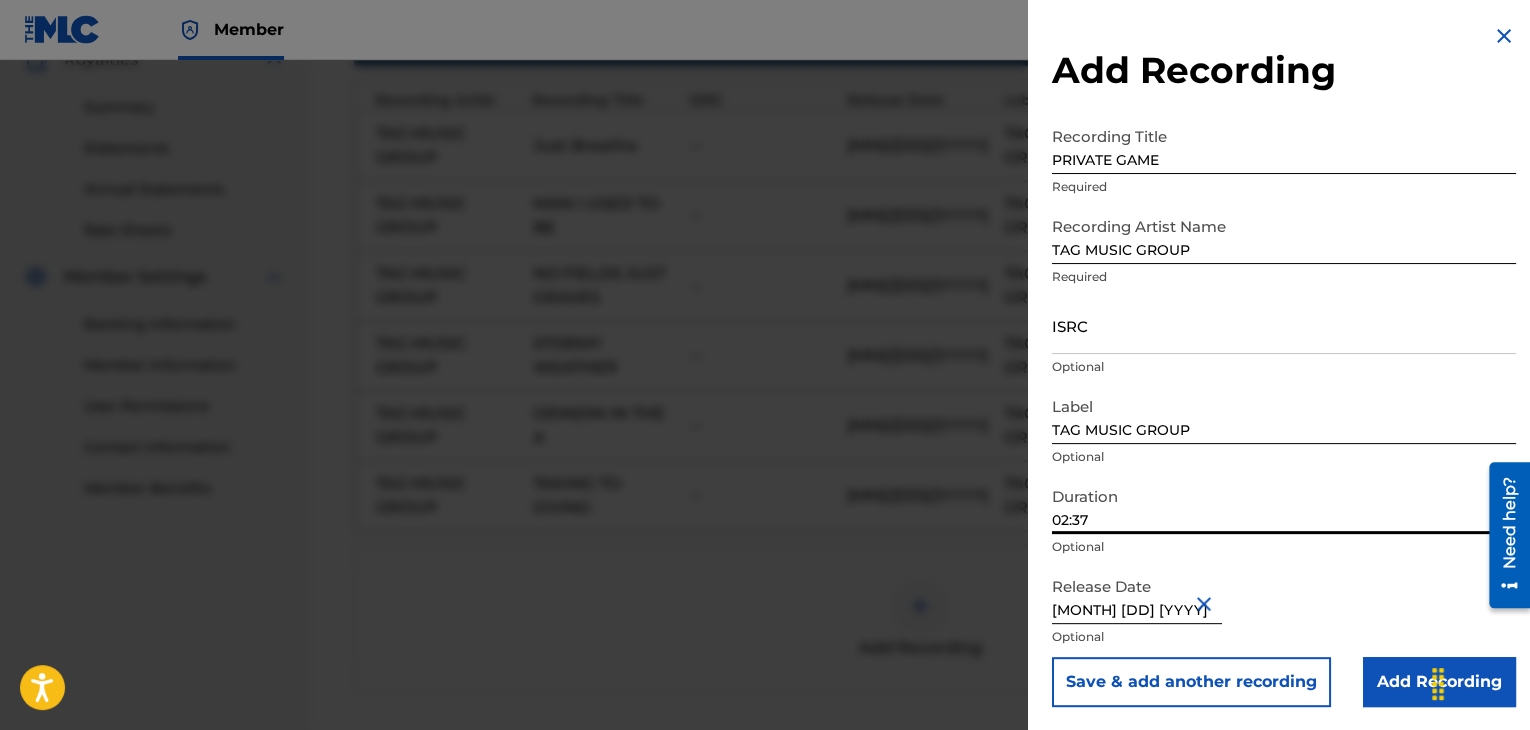 type on "02:37" 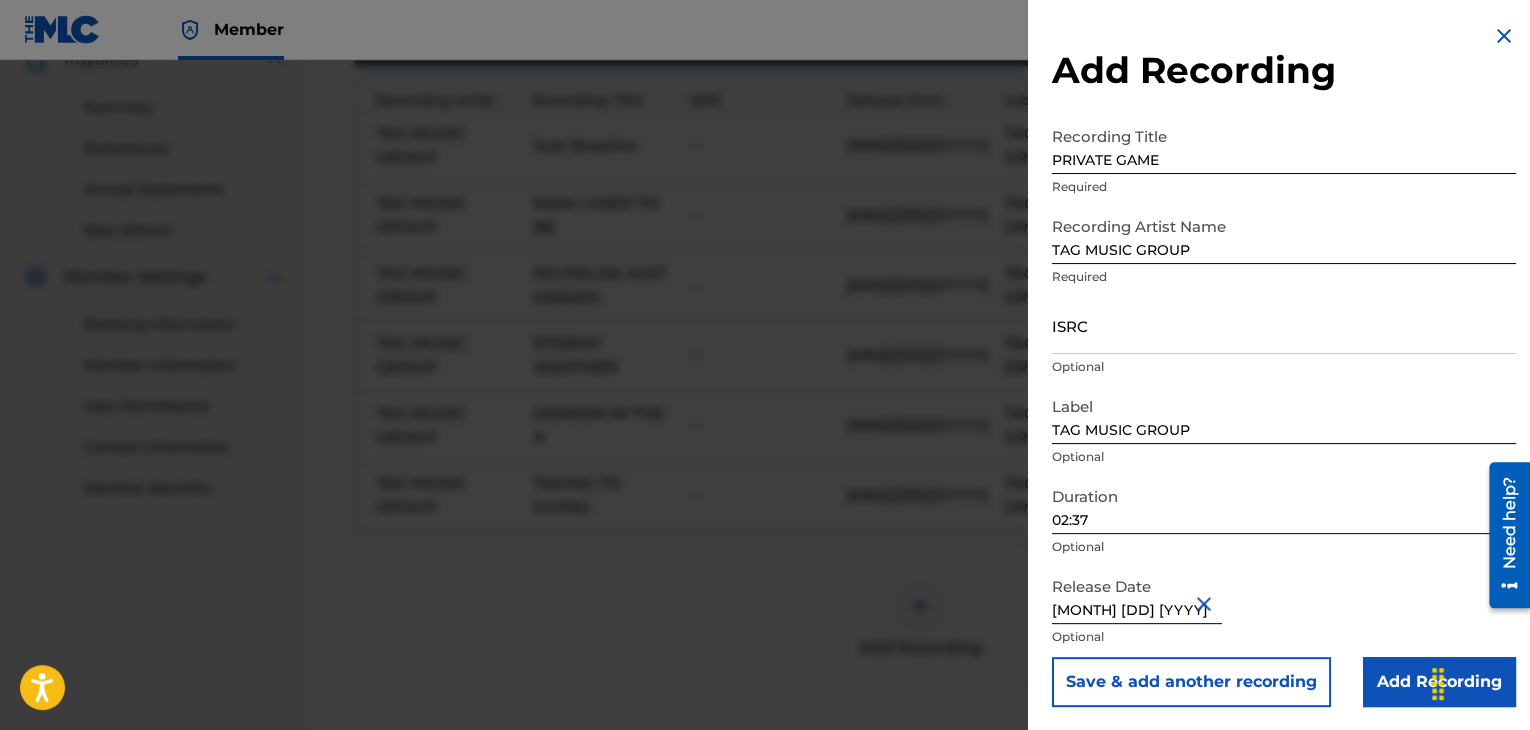click on "Save & add another recording" at bounding box center (1191, 682) 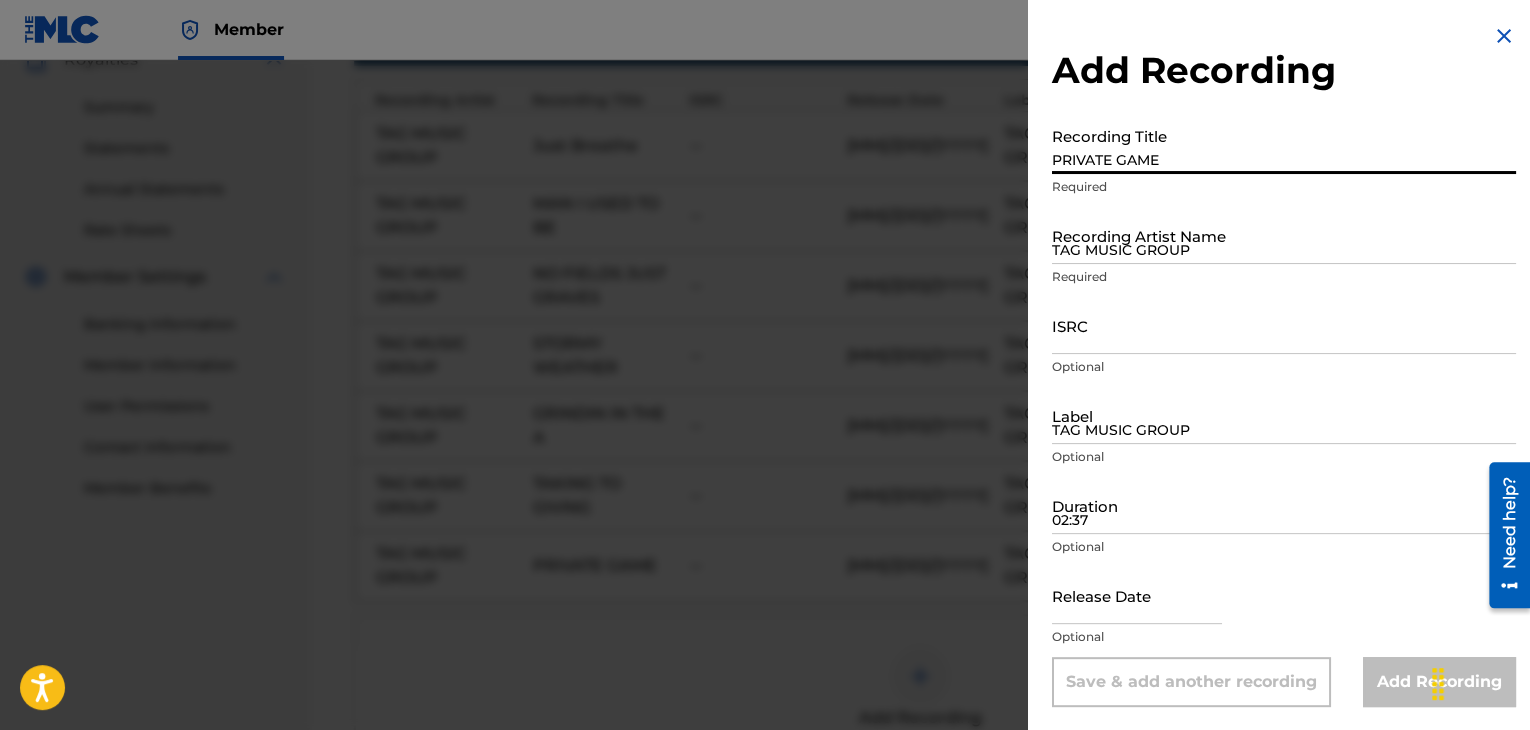 click on "PRIVATE GAME" at bounding box center (1284, 145) 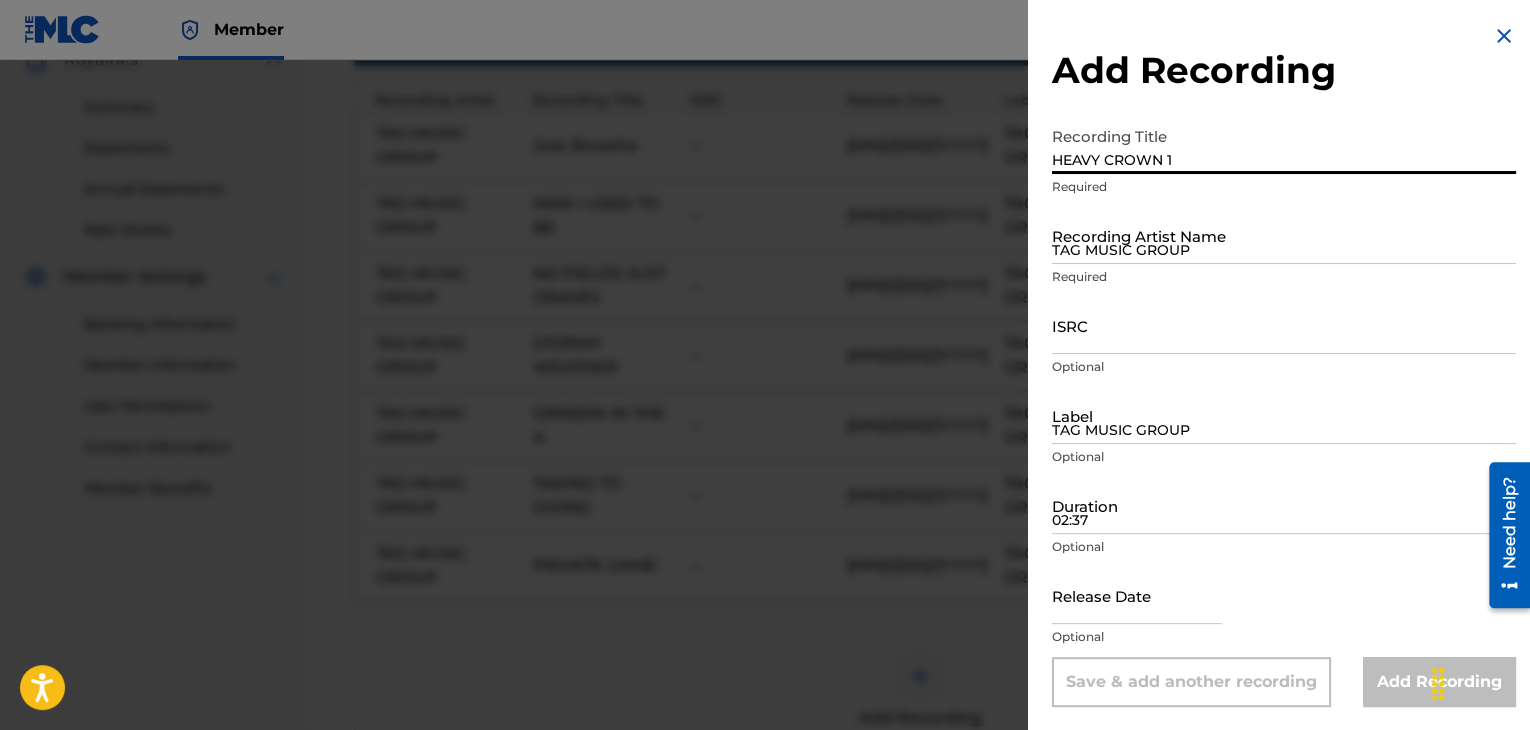 type on "HEAVY CROWN 1" 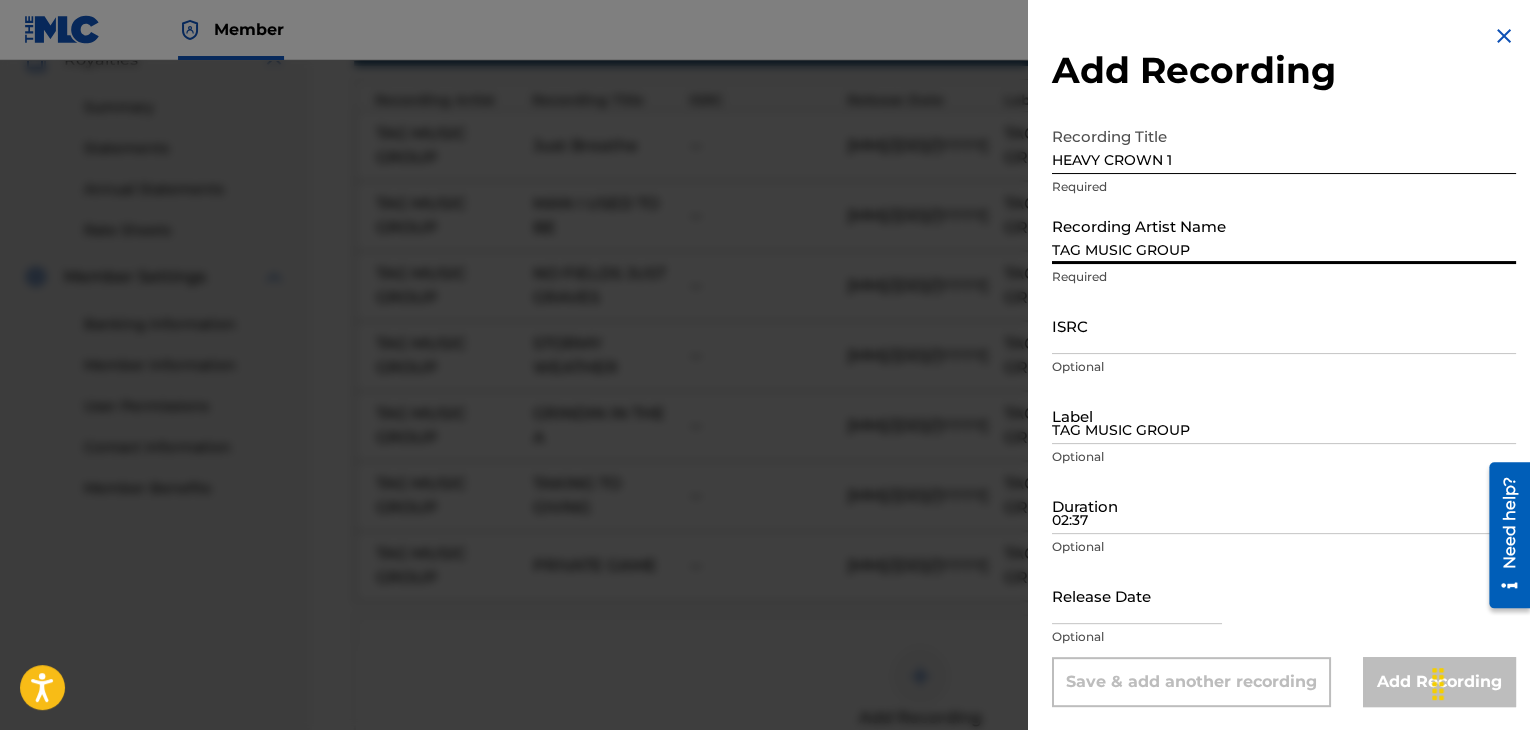 click on "TAG MUSIC GROUP" at bounding box center [1284, 235] 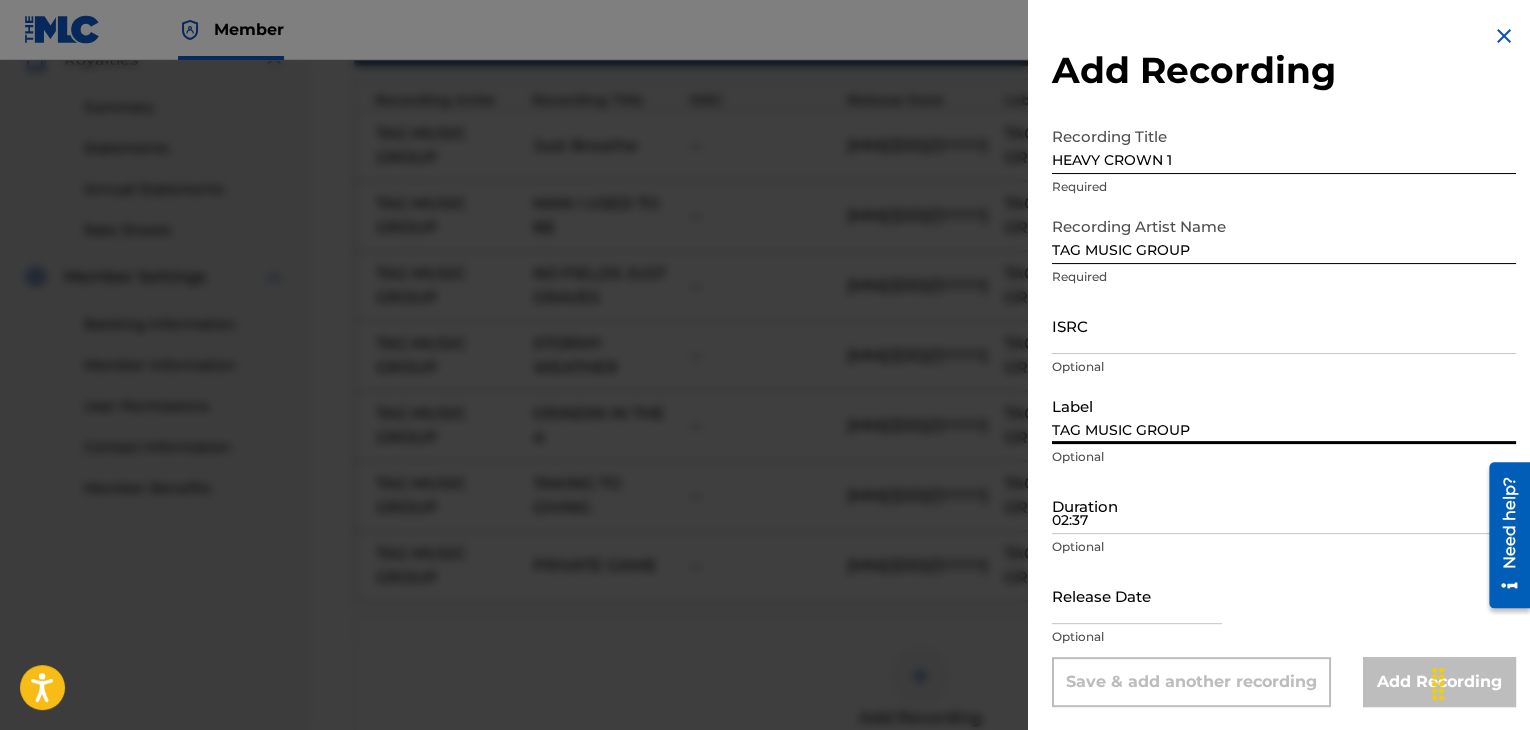 click on "TAG MUSIC GROUP" at bounding box center (1284, 415) 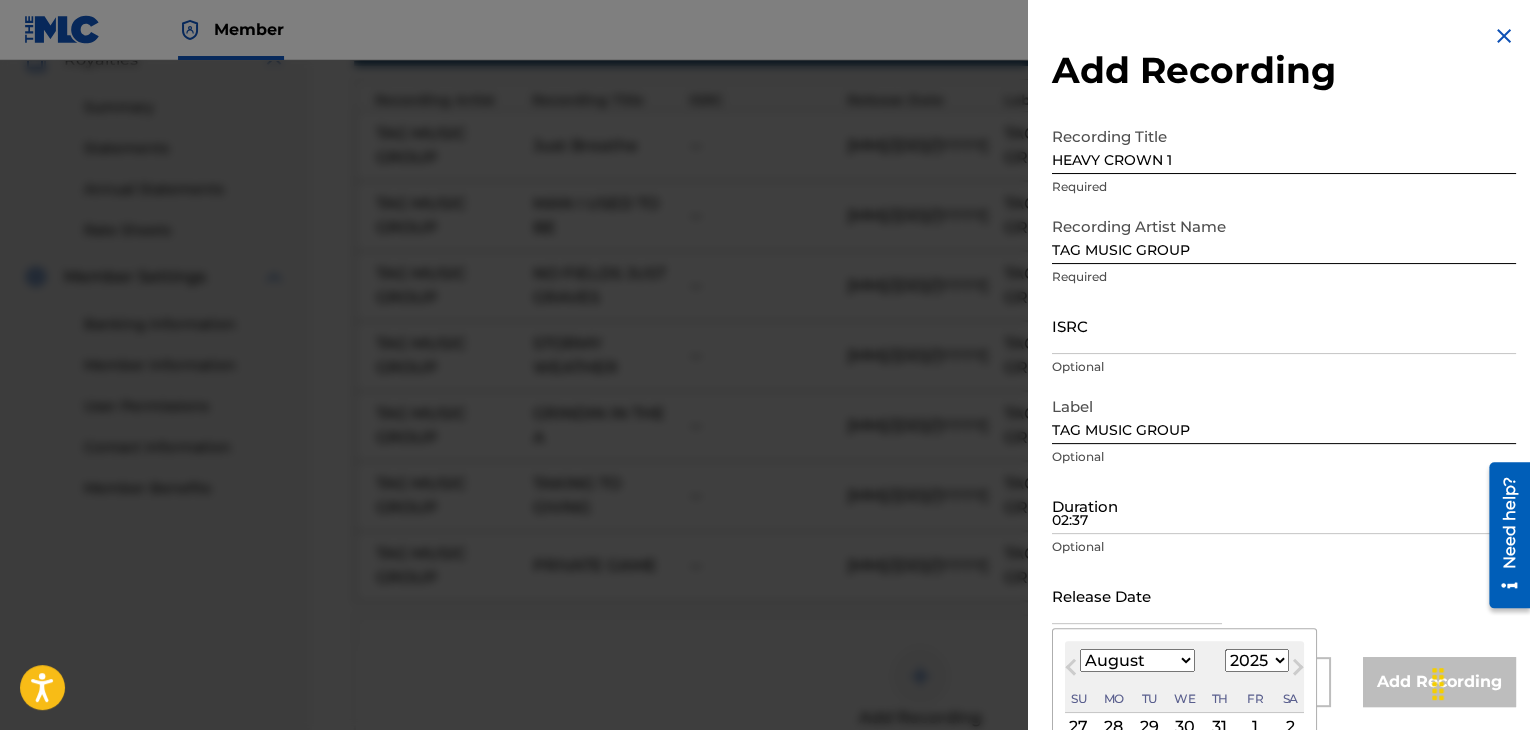 click at bounding box center (1137, 595) 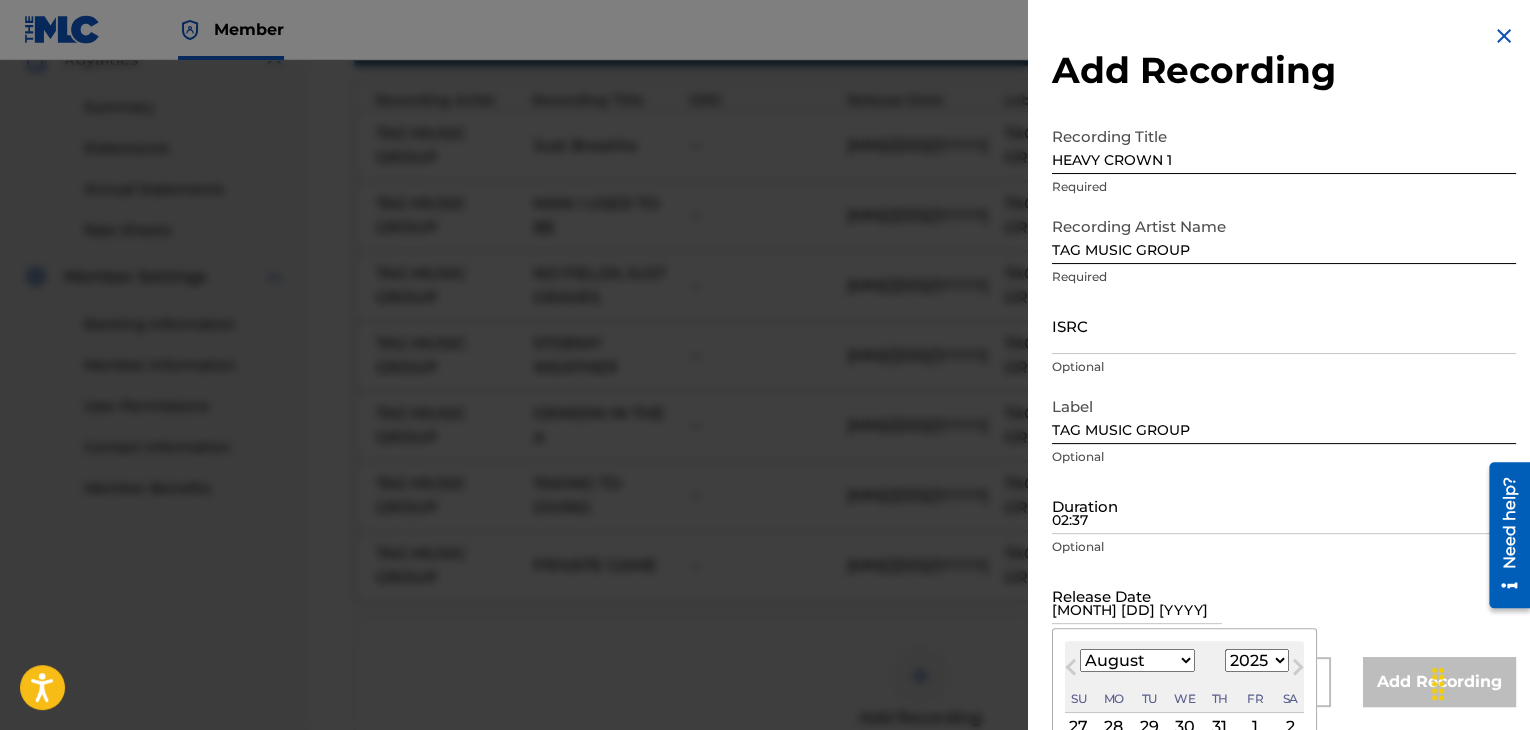 select on "8" 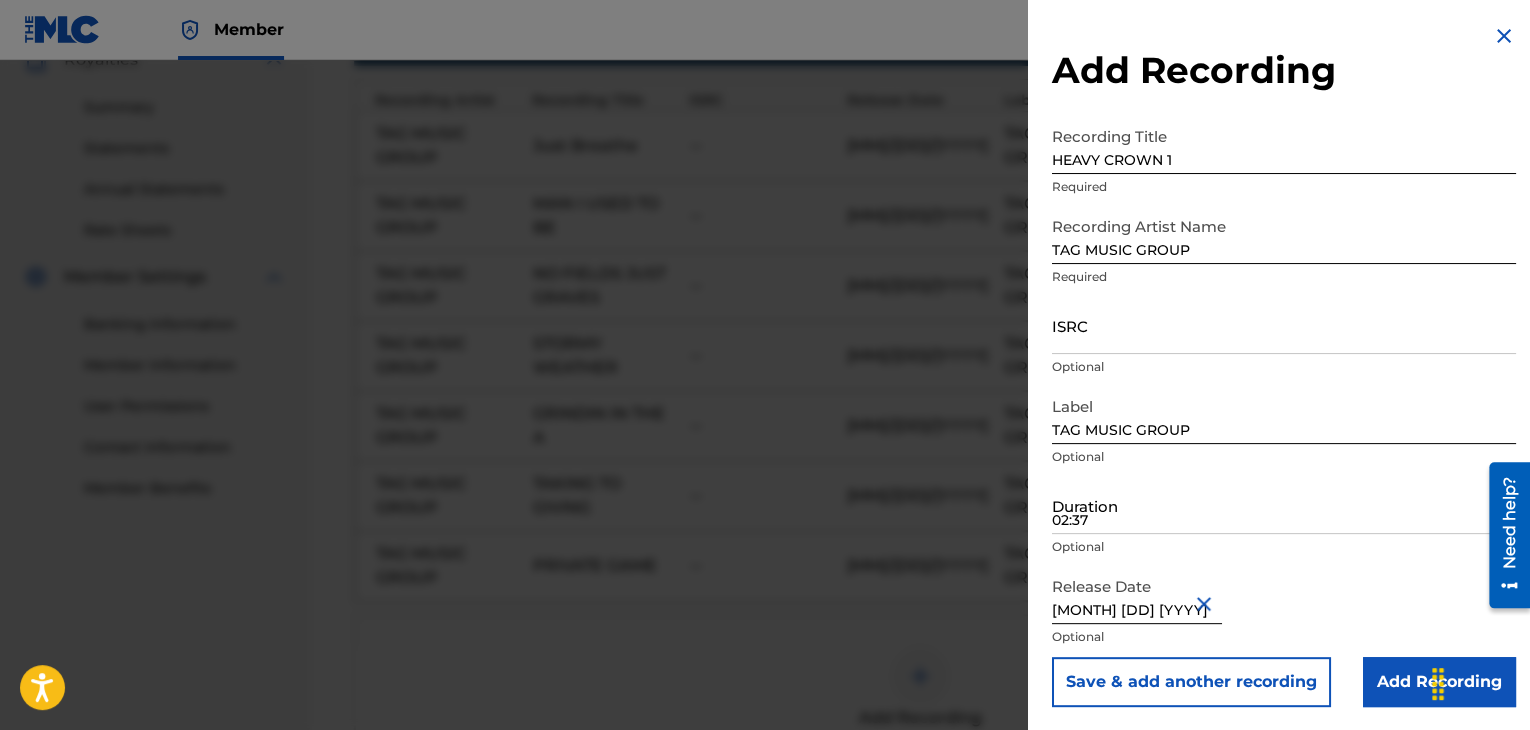click on "Optional" at bounding box center [1284, 457] 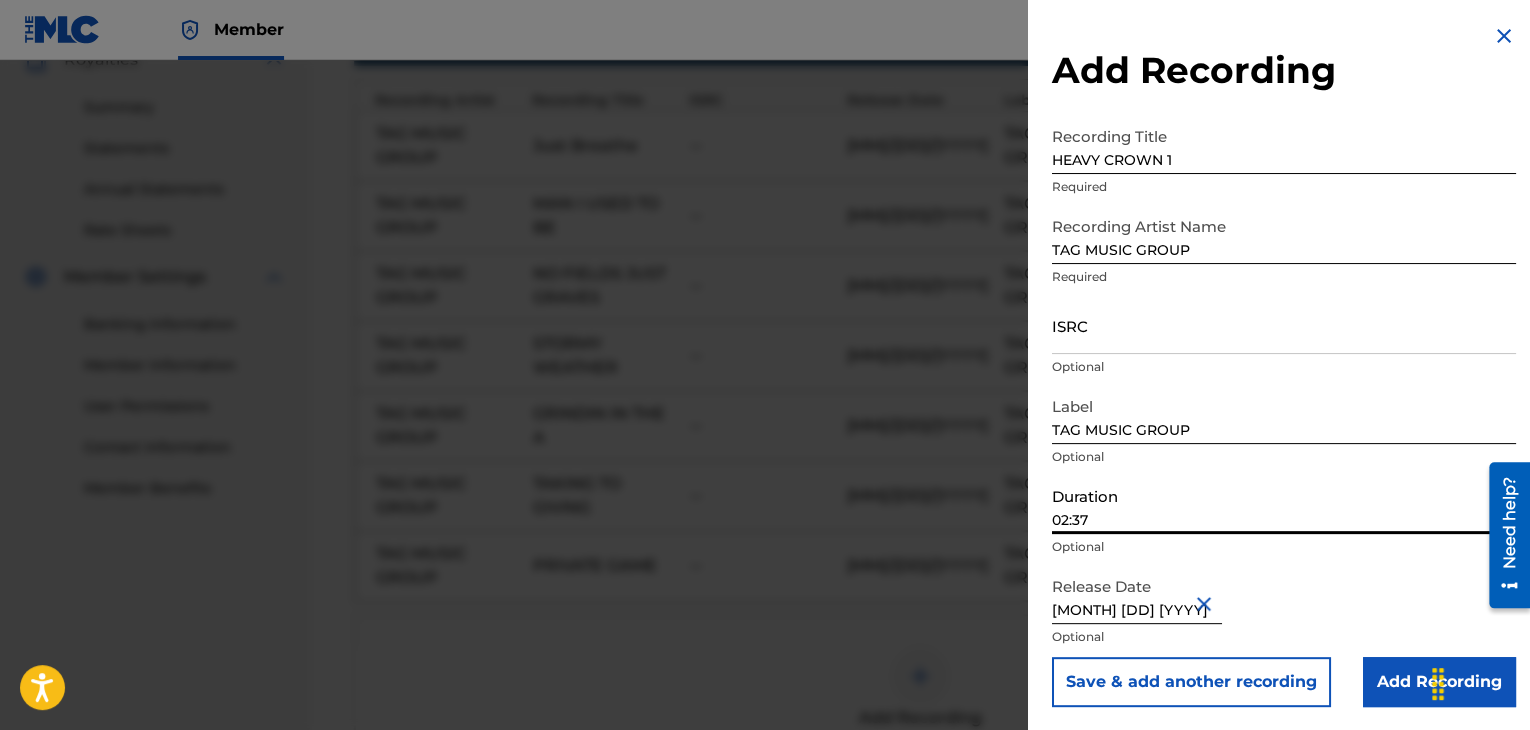 click on "02:37" at bounding box center (1284, 505) 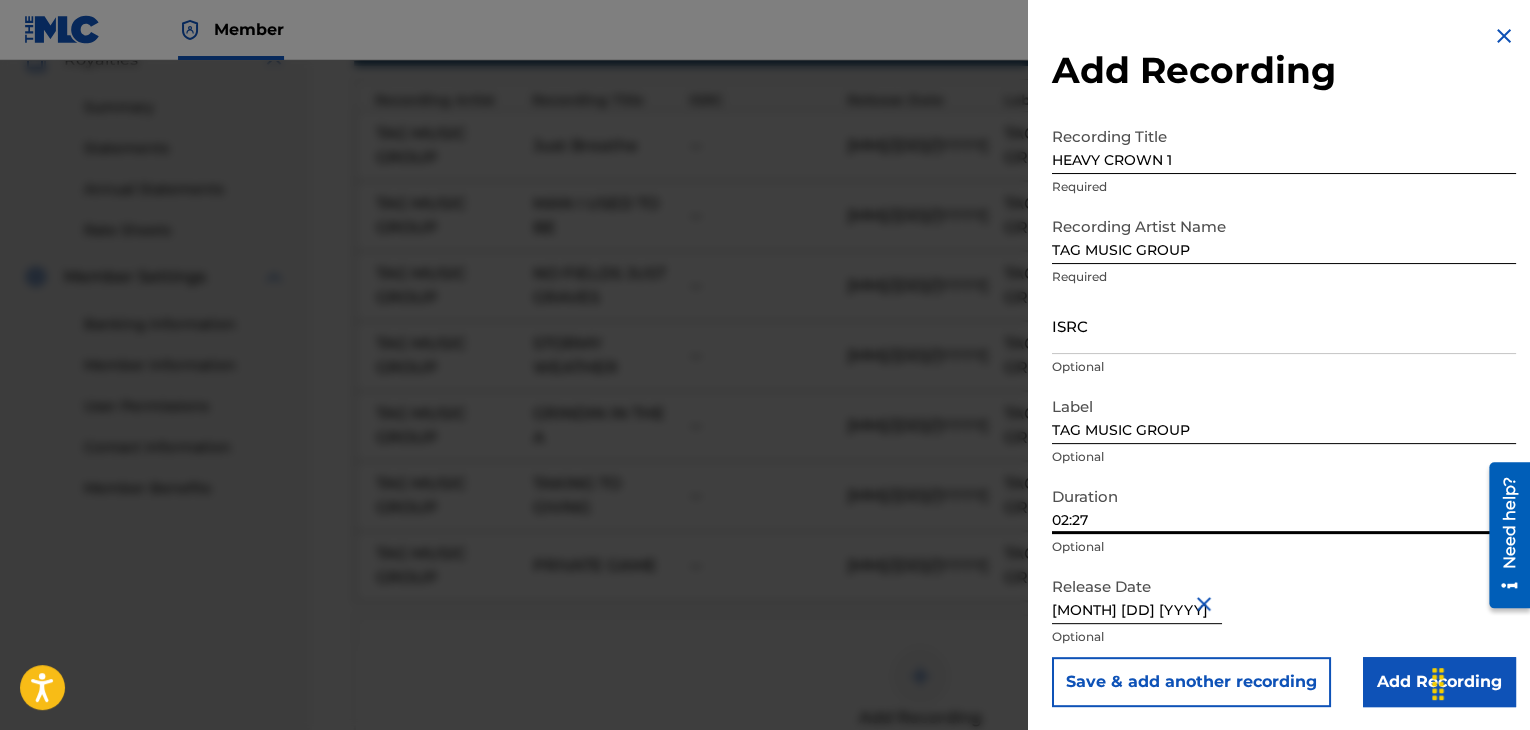 type on "02:27" 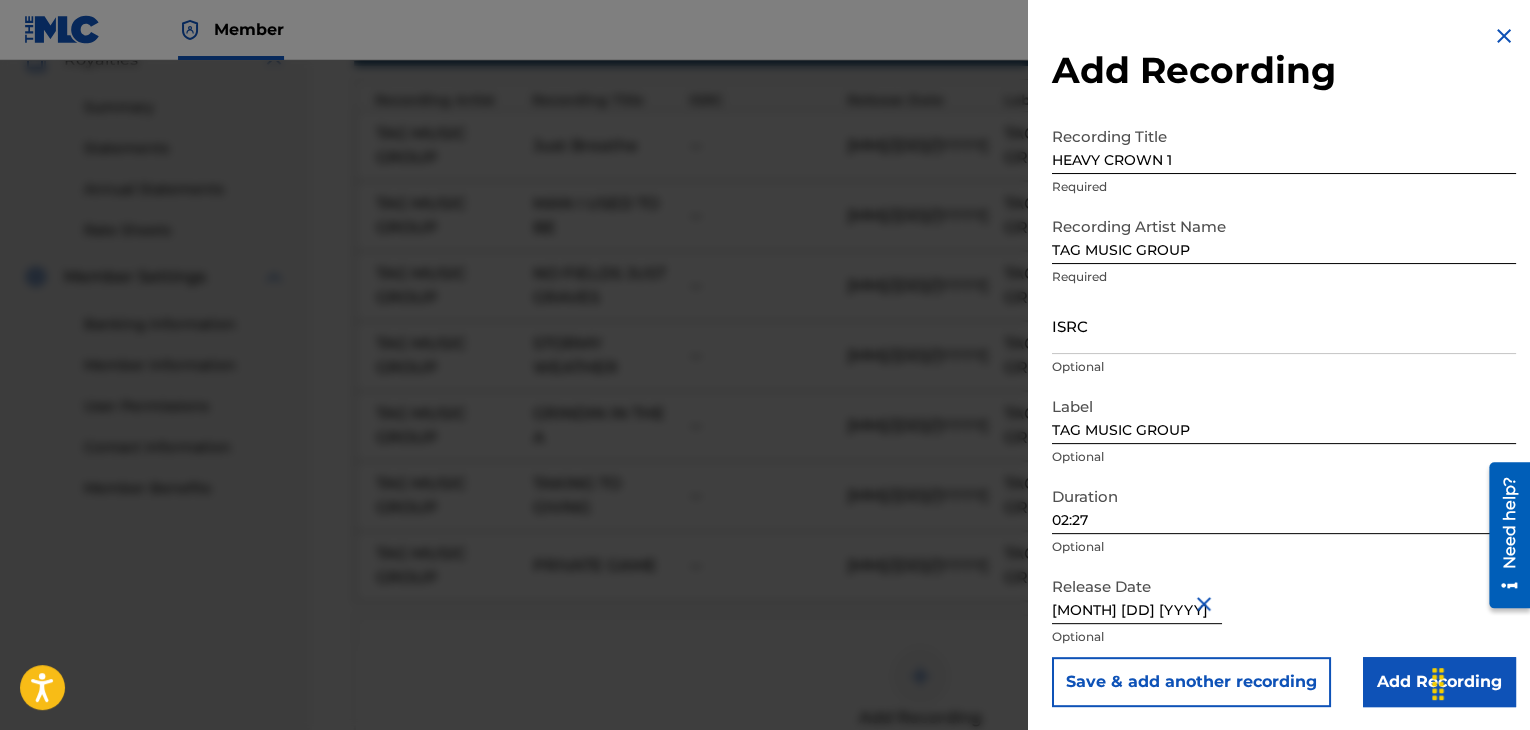 click on "Save & add another recording" at bounding box center [1191, 682] 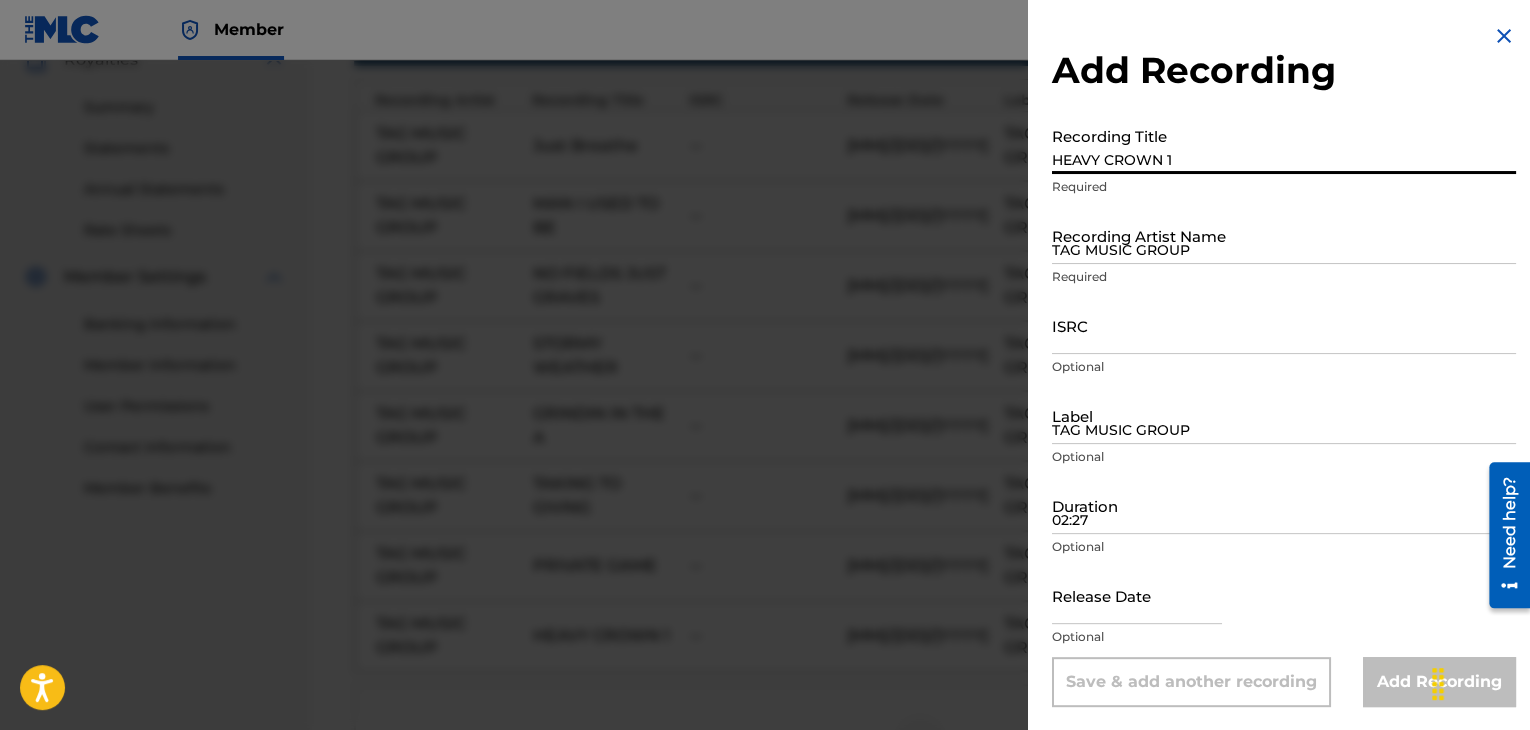 click on "HEAVY CROWN 1" at bounding box center [1284, 145] 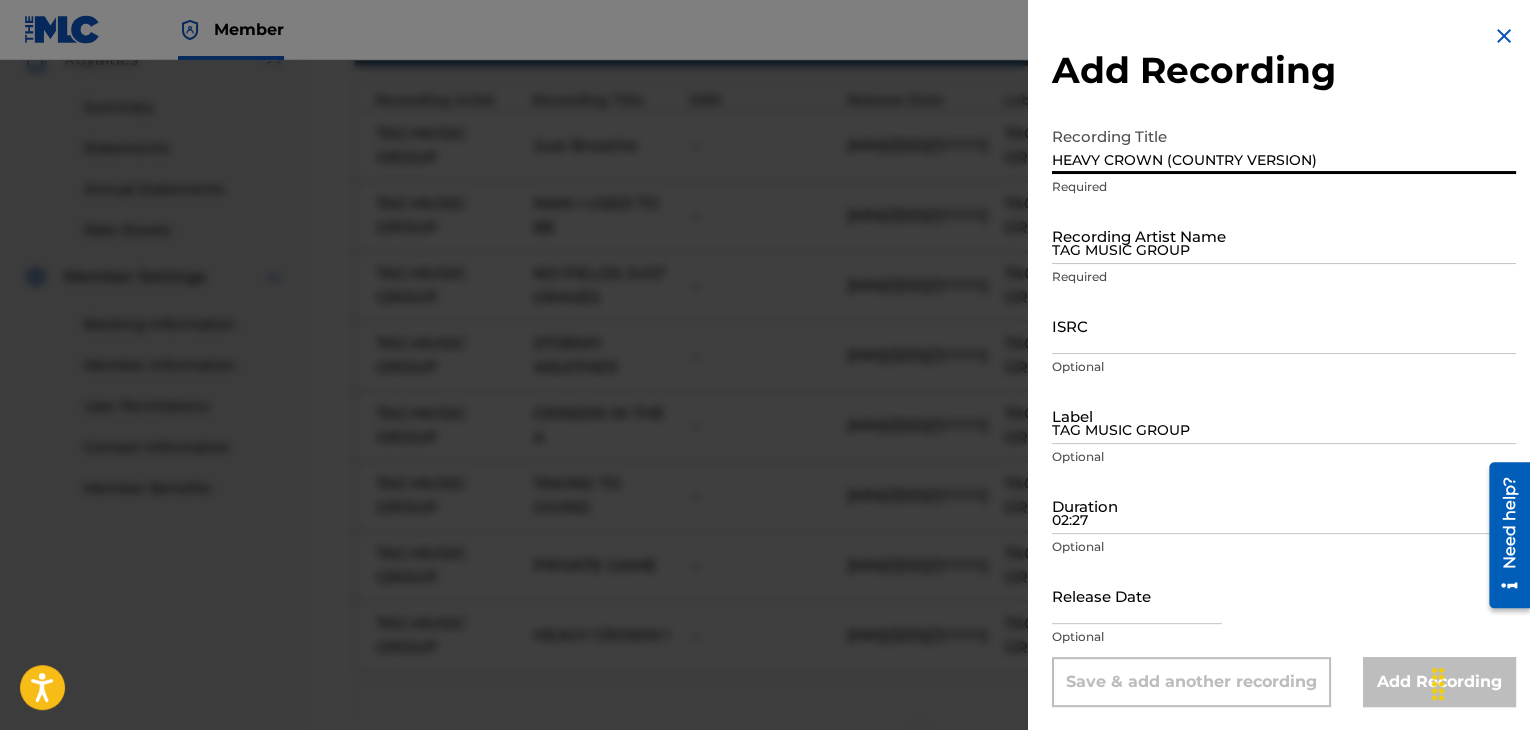 type on "HEAVY CROWN (COUNTRY VERSION)" 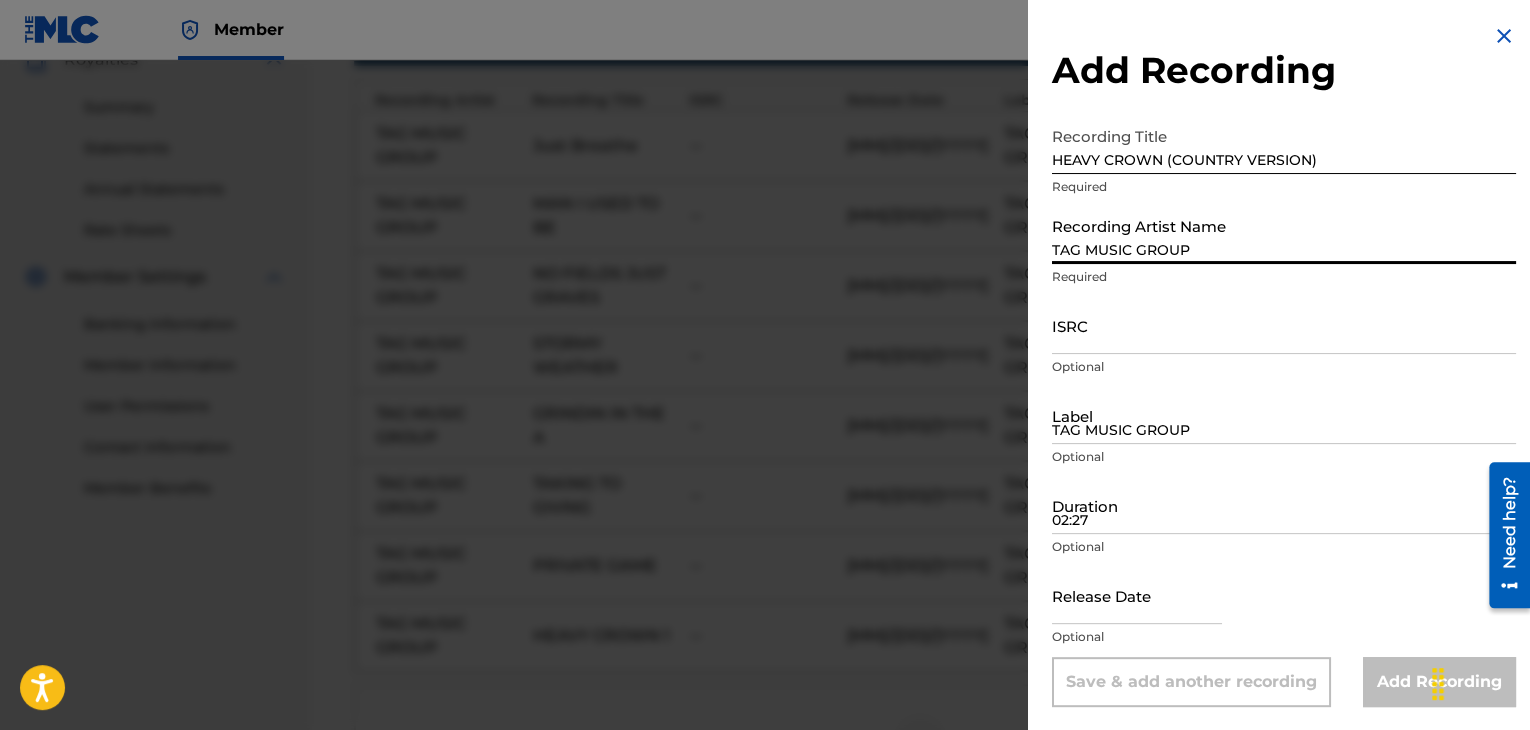 click on "TAG MUSIC GROUP" at bounding box center [1284, 235] 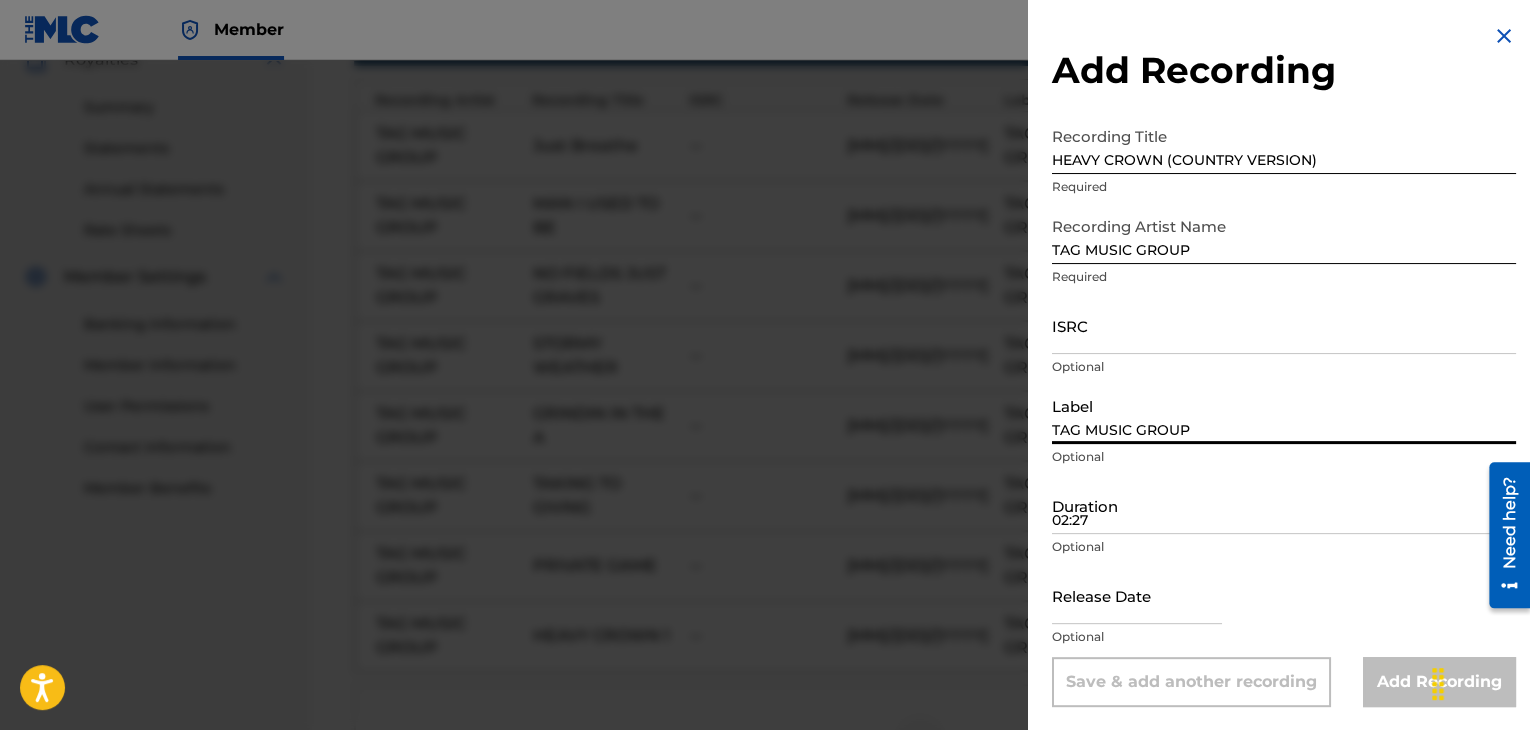 click on "TAG MUSIC GROUP" at bounding box center [1284, 415] 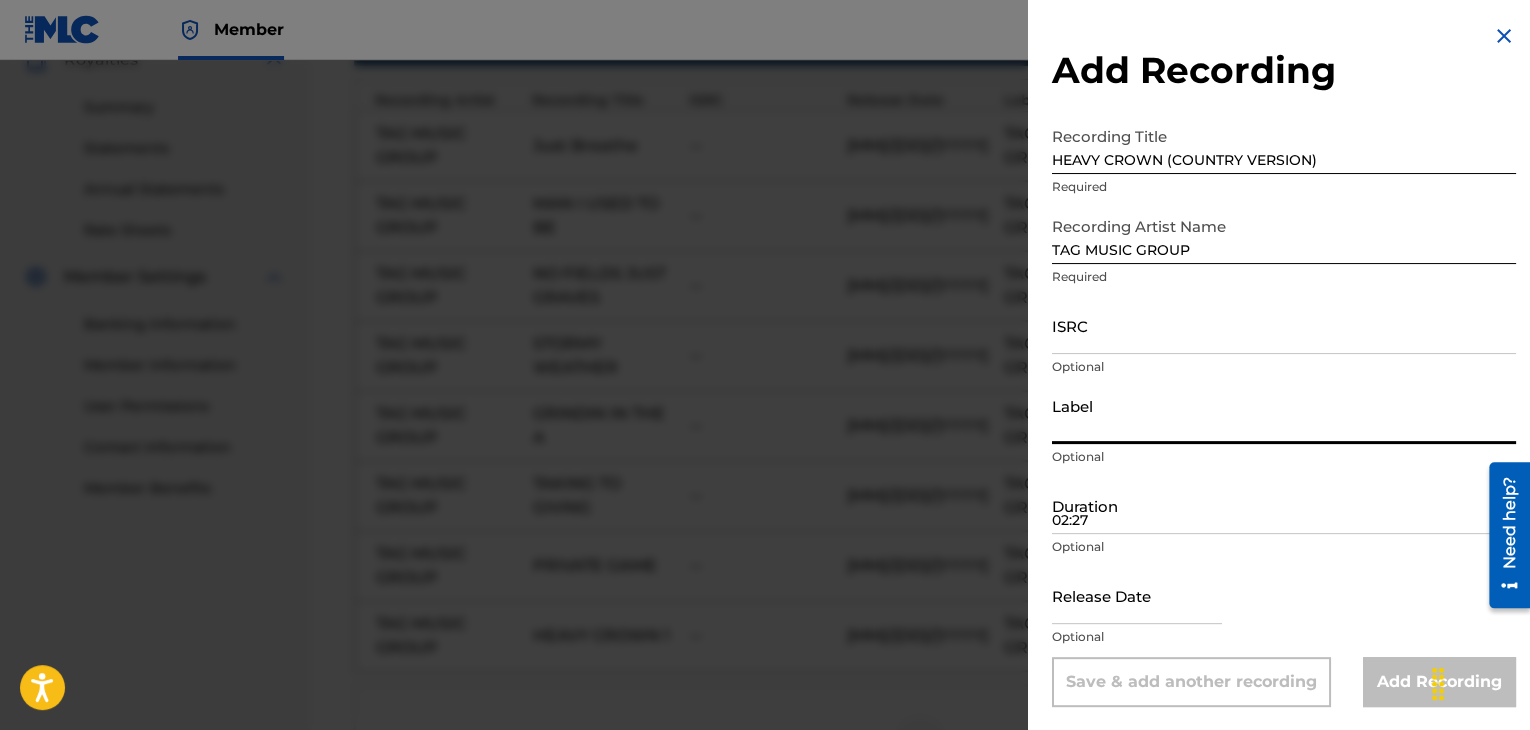 type on "TAG MUSIC GROUP" 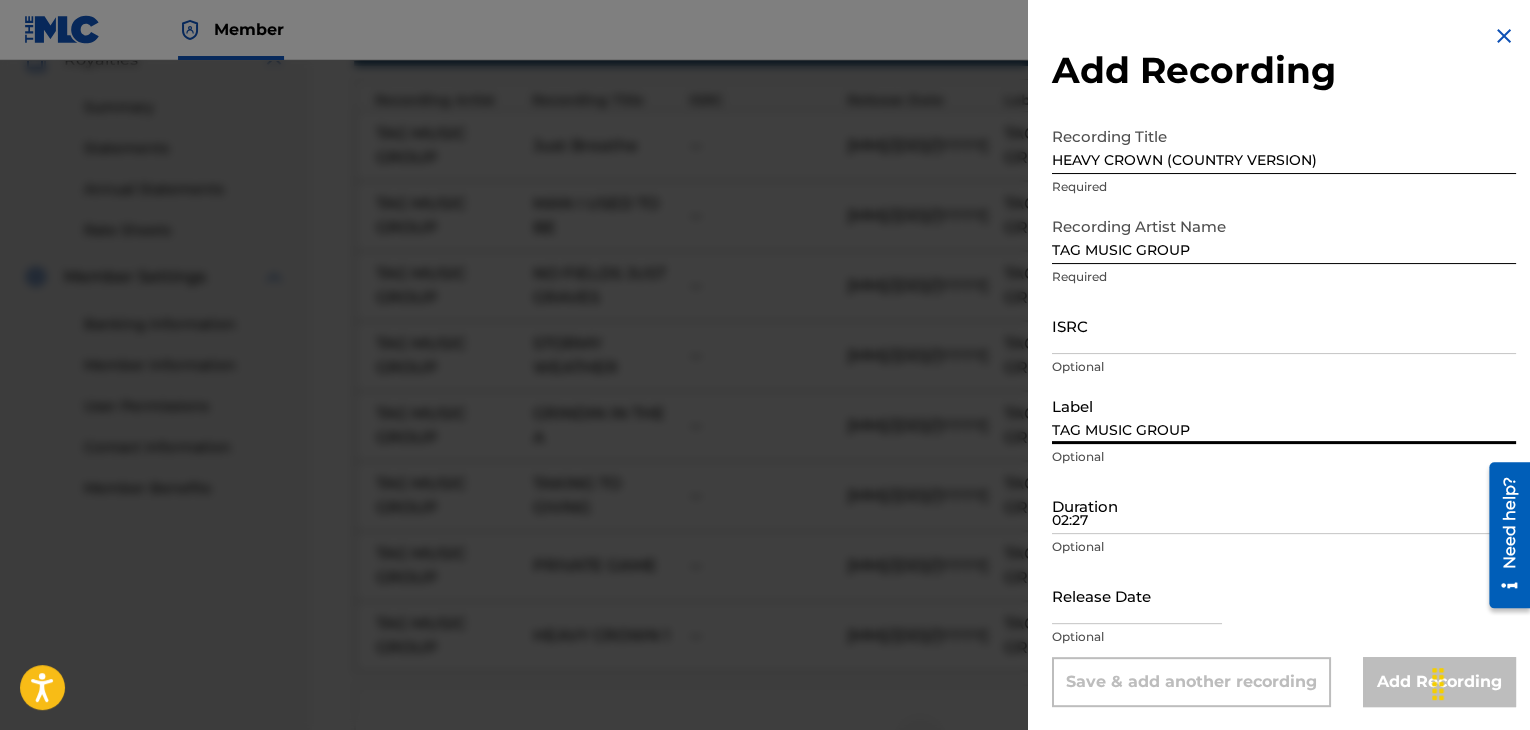 select on "7" 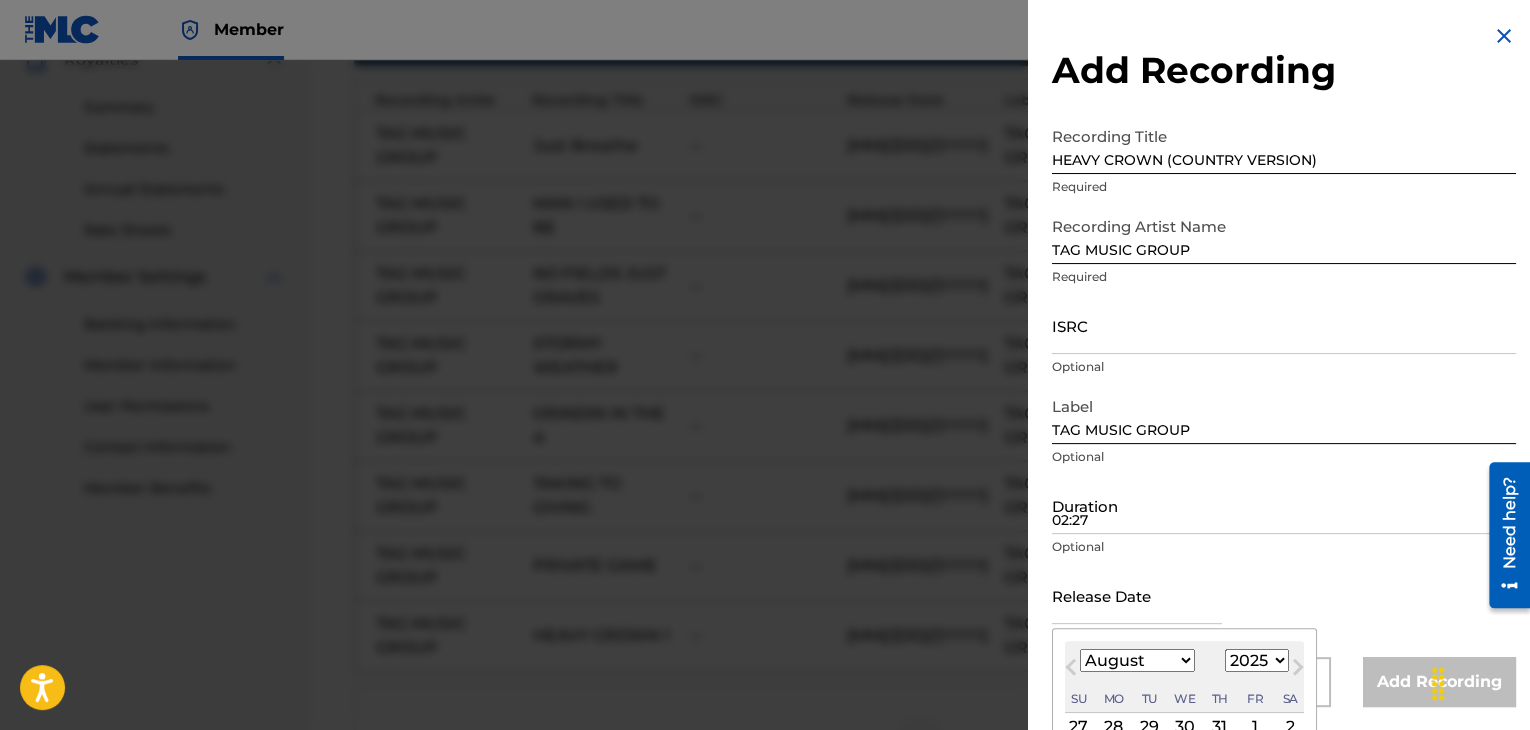 click at bounding box center (1137, 595) 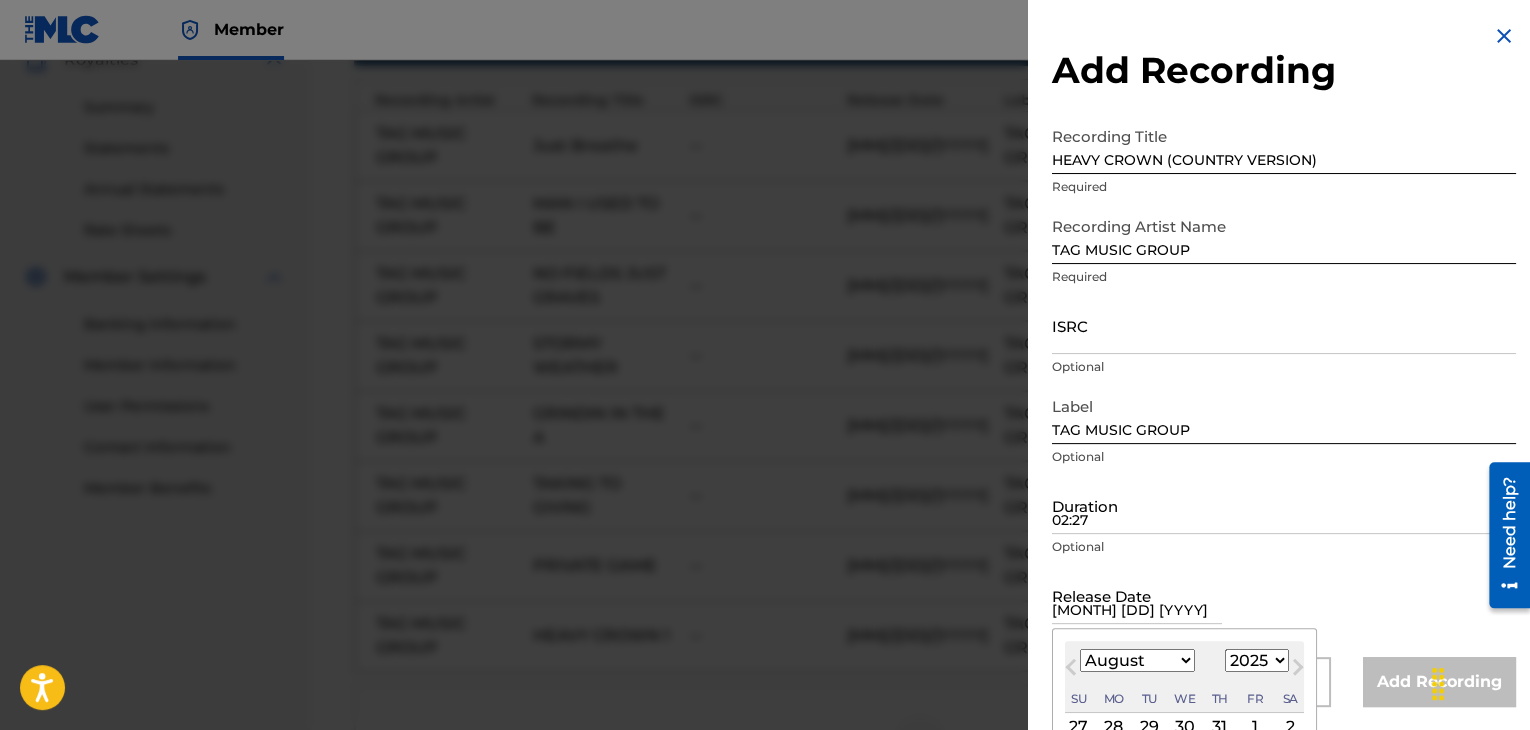 select on "8" 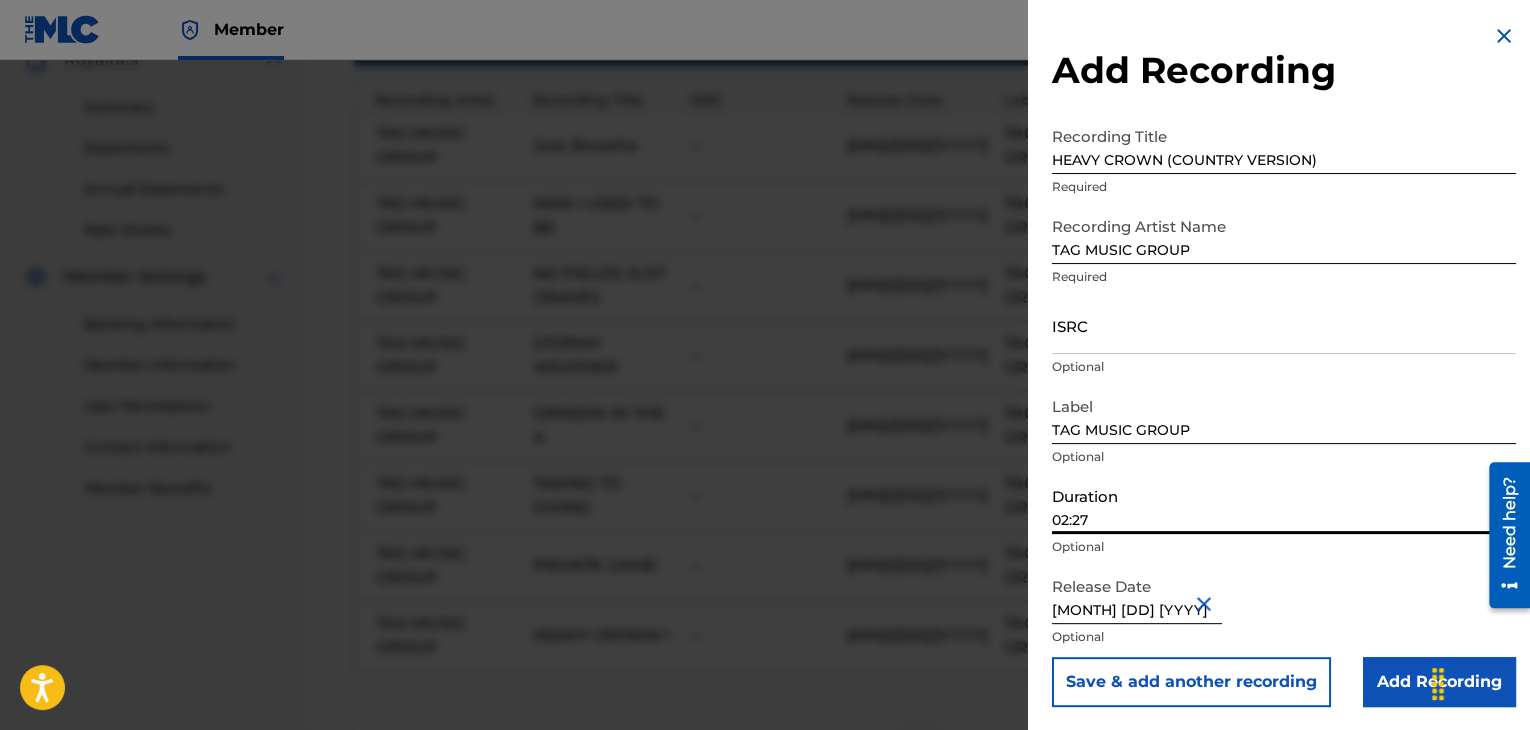 click on "02:27" at bounding box center (1284, 505) 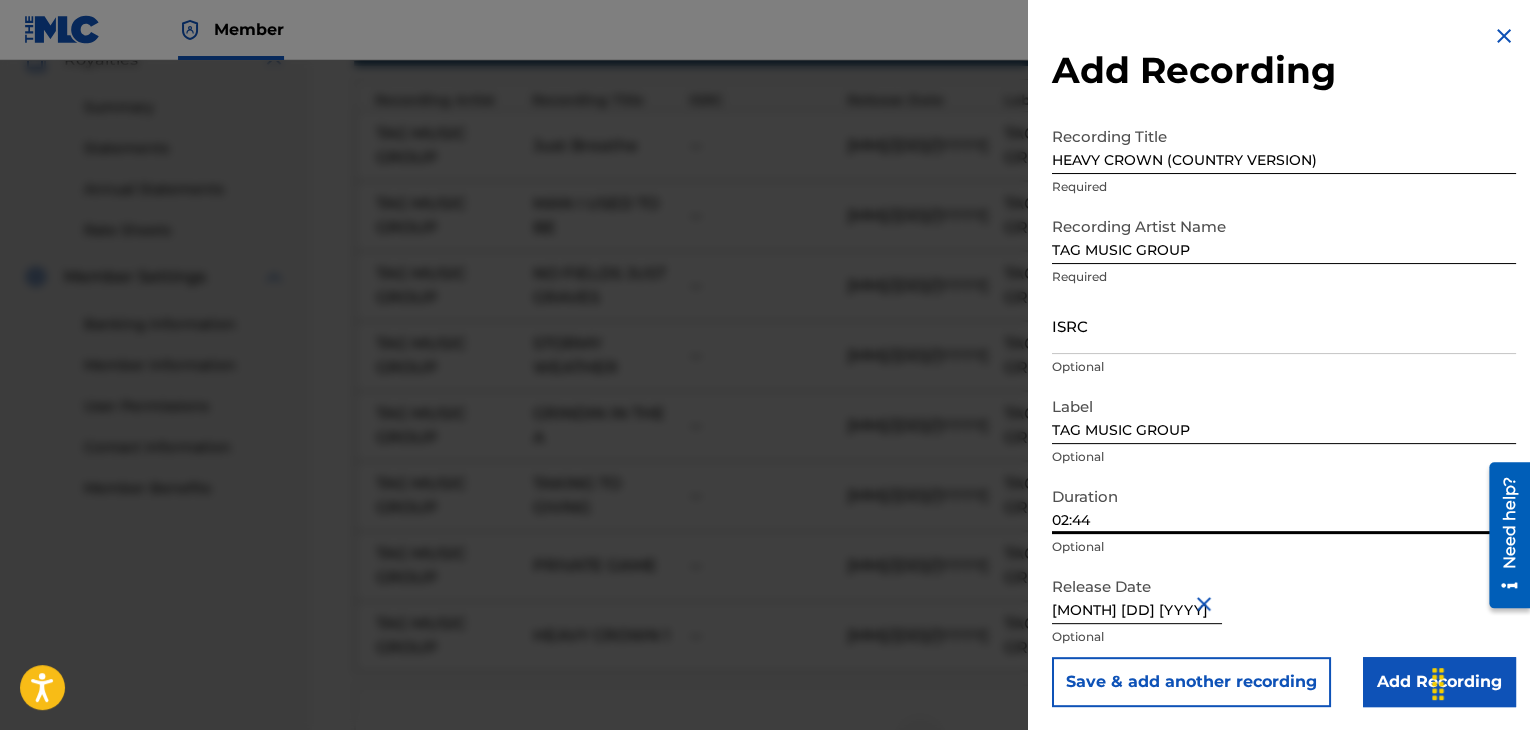 type on "02:44" 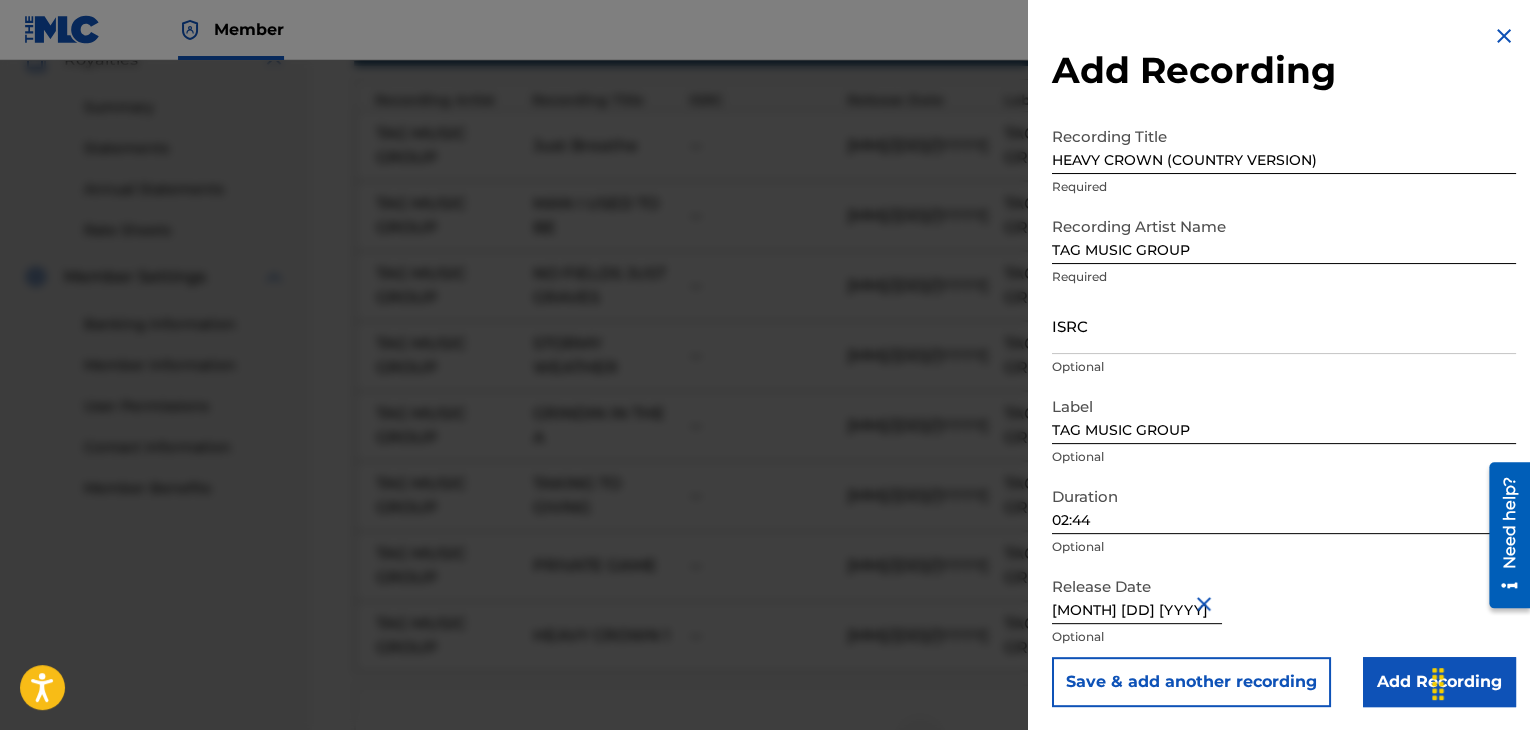 click on "Add Recording" at bounding box center [1439, 682] 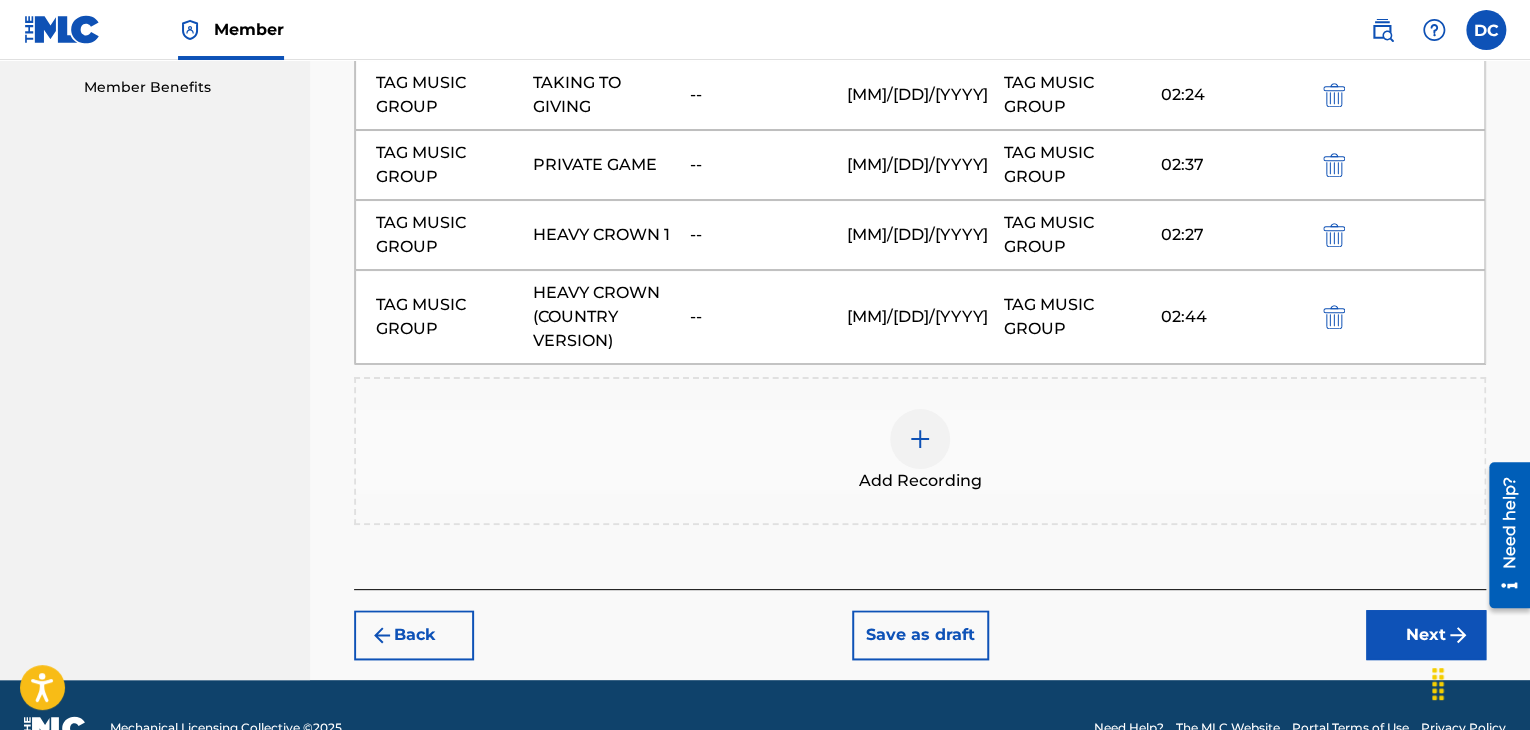 scroll, scrollTop: 1026, scrollLeft: 0, axis: vertical 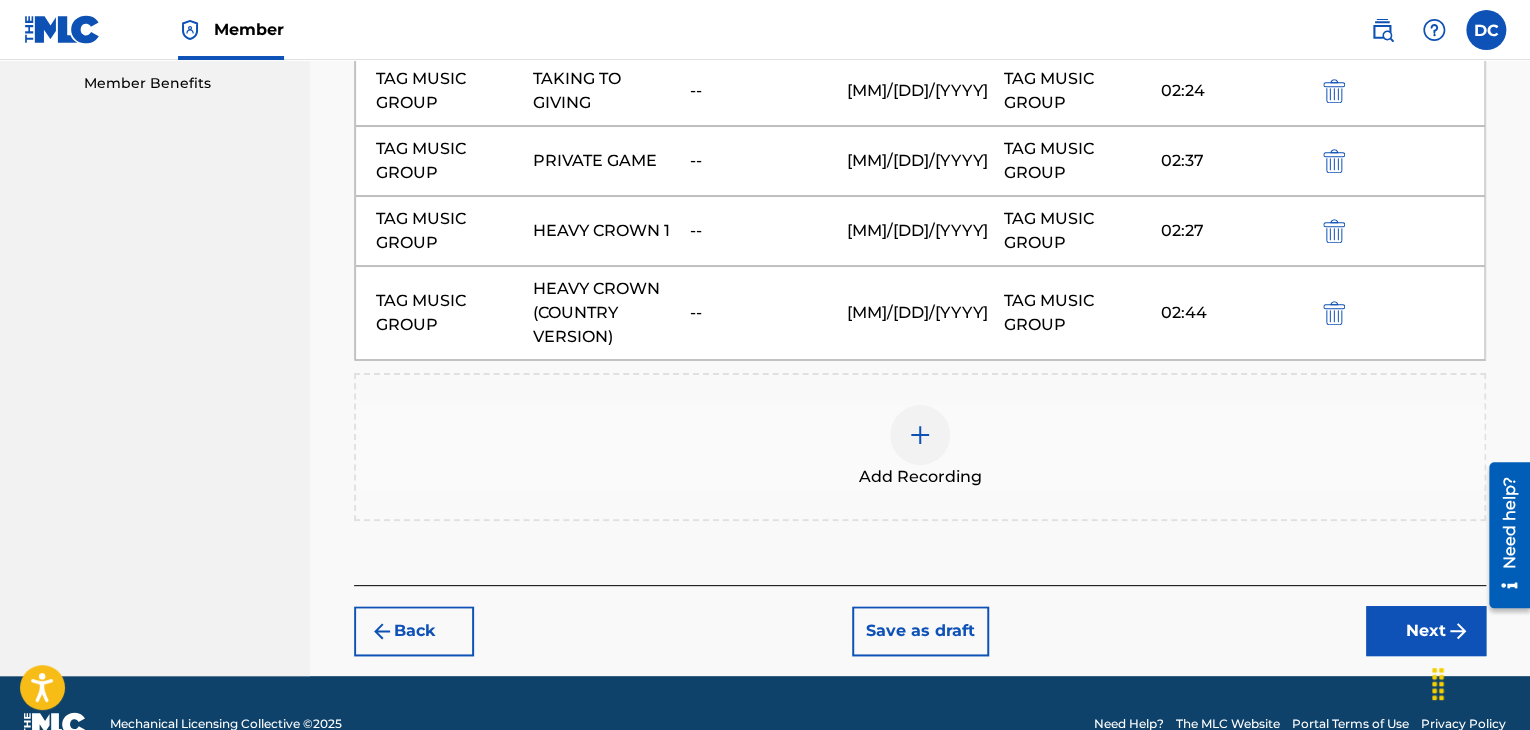 click on "Next" at bounding box center (1426, 631) 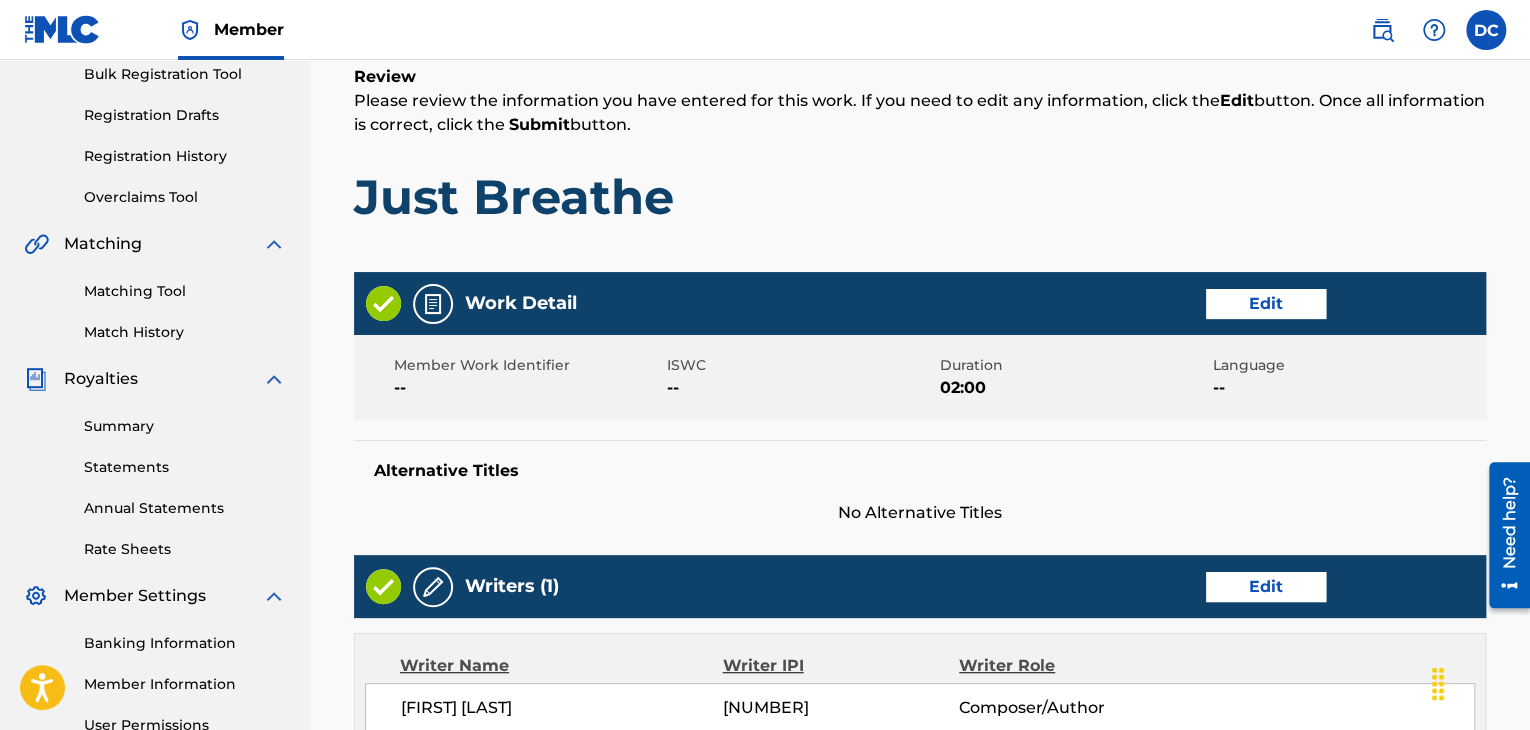scroll, scrollTop: 300, scrollLeft: 0, axis: vertical 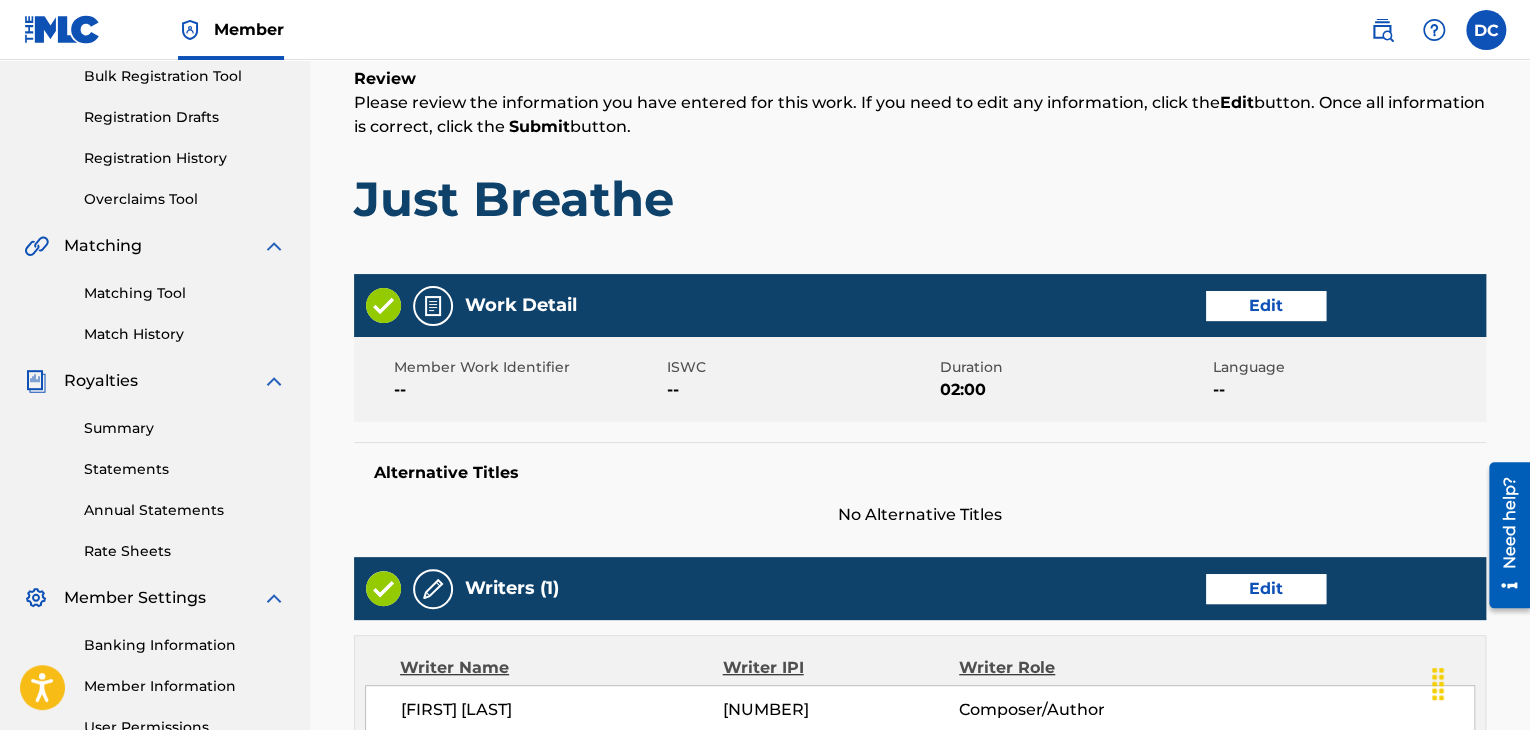 click on "Edit" at bounding box center [1266, 306] 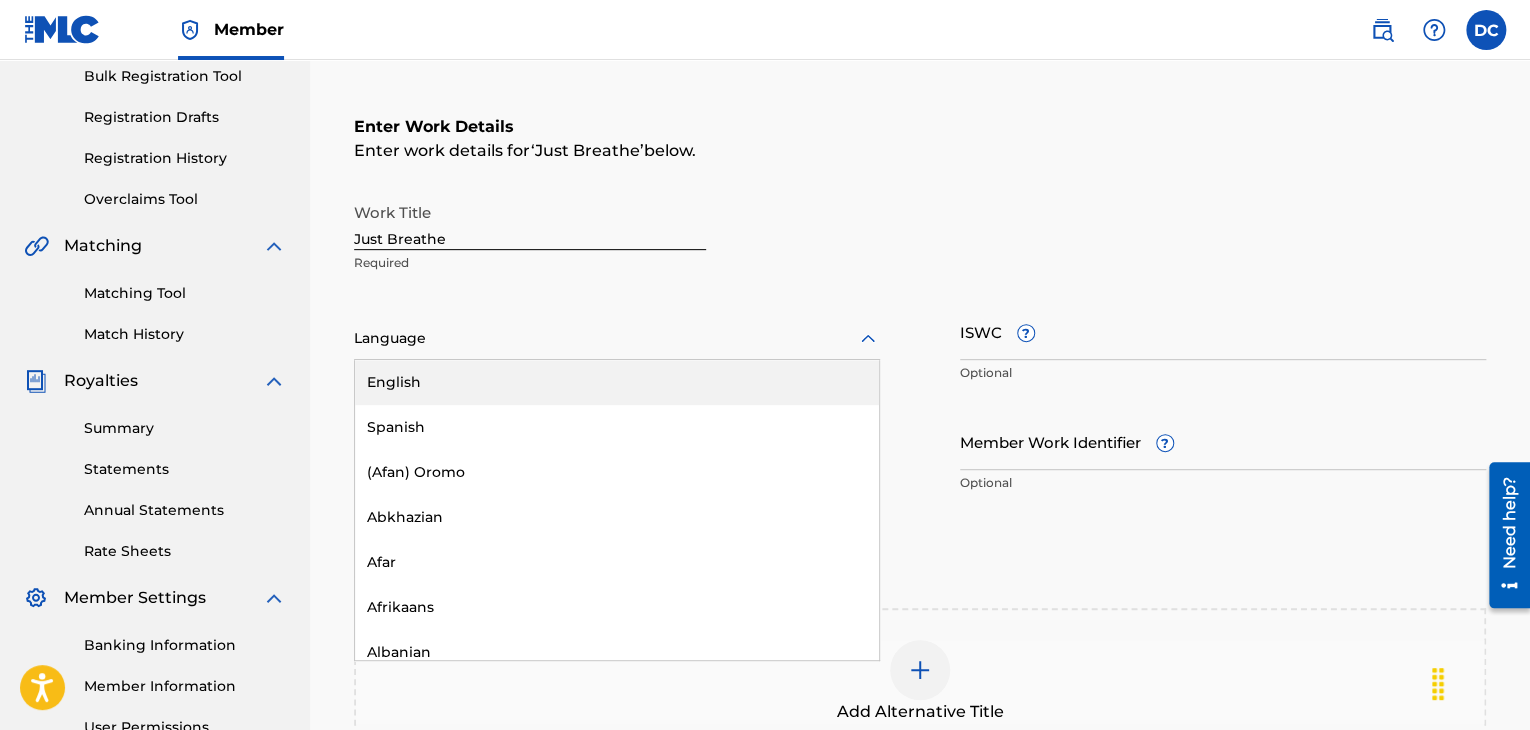 click 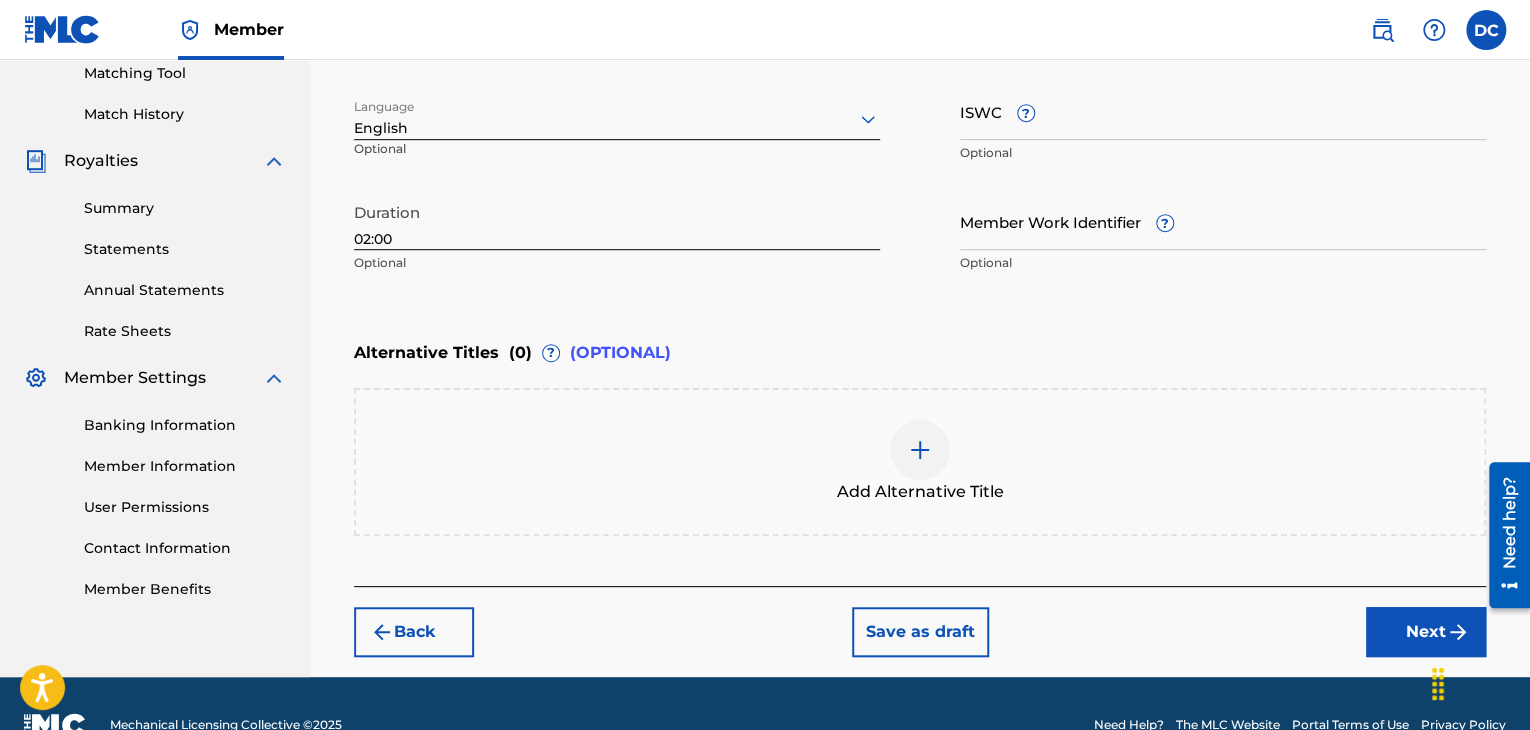 scroll, scrollTop: 561, scrollLeft: 0, axis: vertical 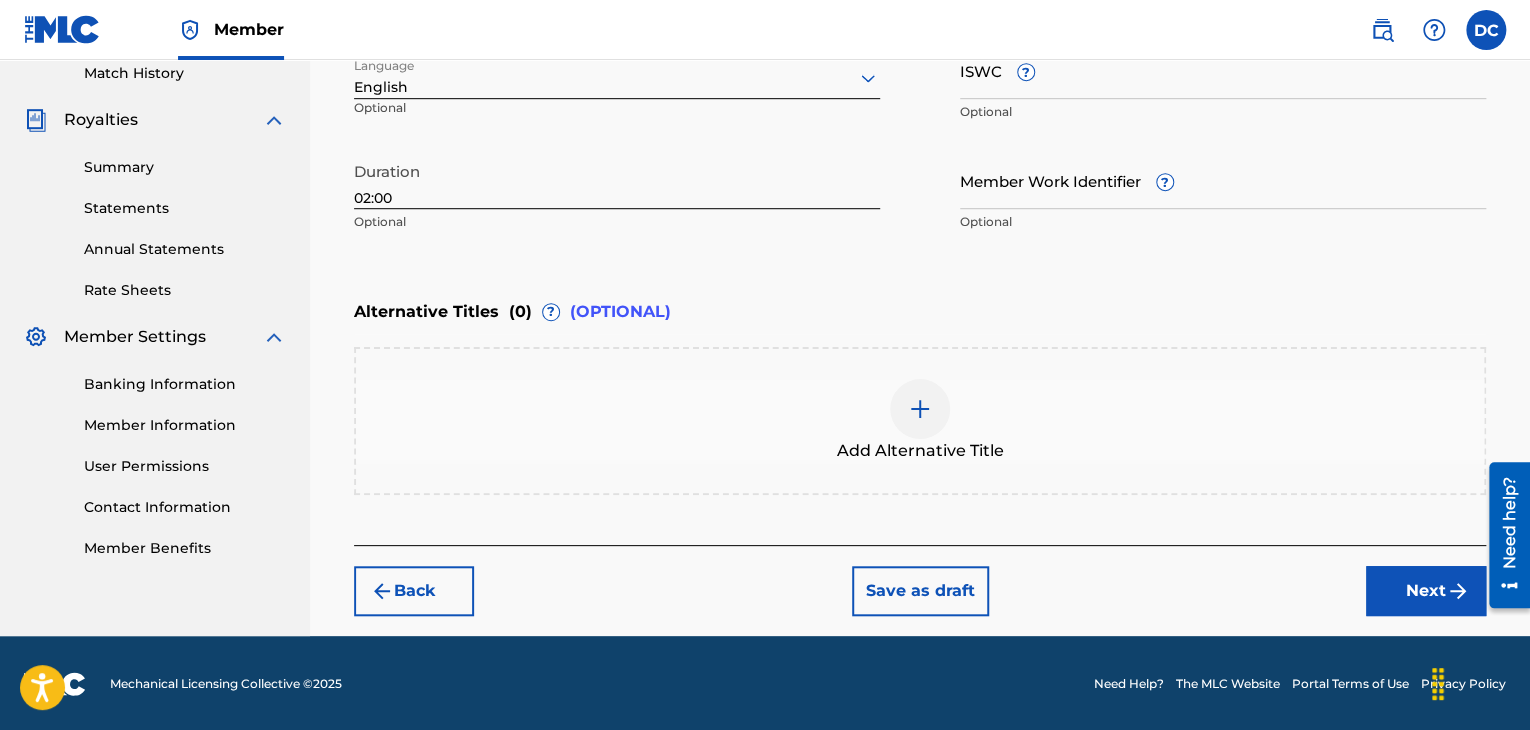 click on "Next" at bounding box center (1426, 591) 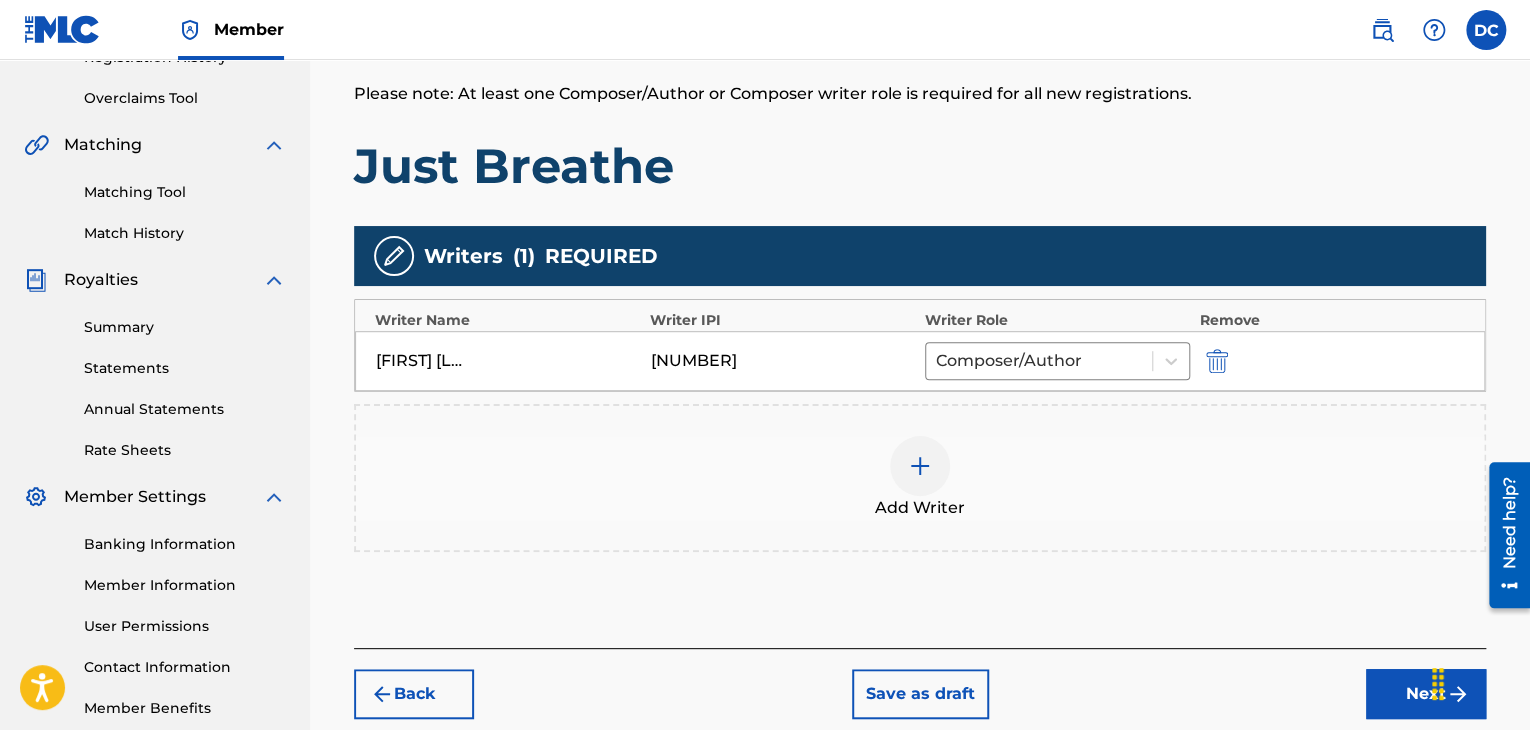 scroll, scrollTop: 403, scrollLeft: 0, axis: vertical 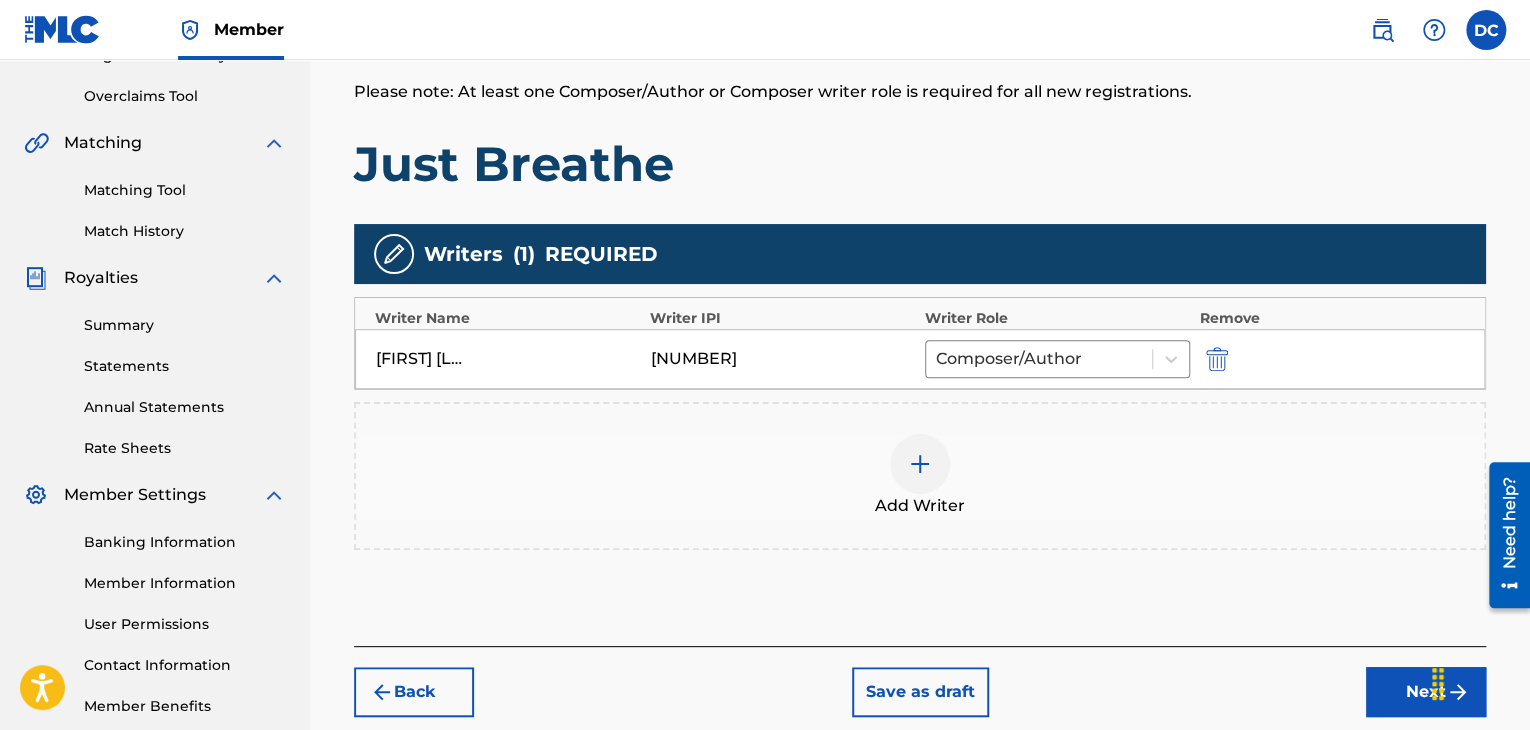 click on "Next" at bounding box center [1426, 692] 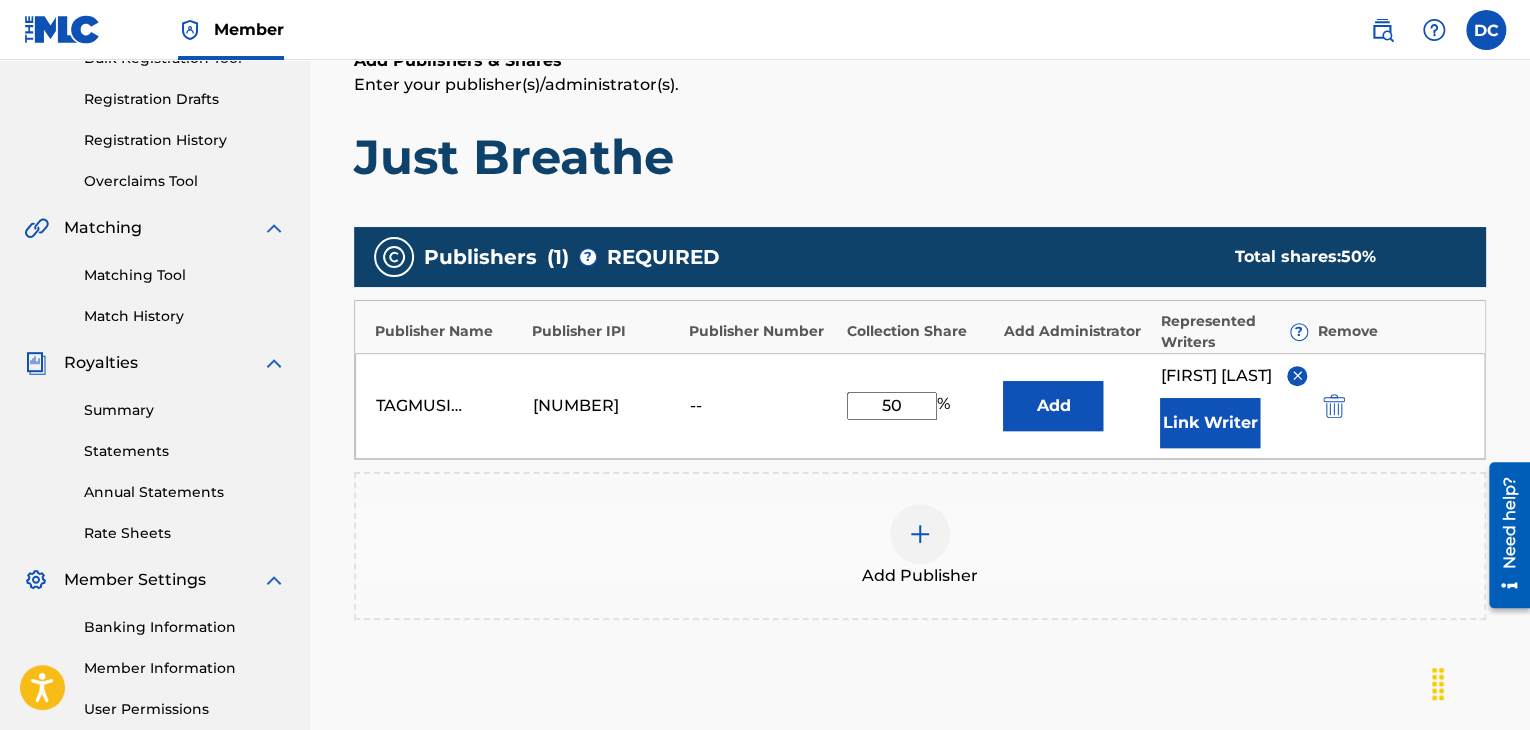 scroll, scrollTop: 325, scrollLeft: 0, axis: vertical 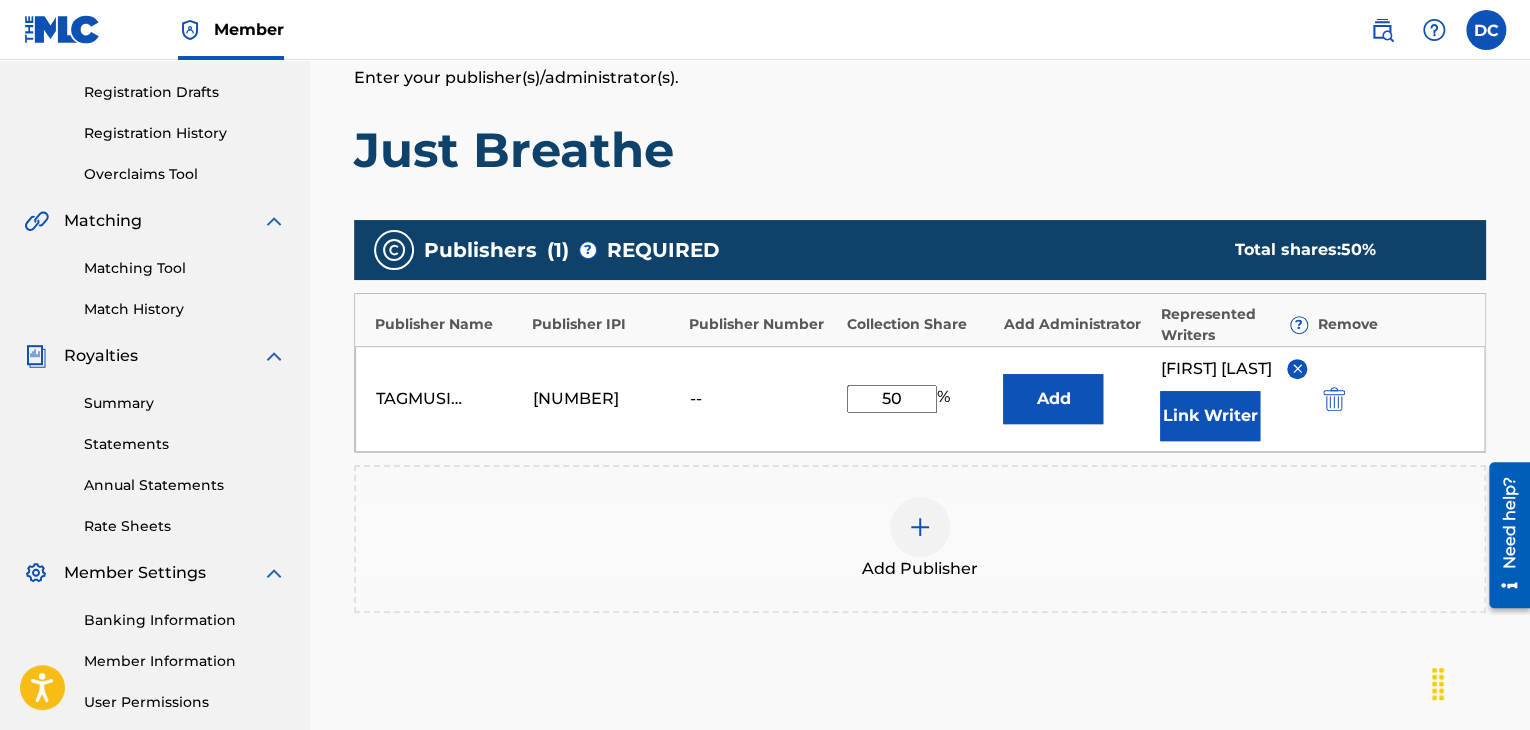 click on "50" at bounding box center (892, 399) 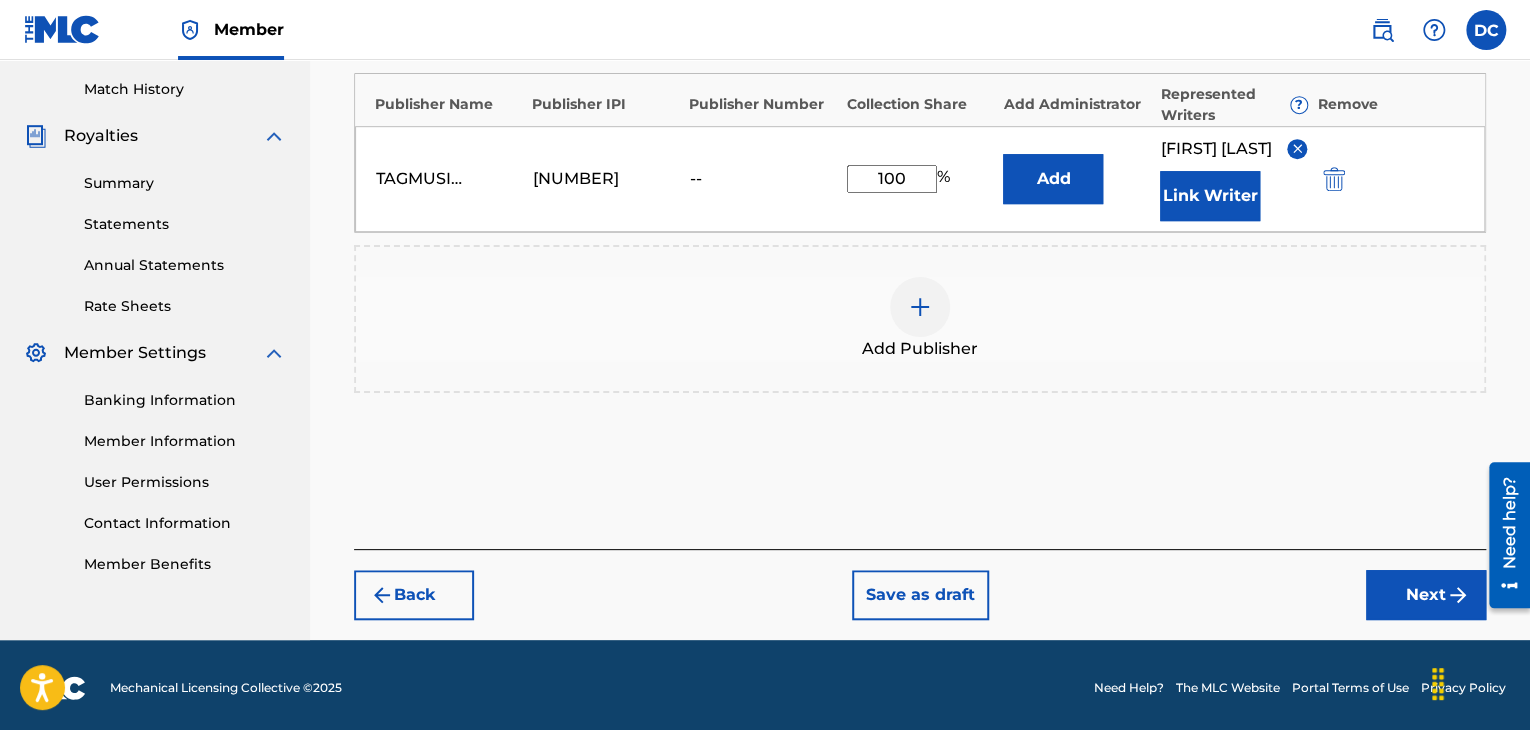 scroll, scrollTop: 547, scrollLeft: 0, axis: vertical 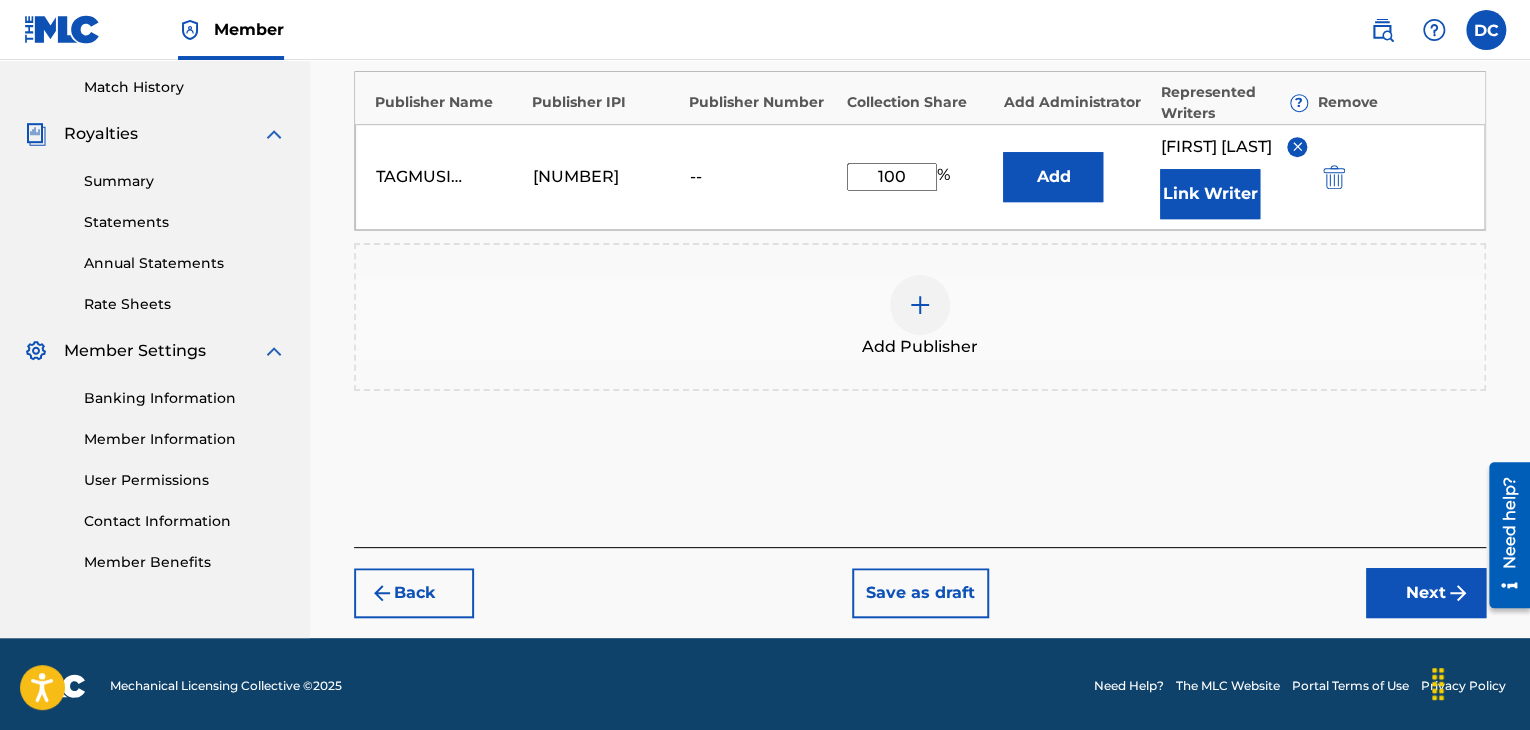 type on "100" 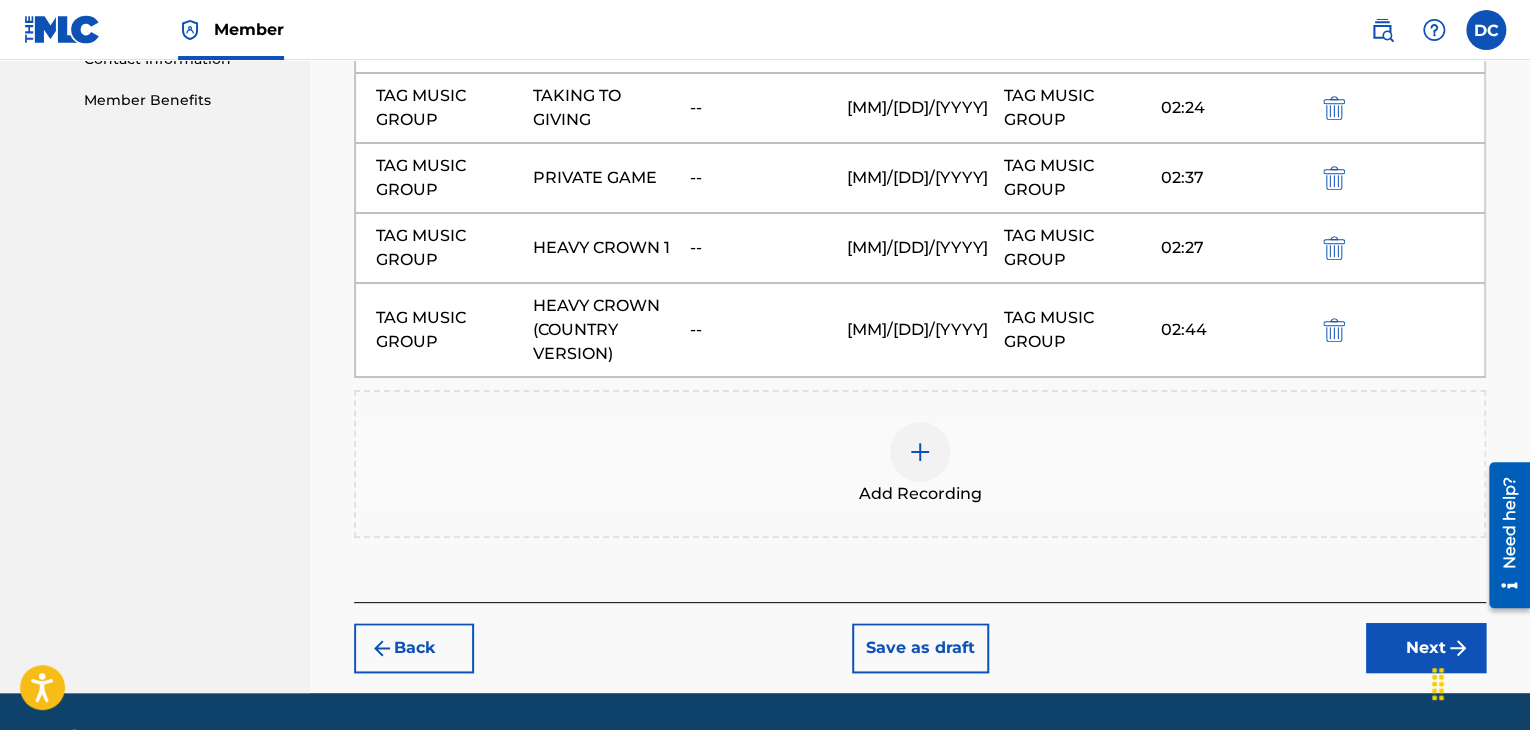 scroll, scrollTop: 1010, scrollLeft: 0, axis: vertical 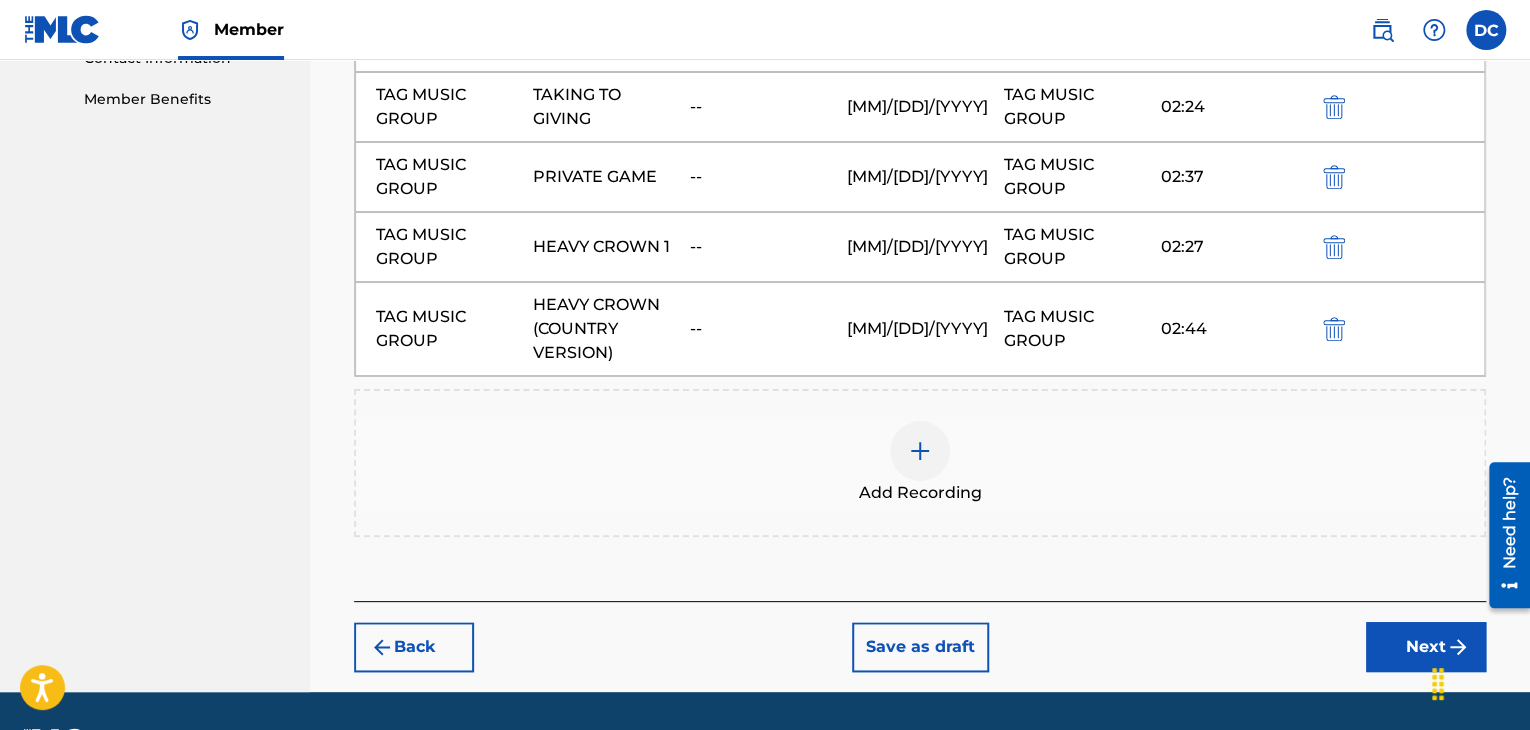 click on "Next" at bounding box center (1426, 647) 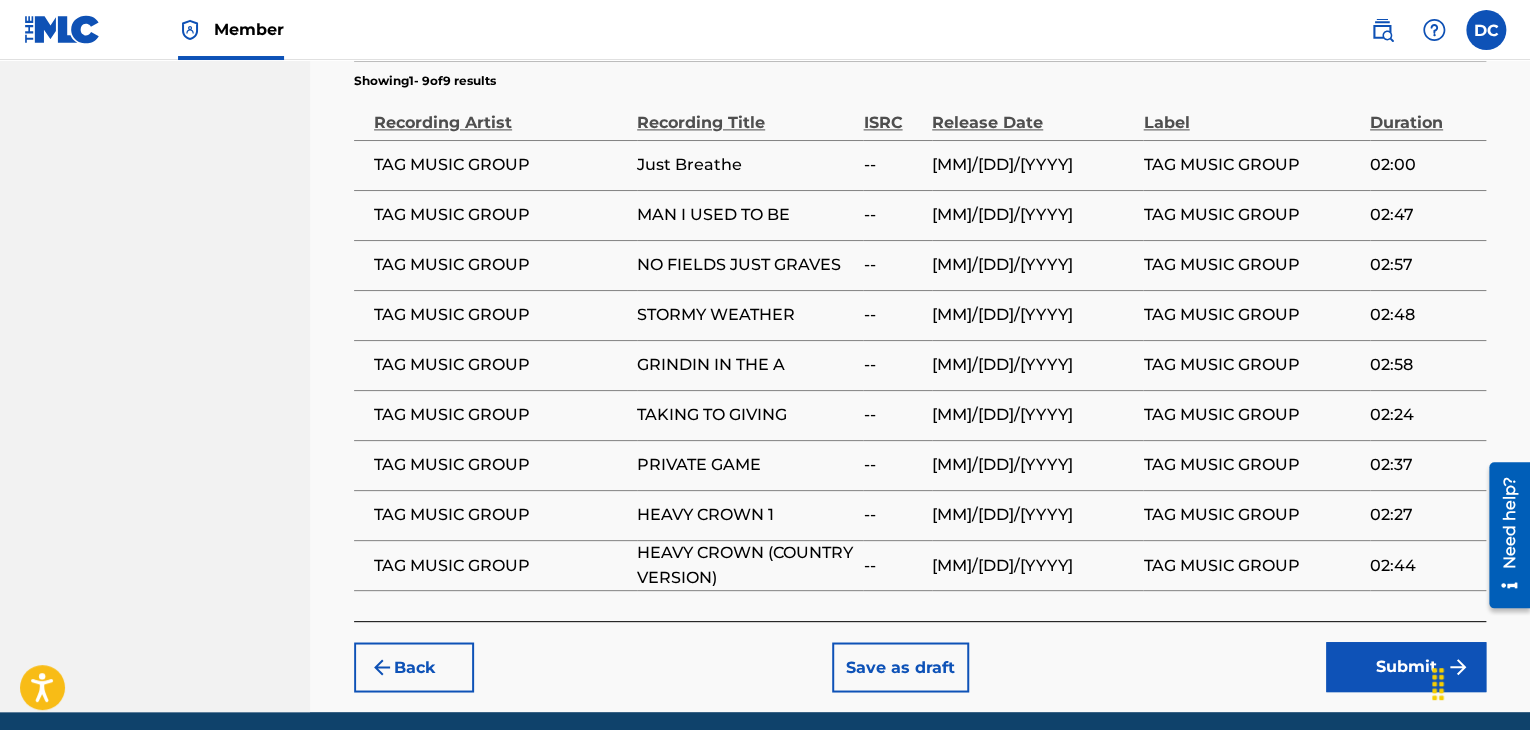 scroll, scrollTop: 1423, scrollLeft: 0, axis: vertical 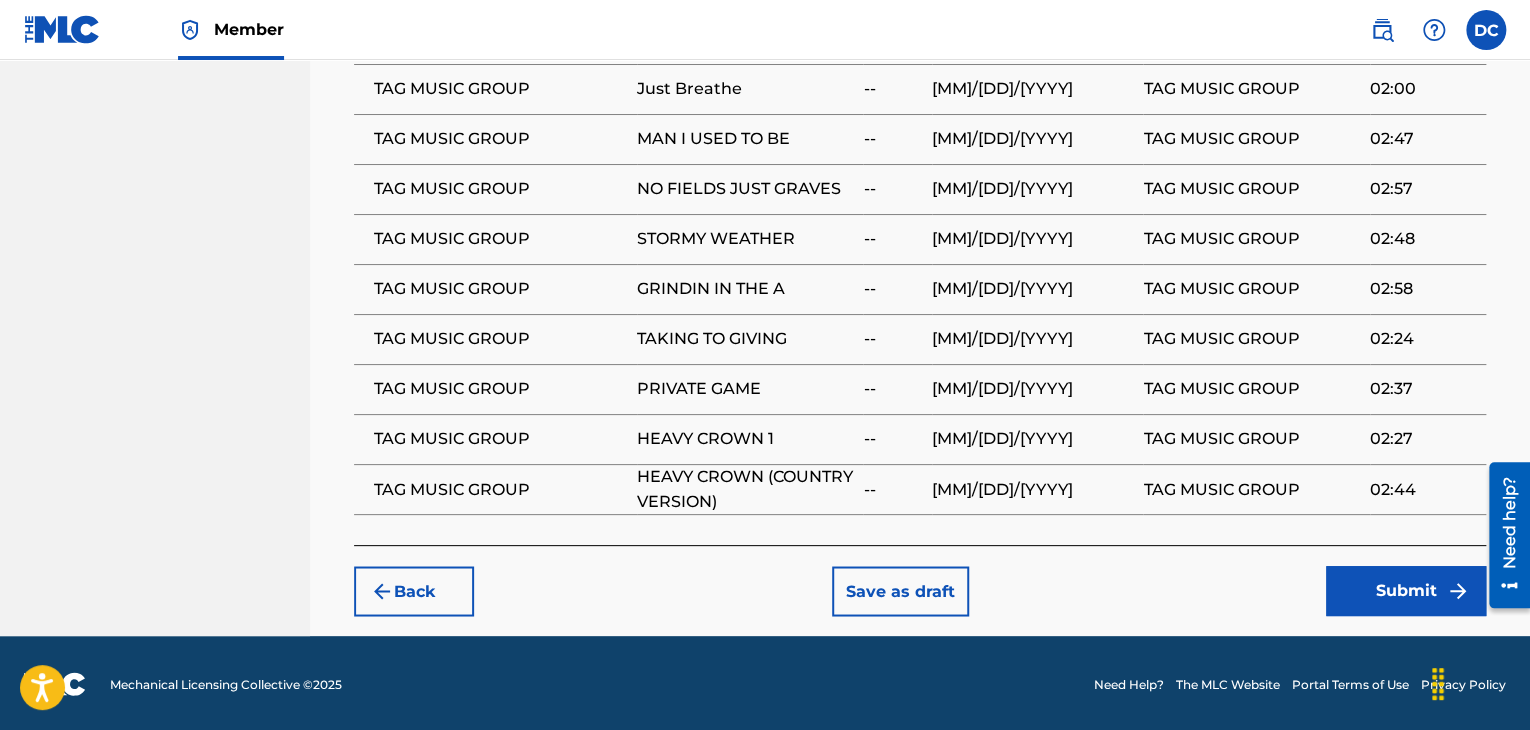click on "Submit" at bounding box center (1406, 591) 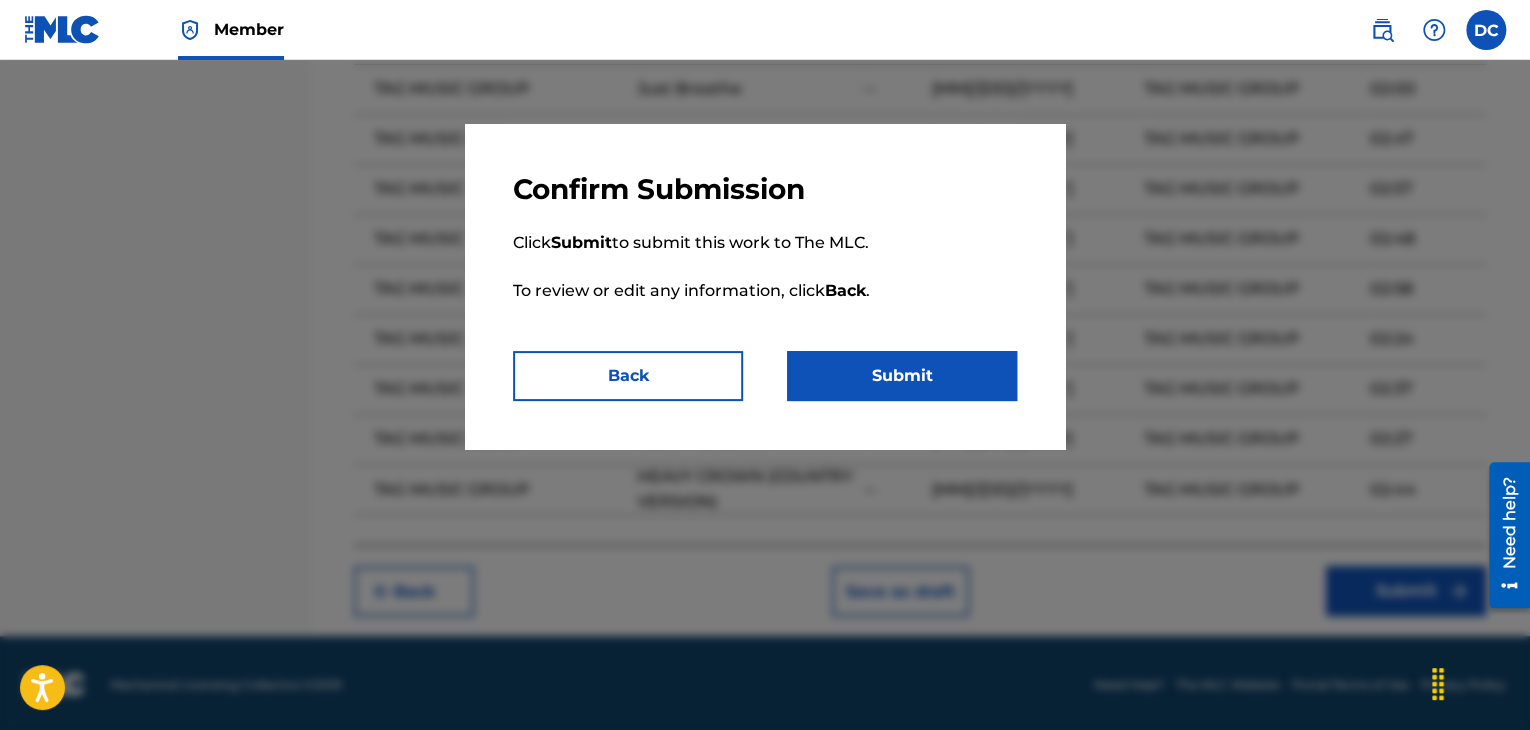 click on "Submit" at bounding box center (902, 376) 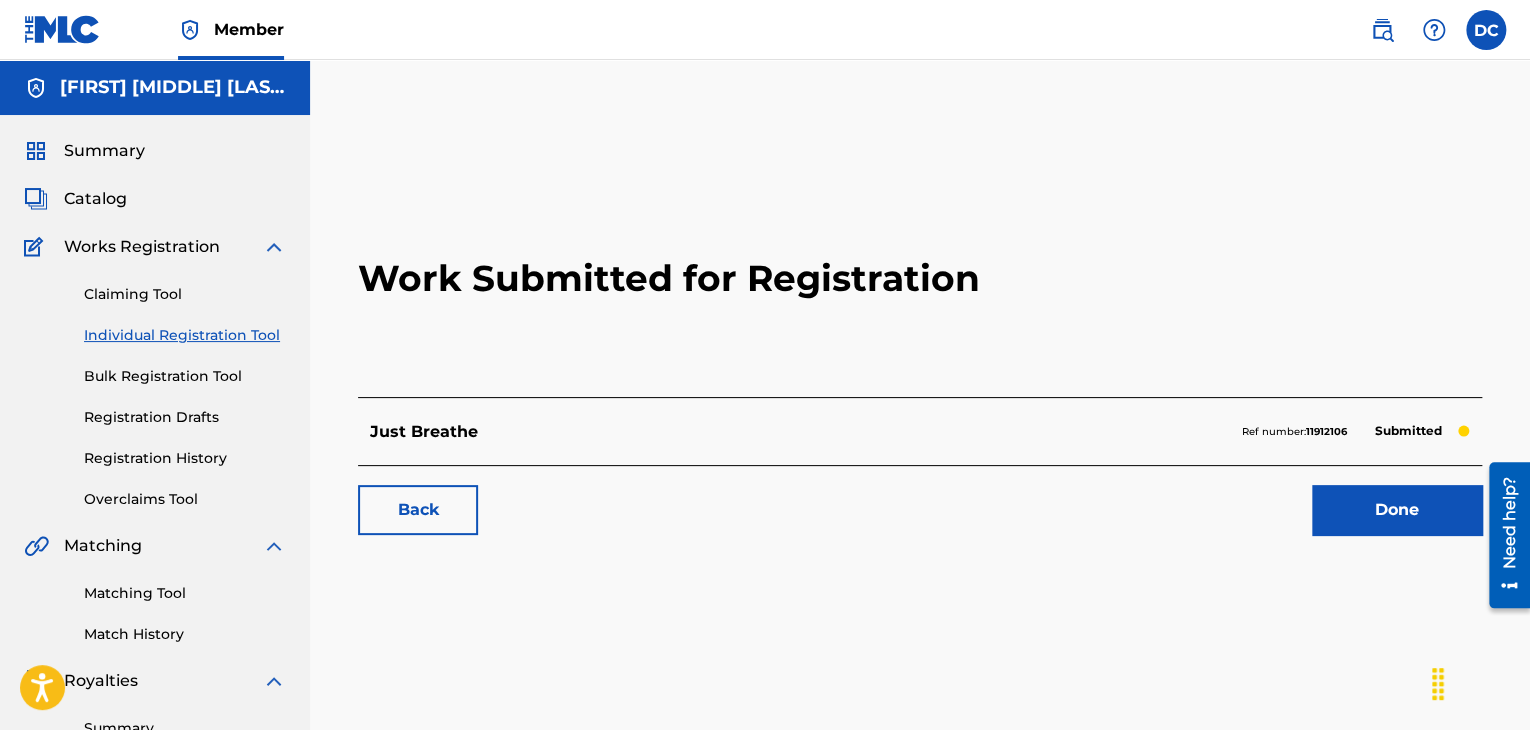 click on "Done" at bounding box center (1397, 510) 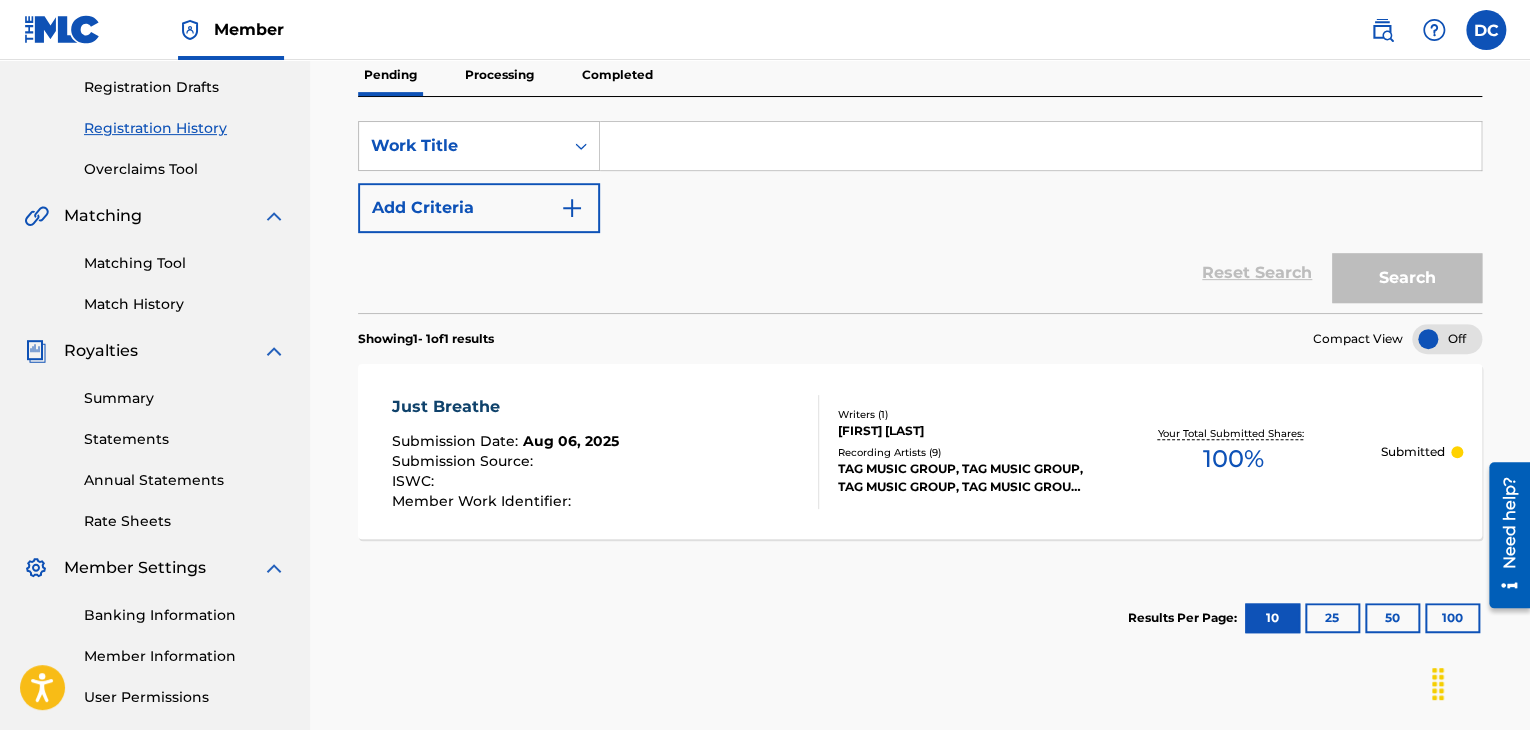scroll, scrollTop: 510, scrollLeft: 0, axis: vertical 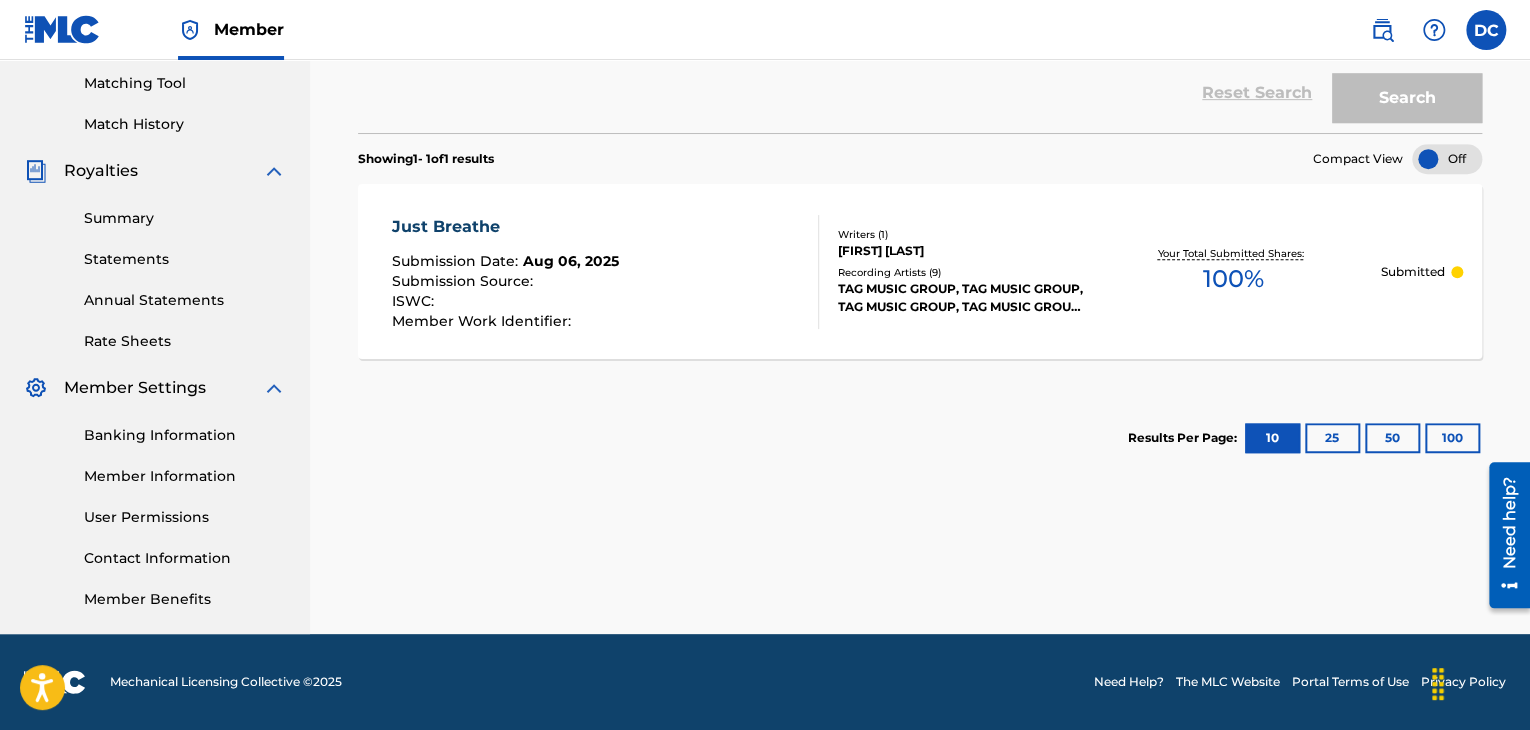 click at bounding box center [1447, 159] 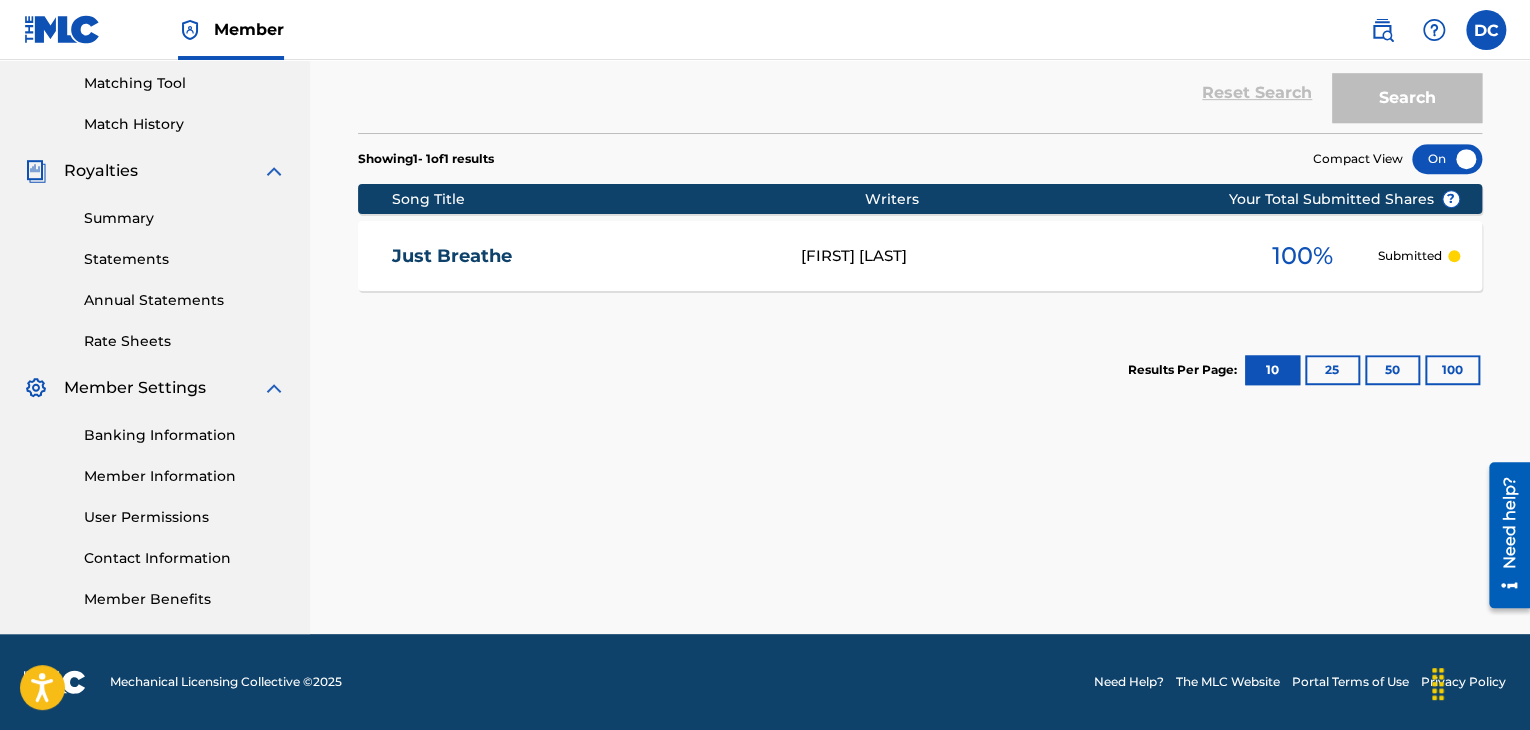 click at bounding box center [1447, 159] 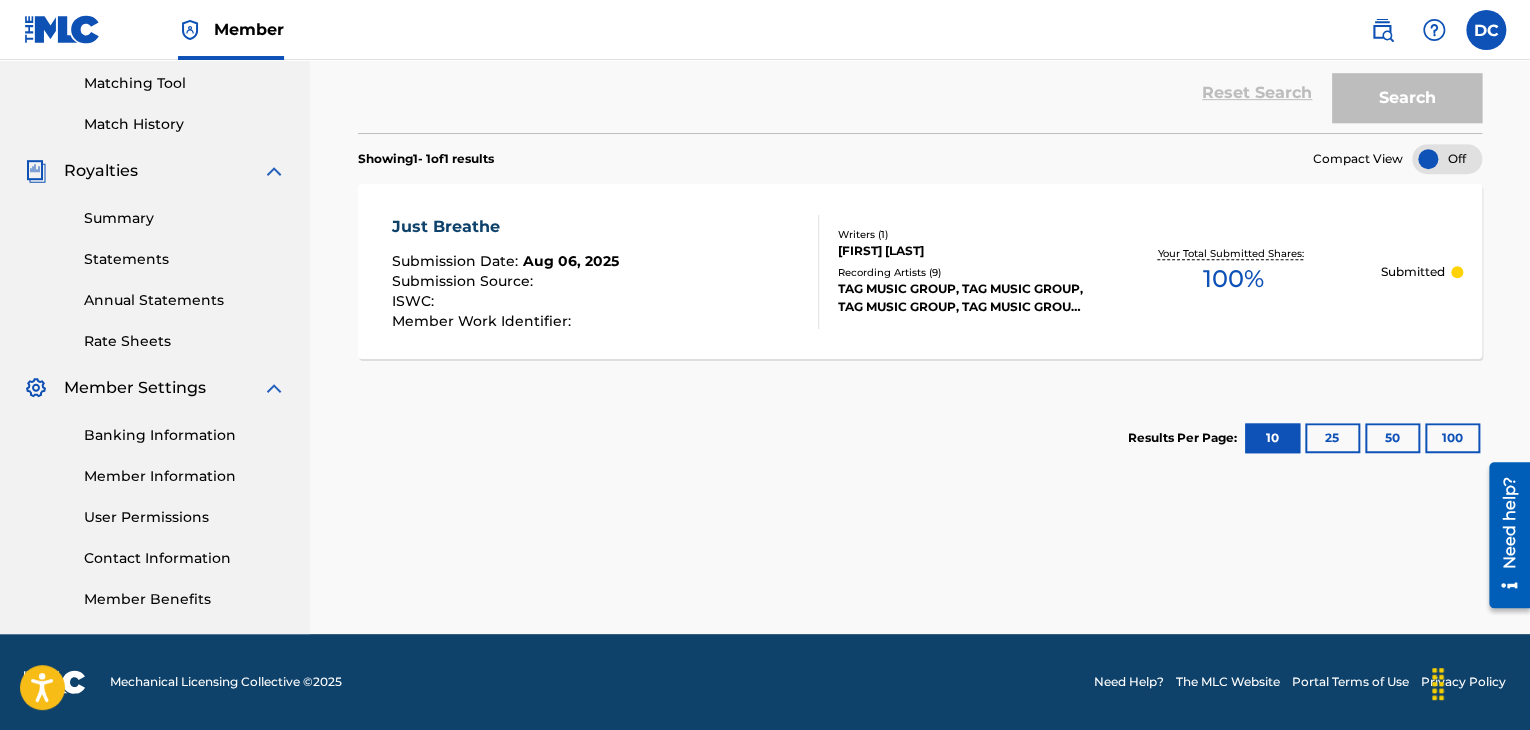 click on "Just Breathe" at bounding box center [505, 227] 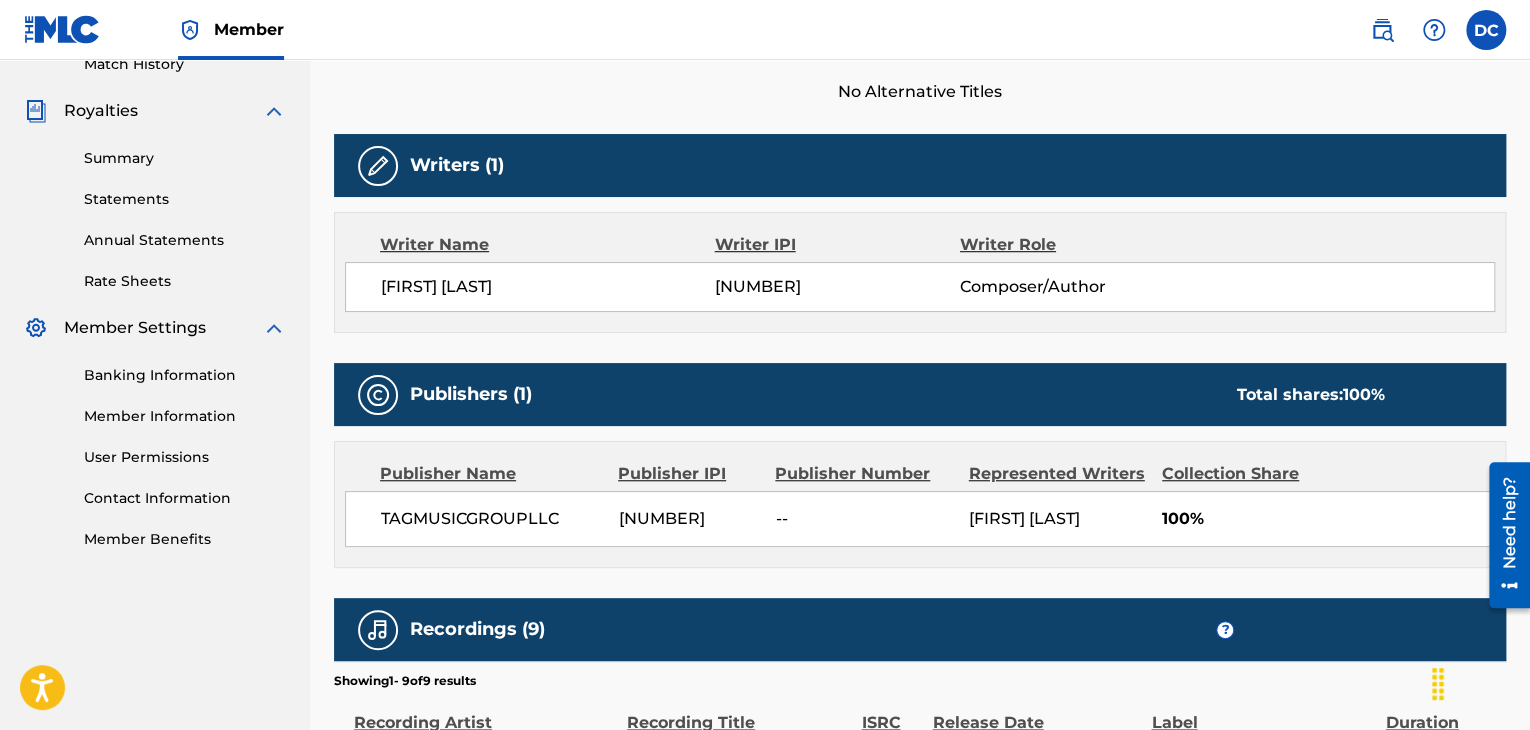 scroll, scrollTop: 572, scrollLeft: 0, axis: vertical 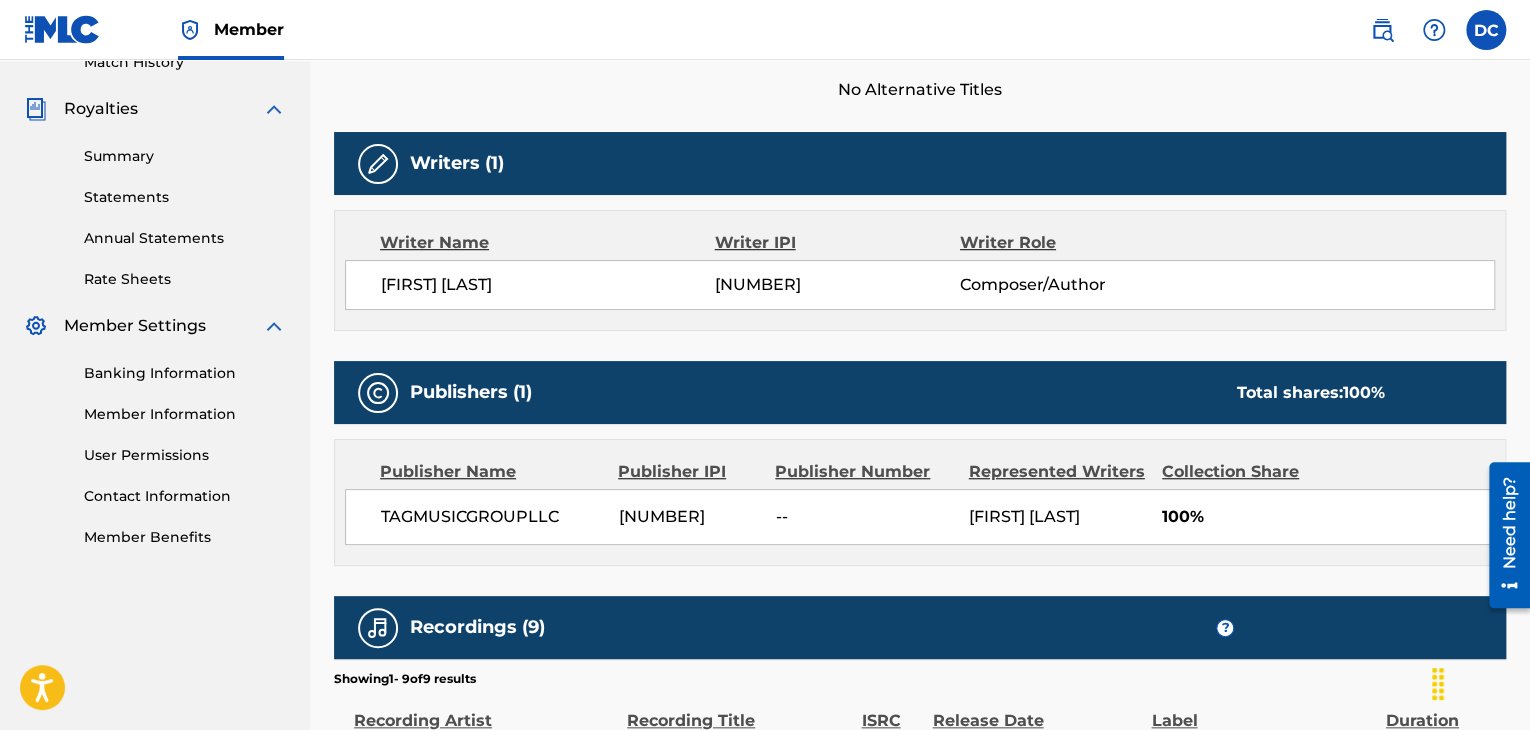 click at bounding box center [1486, 30] 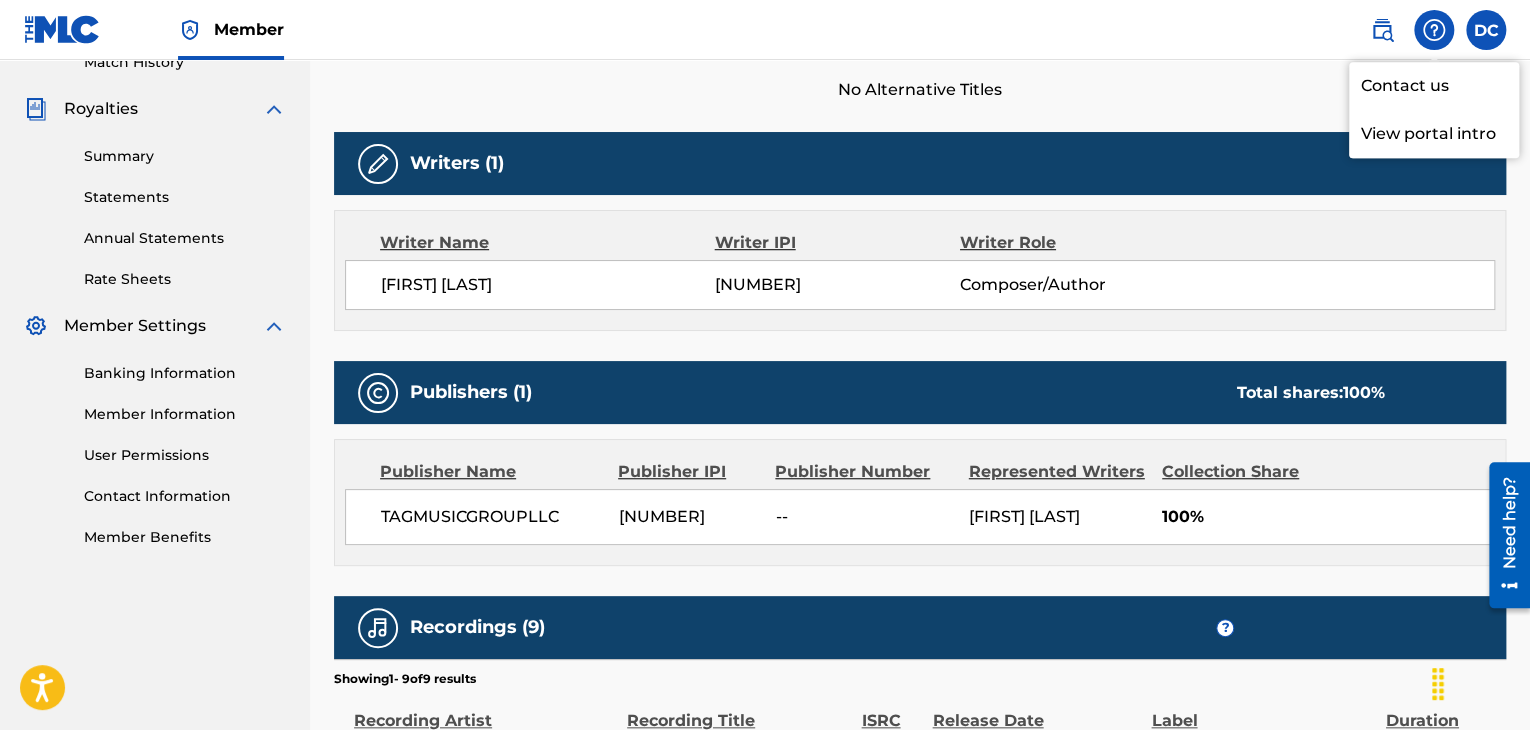 click on "Contact us" at bounding box center (1434, 86) 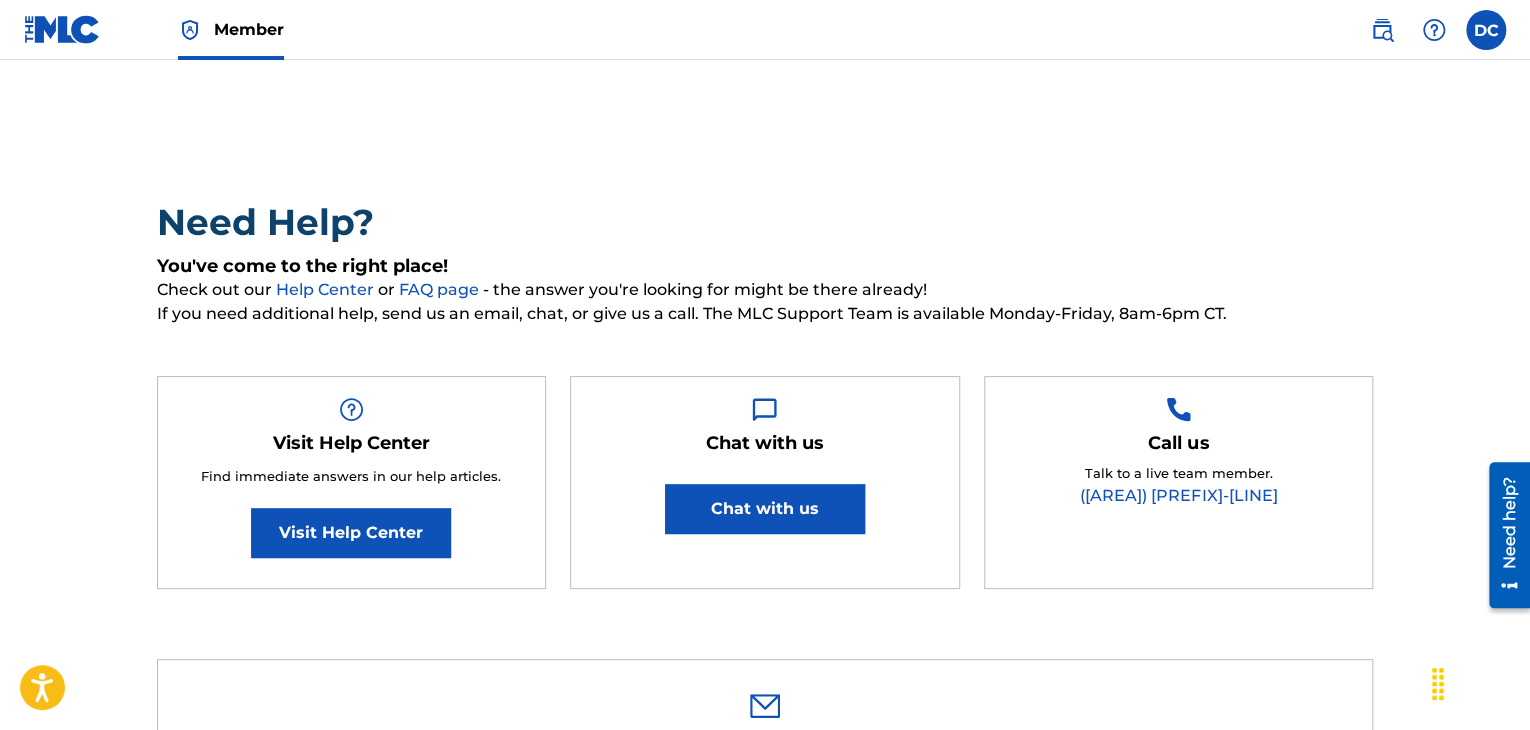 scroll, scrollTop: 0, scrollLeft: 0, axis: both 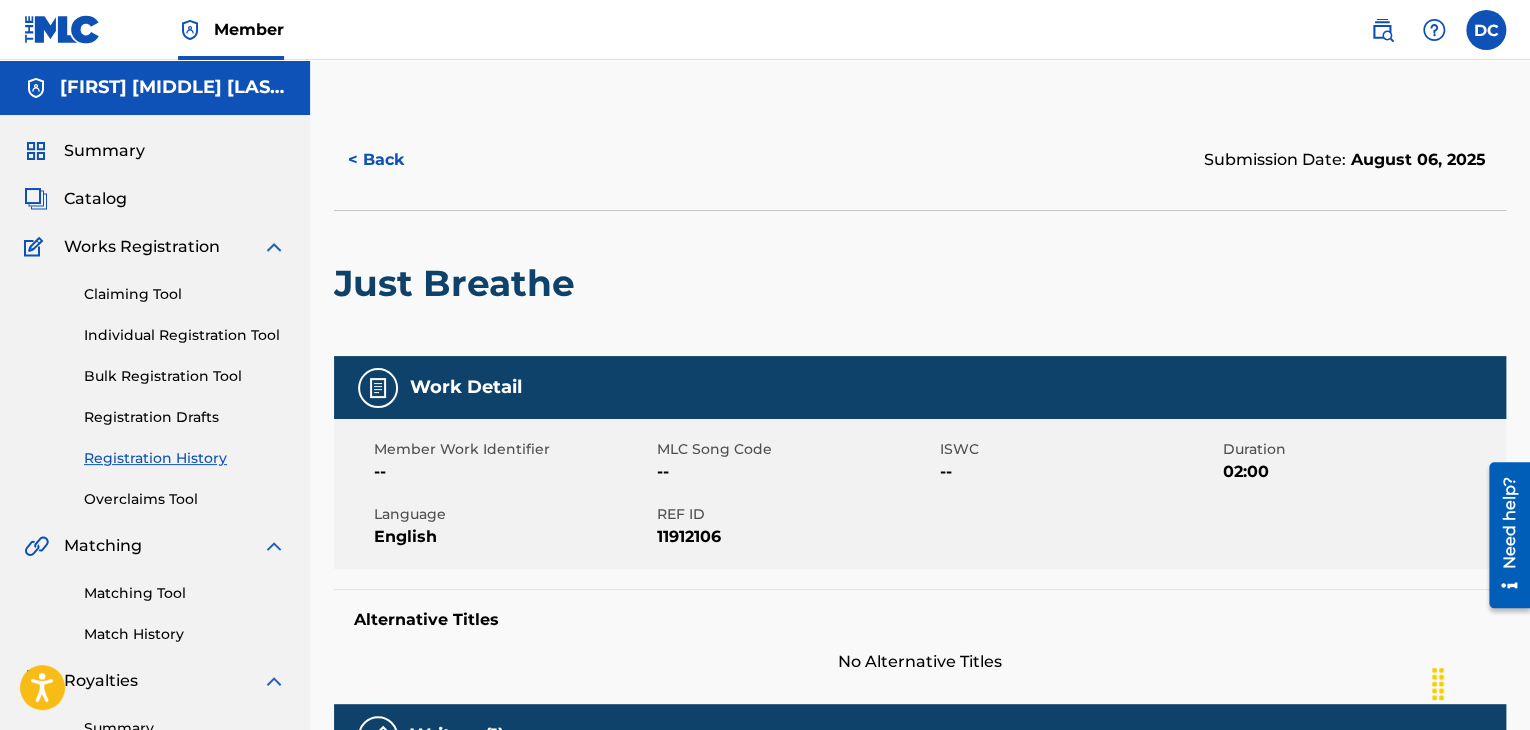 click on "Individual Registration Tool" at bounding box center [185, 335] 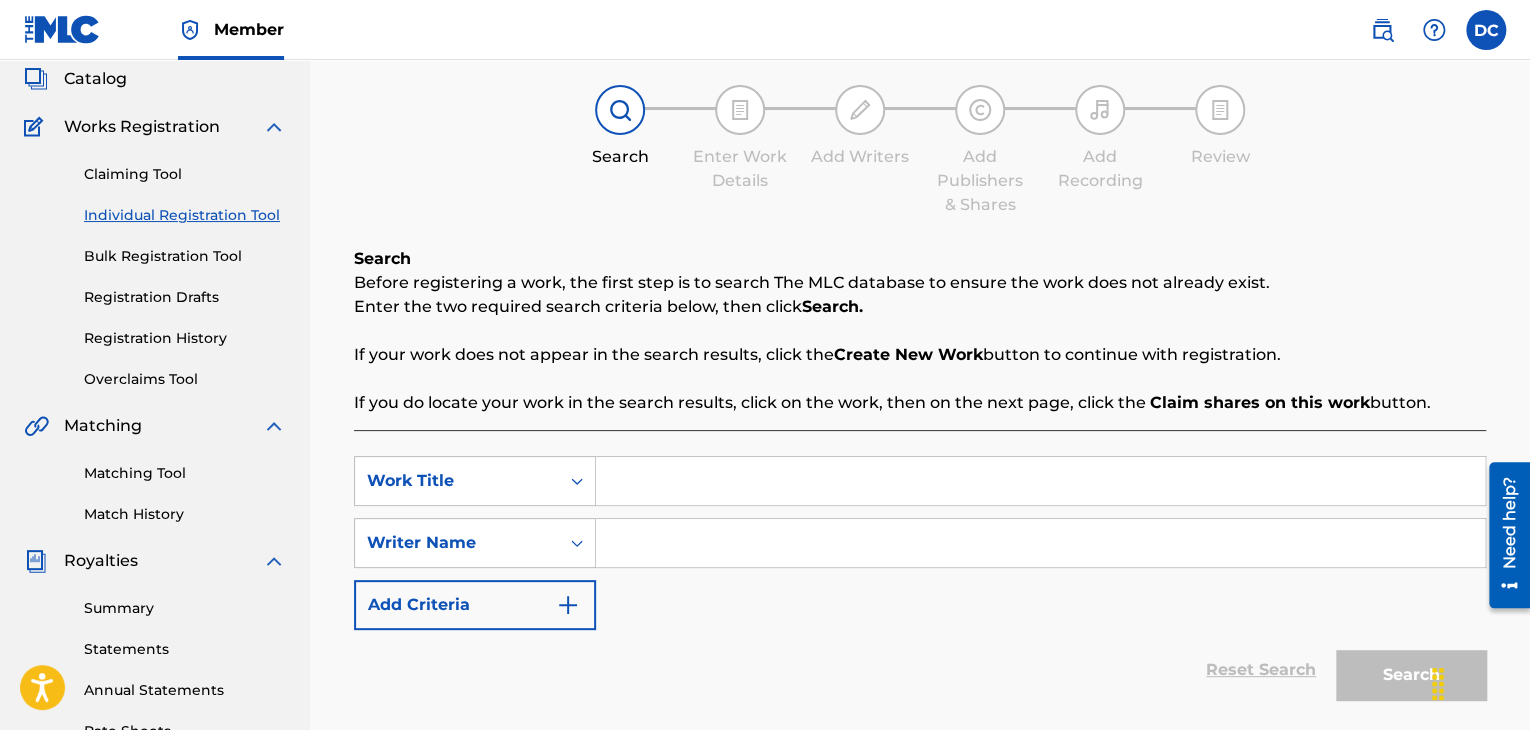scroll, scrollTop: 119, scrollLeft: 0, axis: vertical 